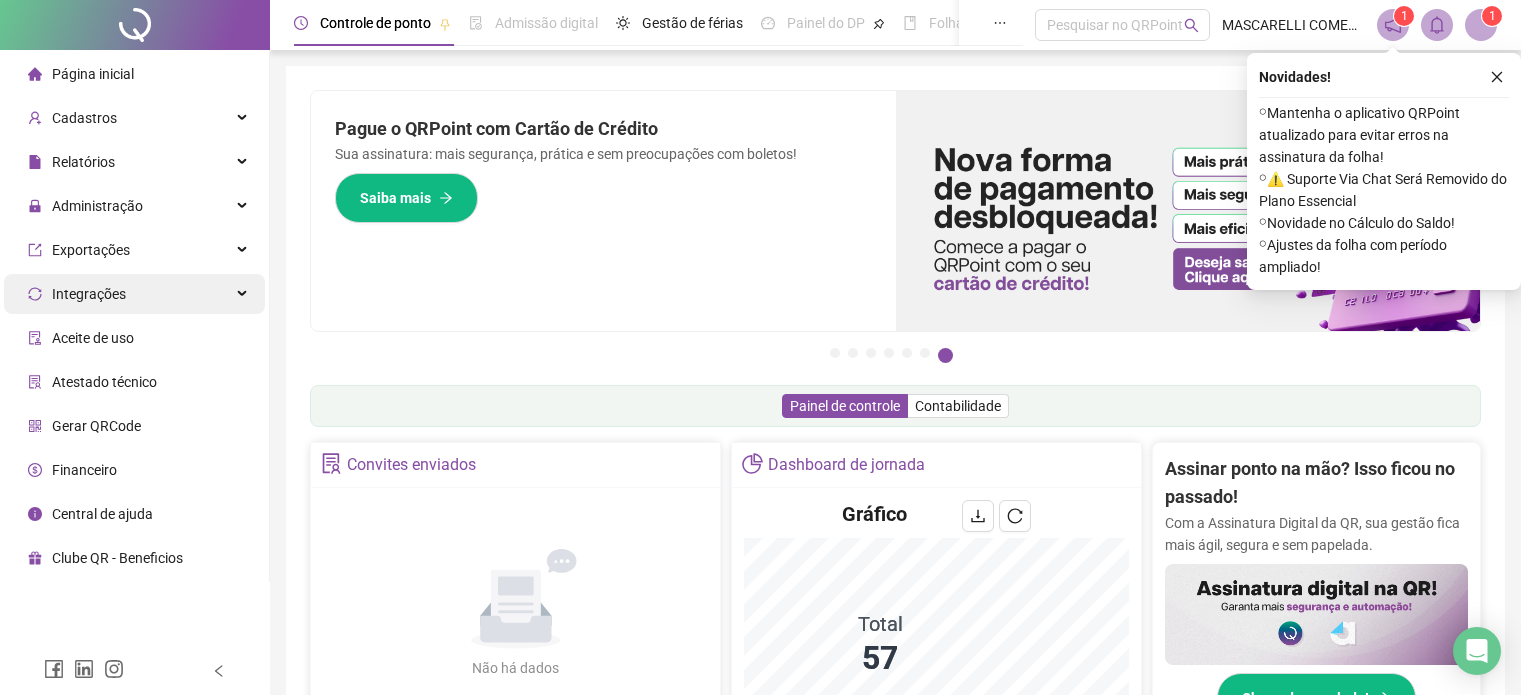 scroll, scrollTop: 0, scrollLeft: 0, axis: both 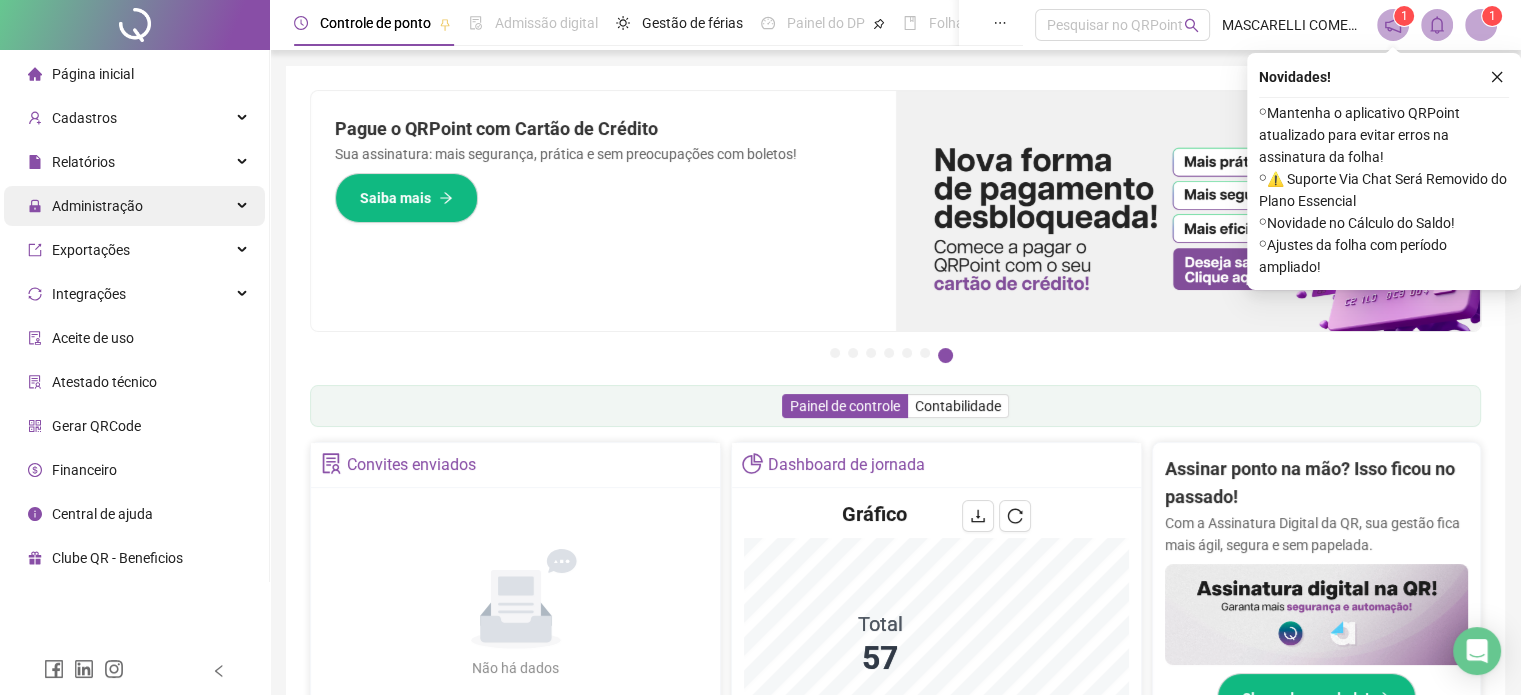 click on "Administração" at bounding box center (97, 206) 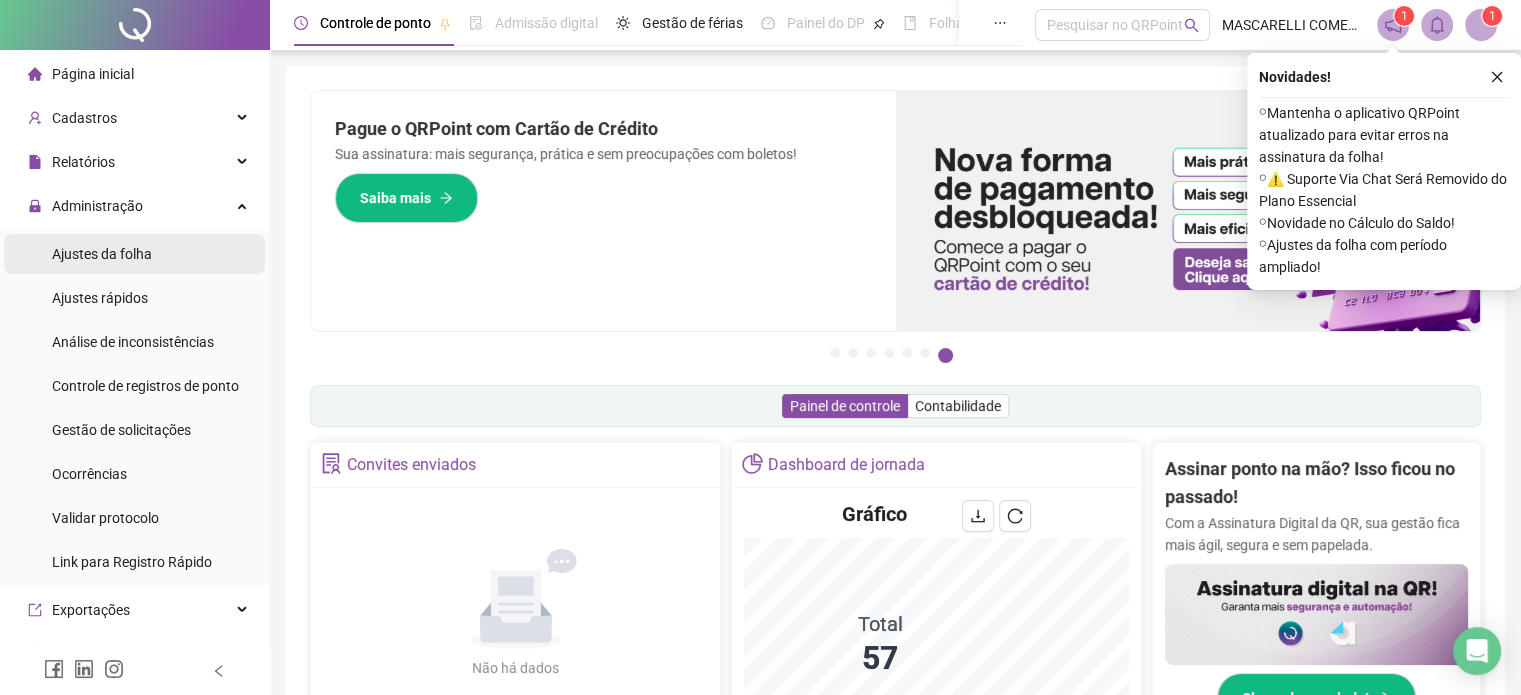 click on "Ajustes da folha" at bounding box center [102, 254] 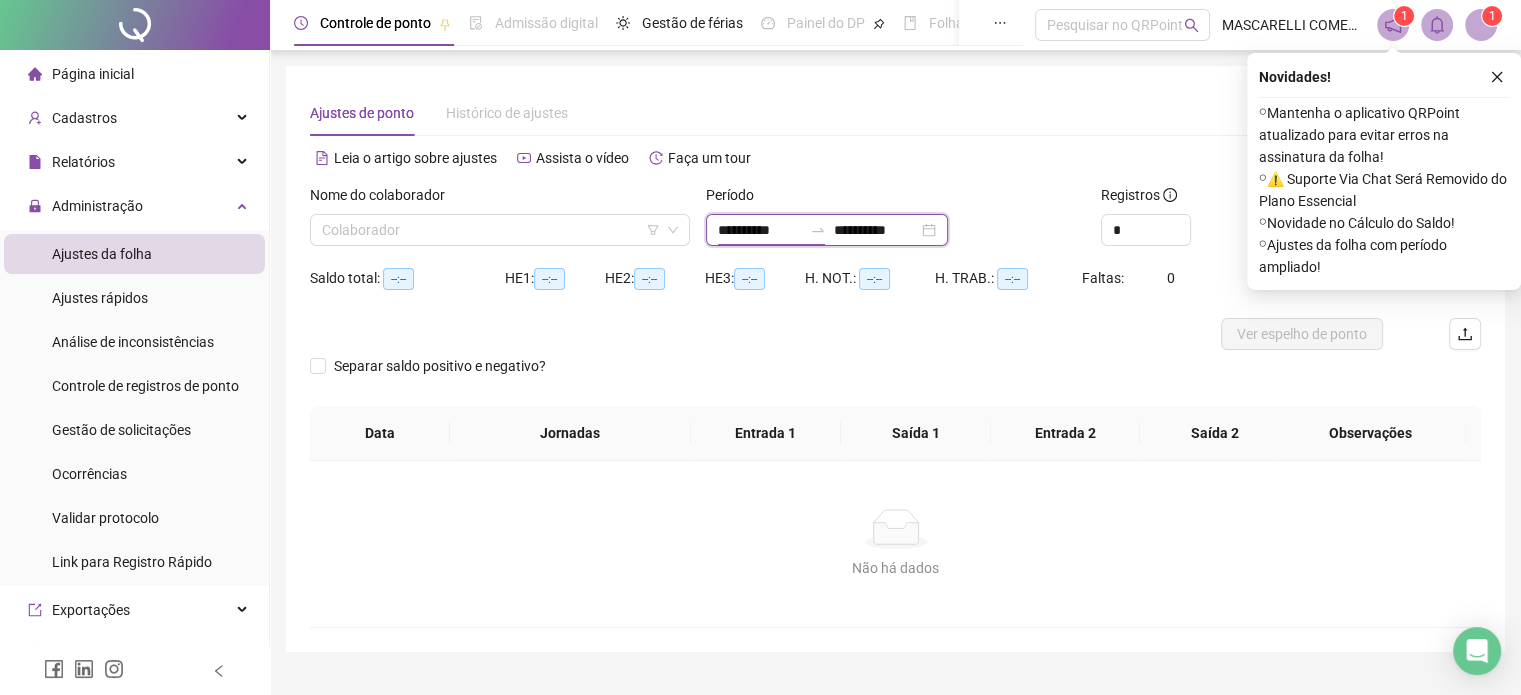 click on "**********" at bounding box center [760, 230] 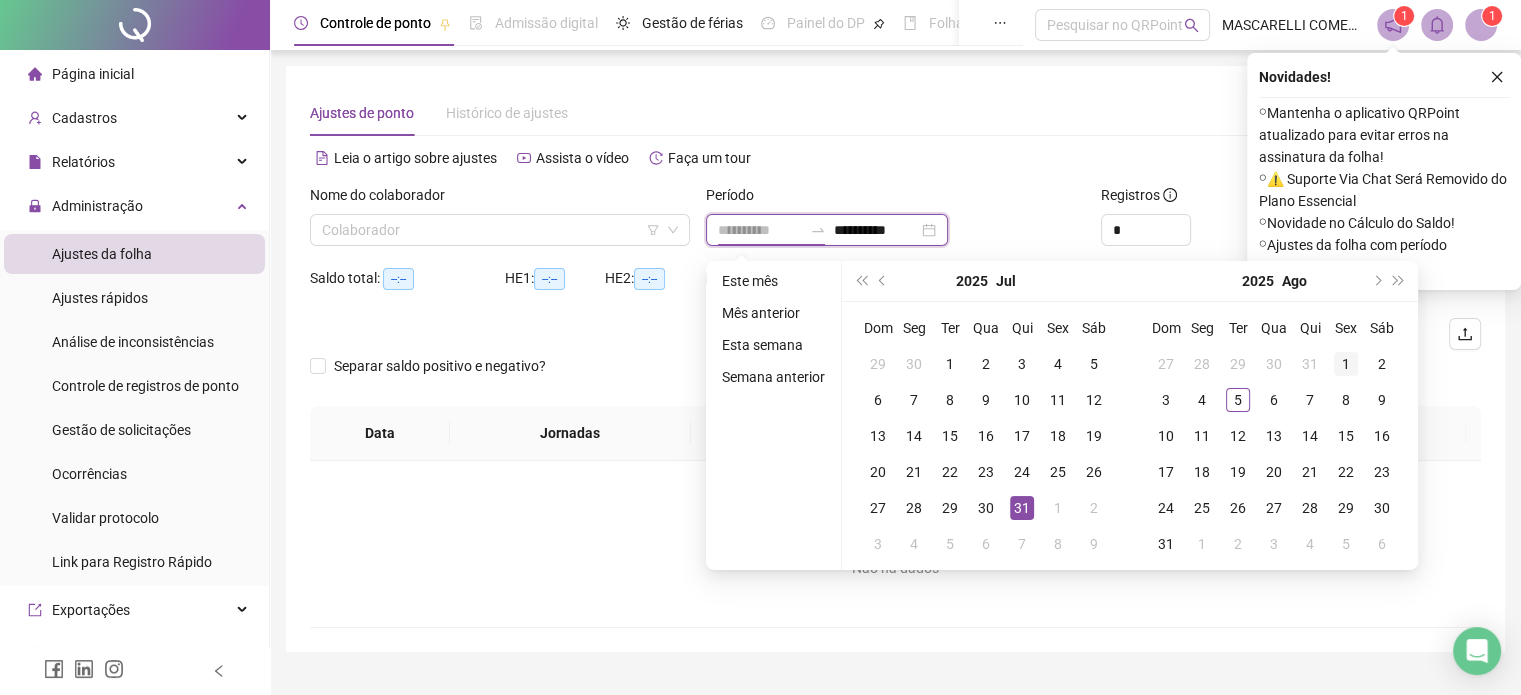 type on "**********" 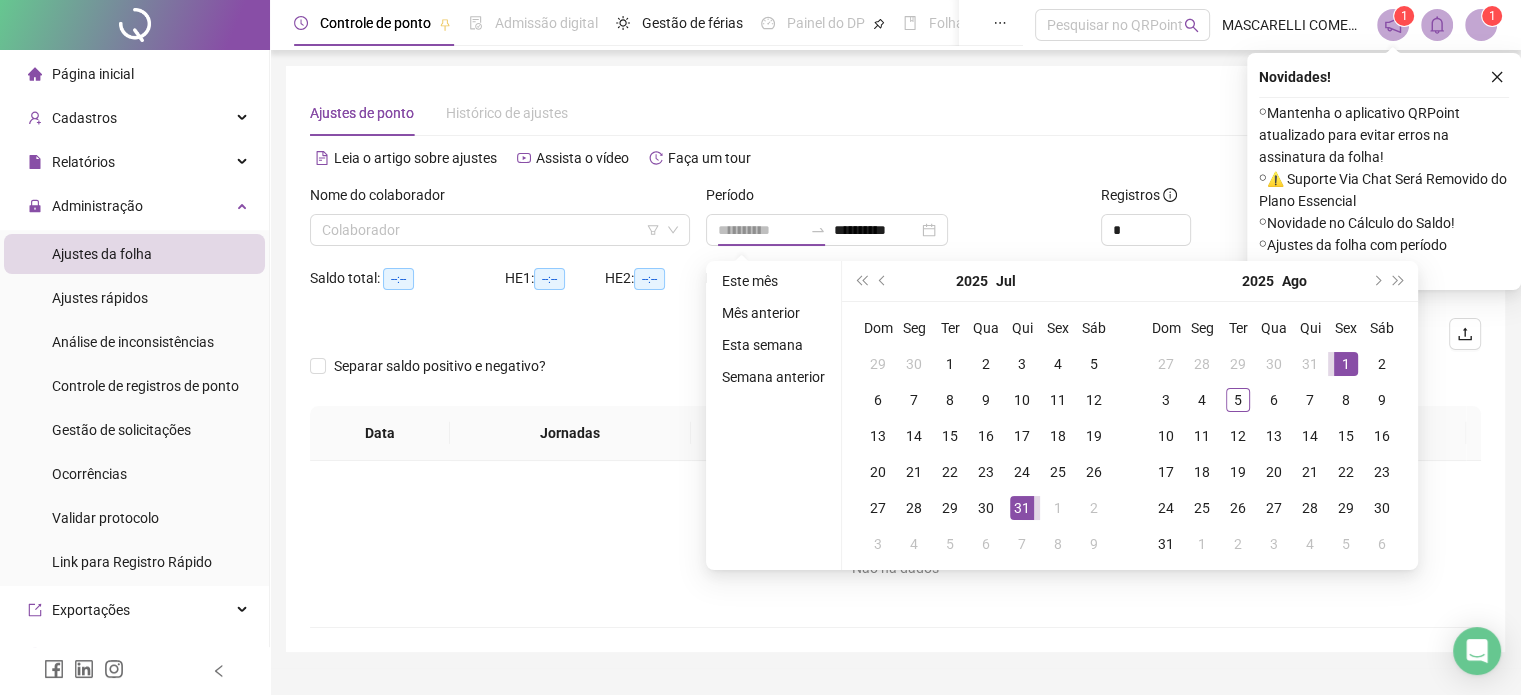 click on "1" at bounding box center (1346, 364) 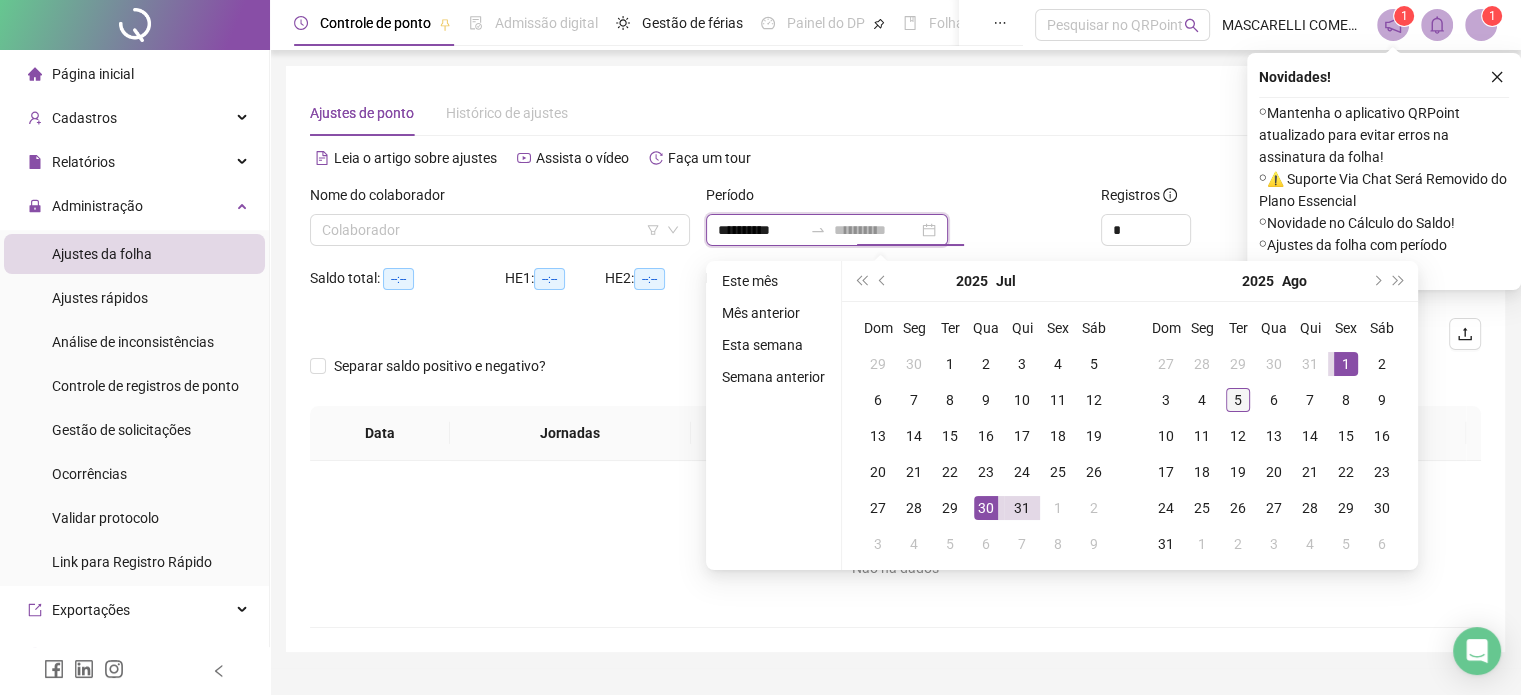 type on "**********" 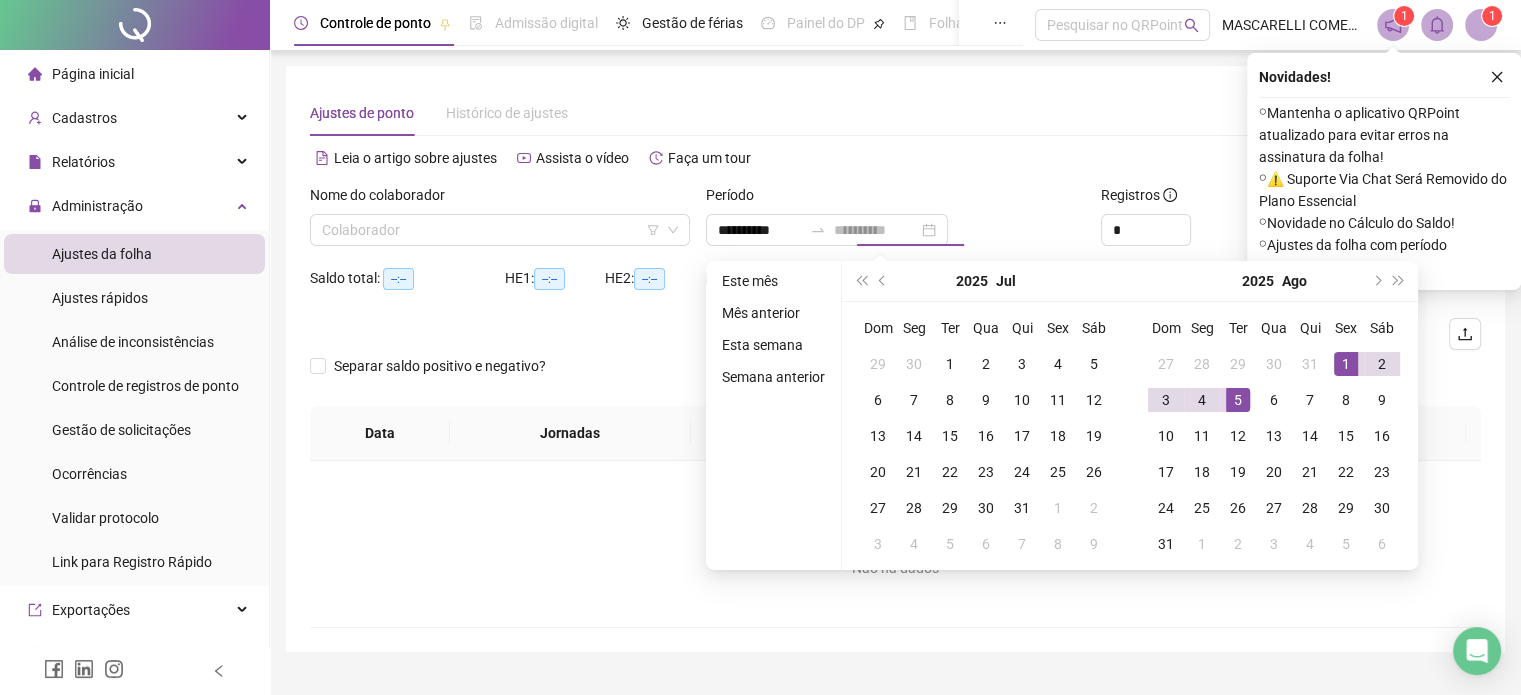 click on "5" at bounding box center (1238, 400) 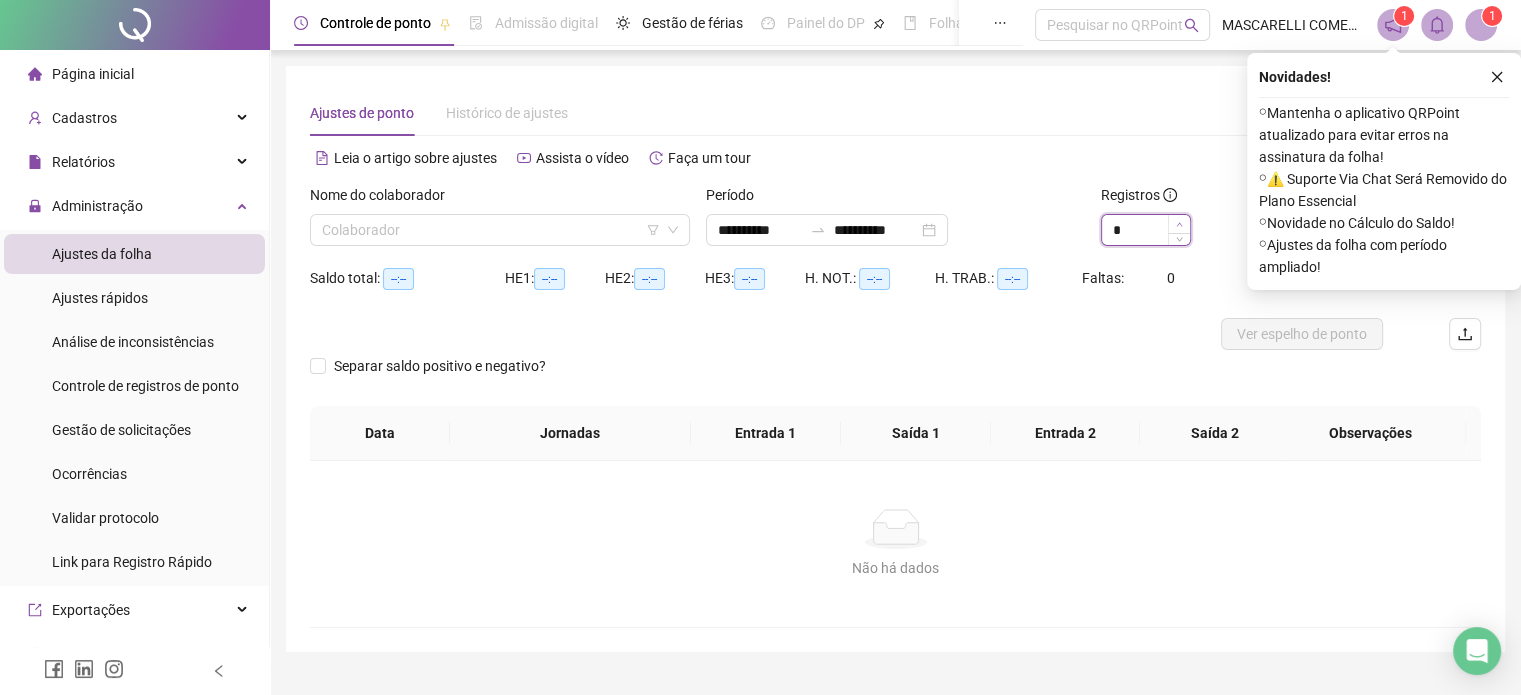type on "*" 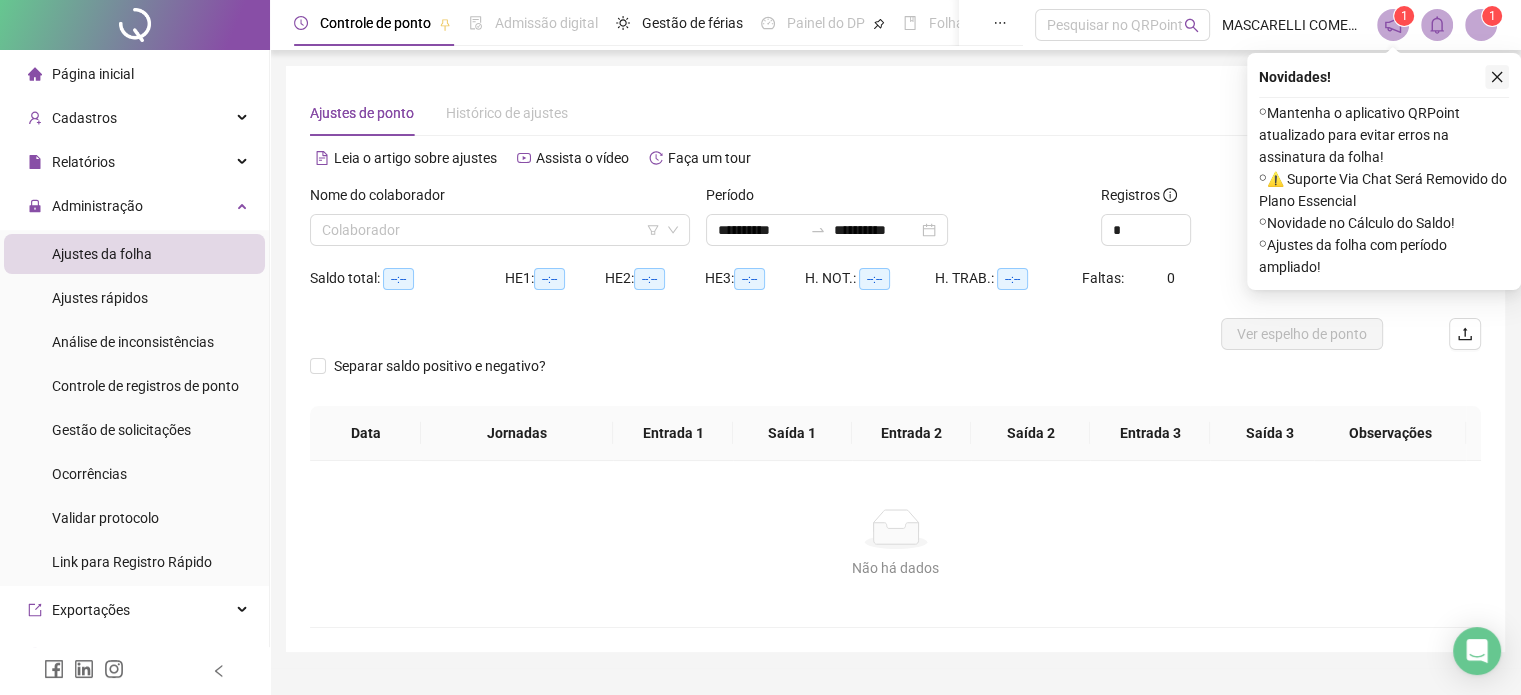 click 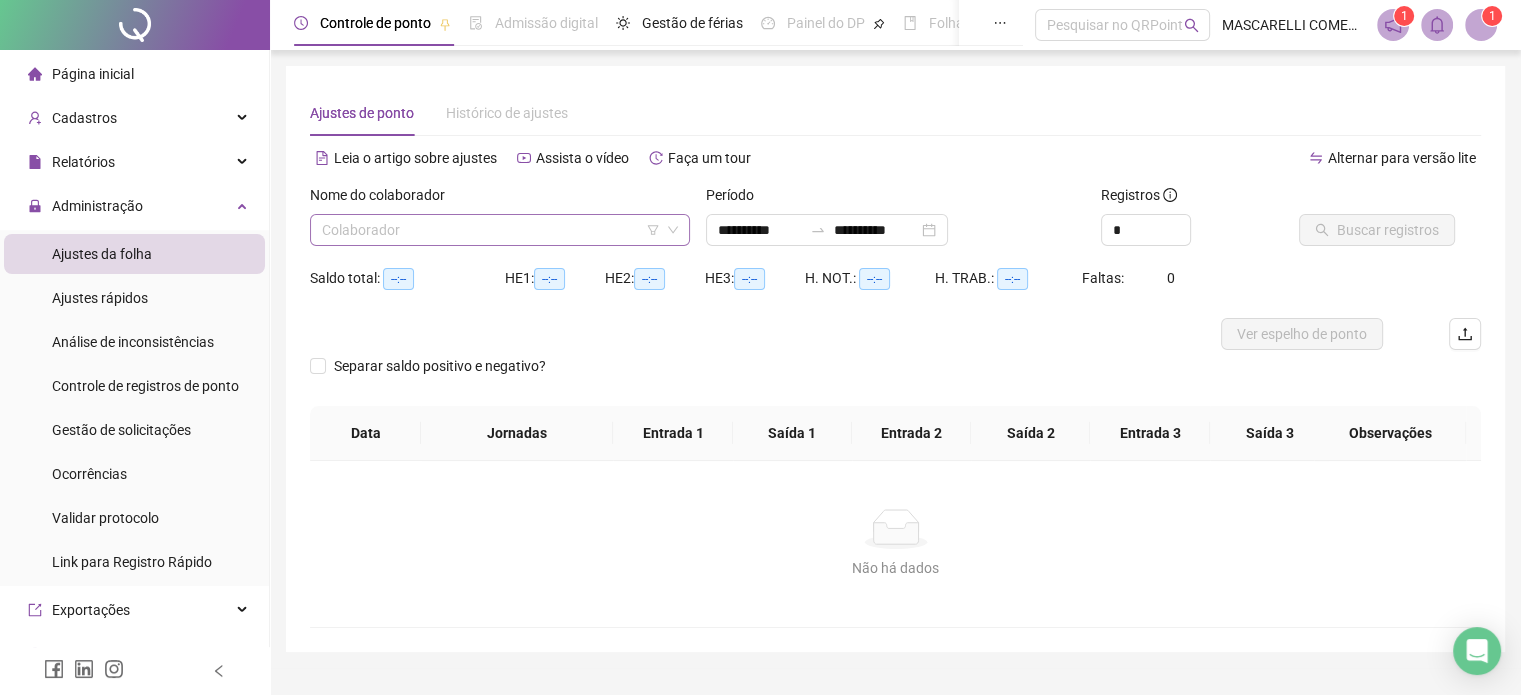 click at bounding box center (491, 230) 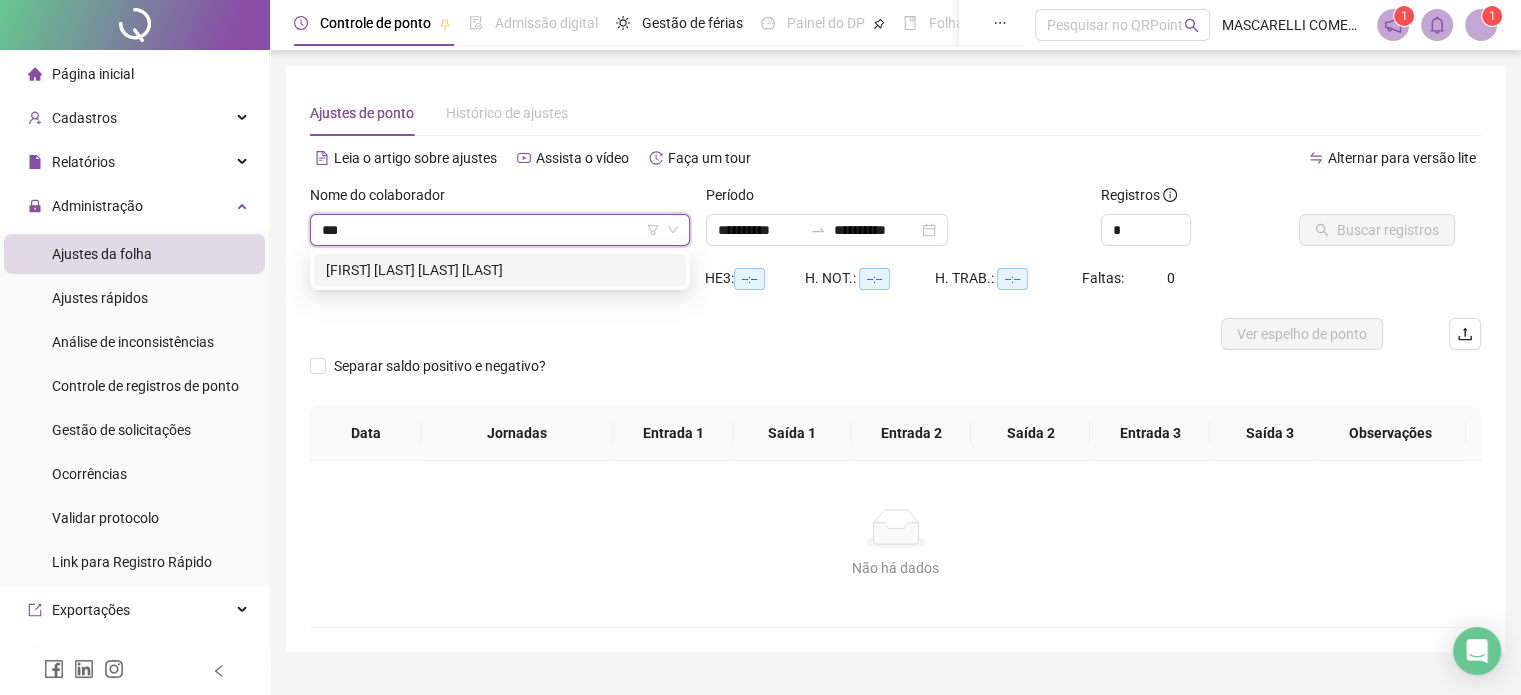 type on "****" 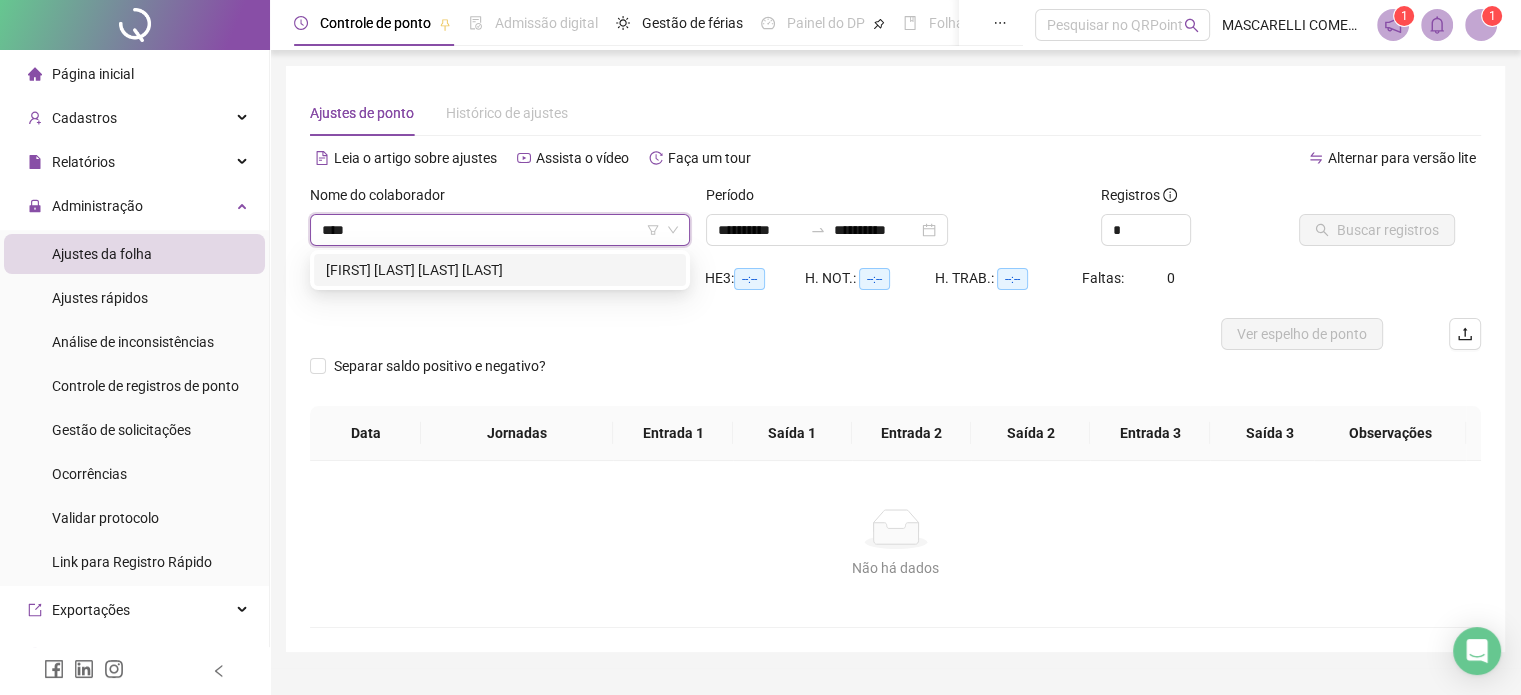click on "[FIRST] [LAST] [LAST] [LAST]" at bounding box center [500, 270] 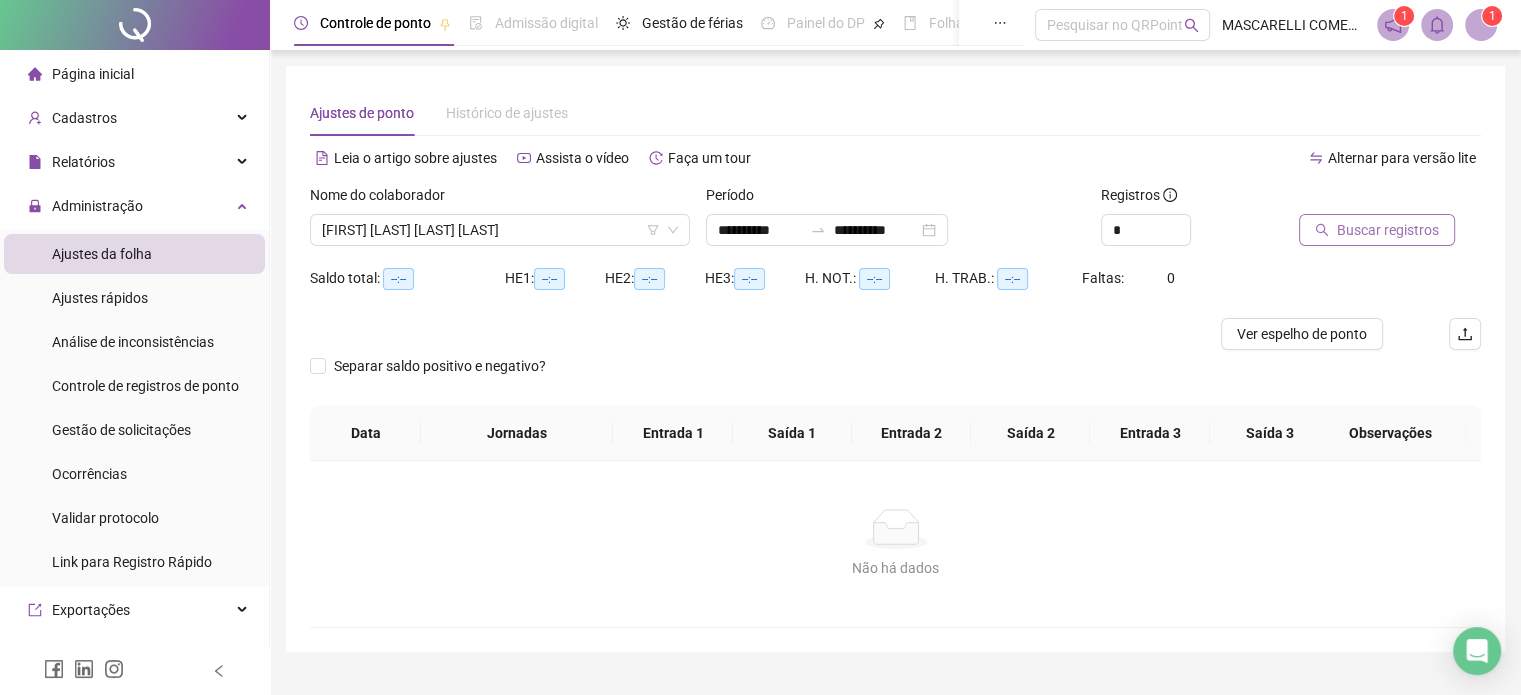 click on "Buscar registros" at bounding box center (1377, 230) 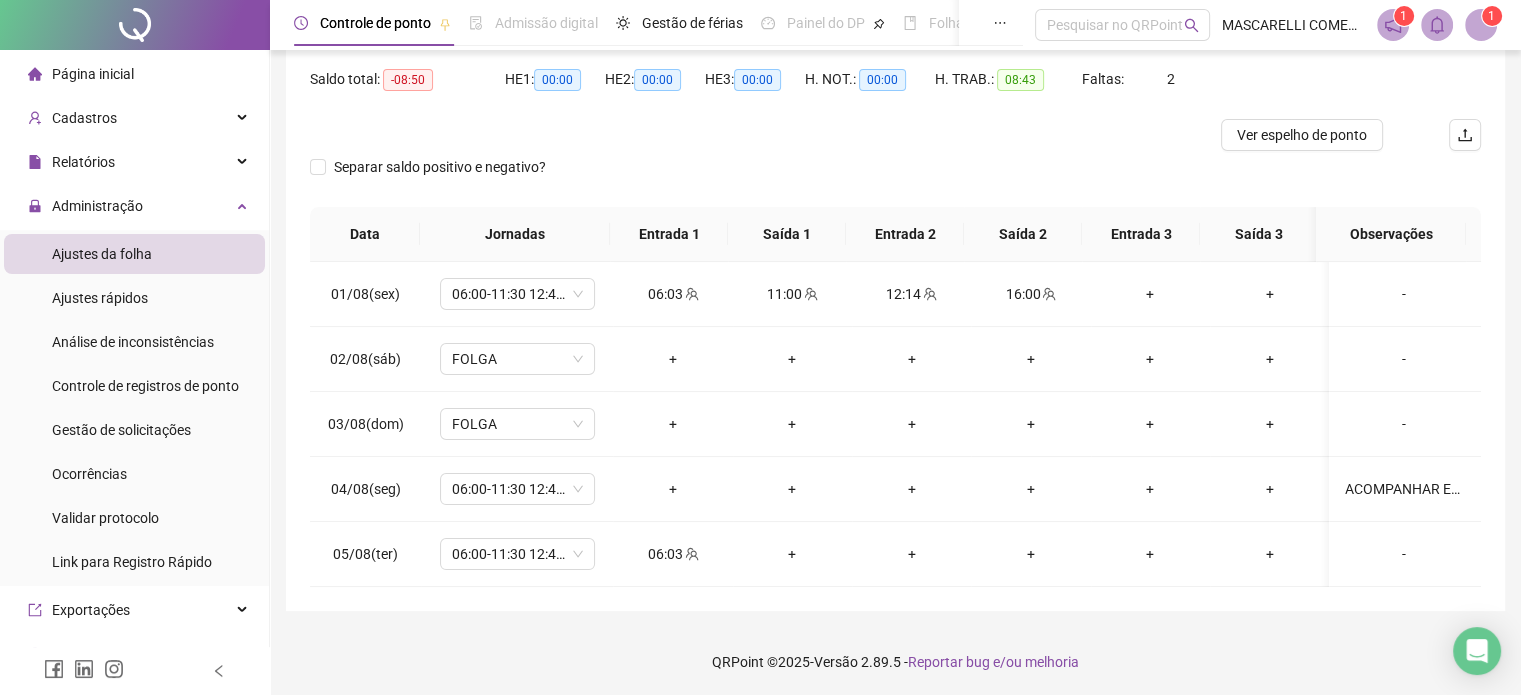scroll, scrollTop: 200, scrollLeft: 0, axis: vertical 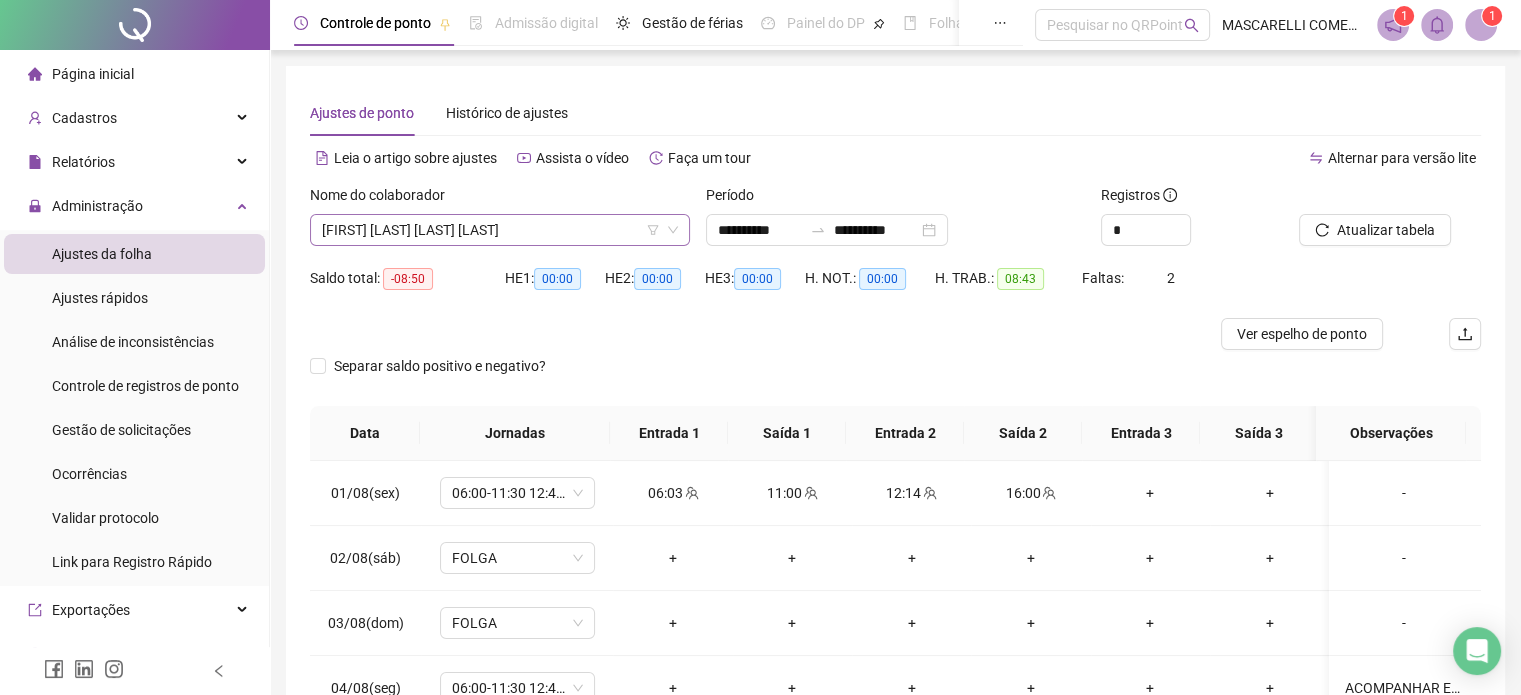 click on "[FIRST] [LAST] [LAST] [LAST]" at bounding box center (500, 230) 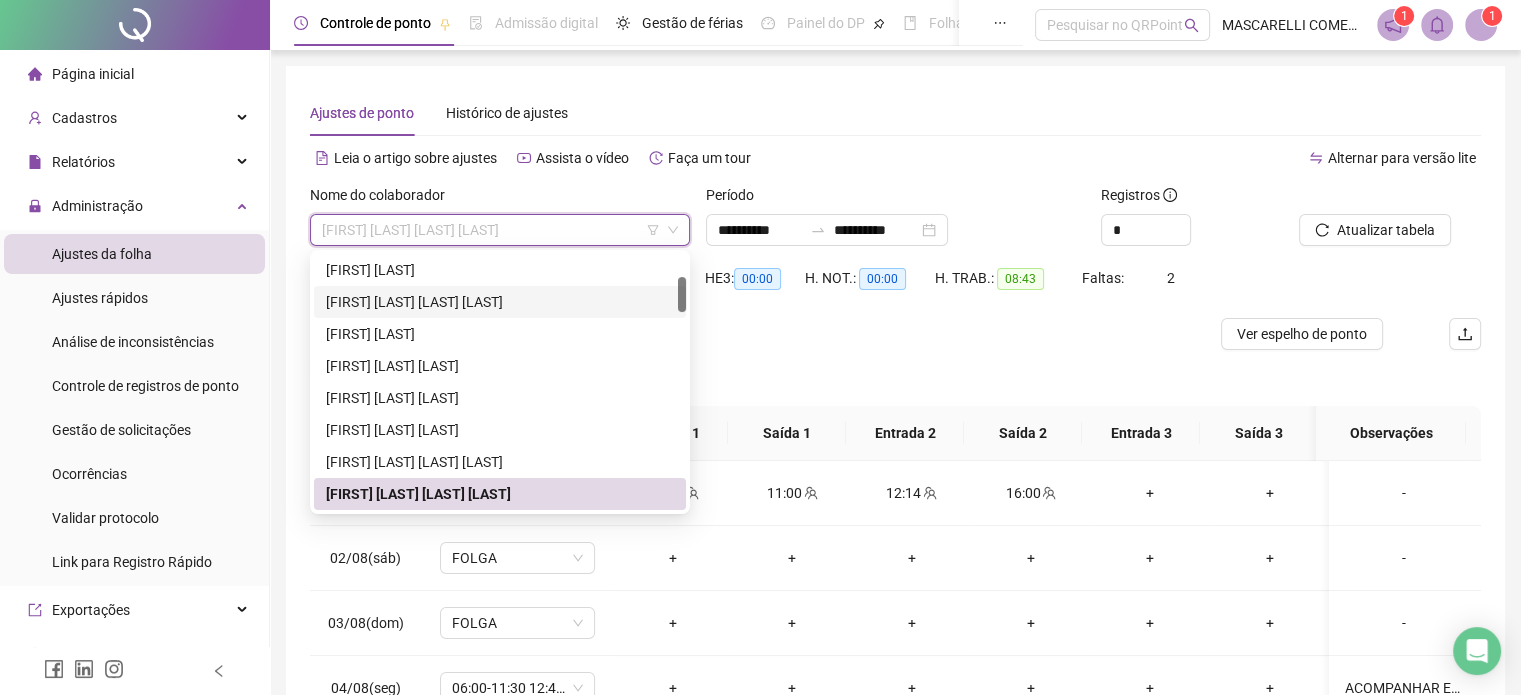 scroll, scrollTop: 0, scrollLeft: 0, axis: both 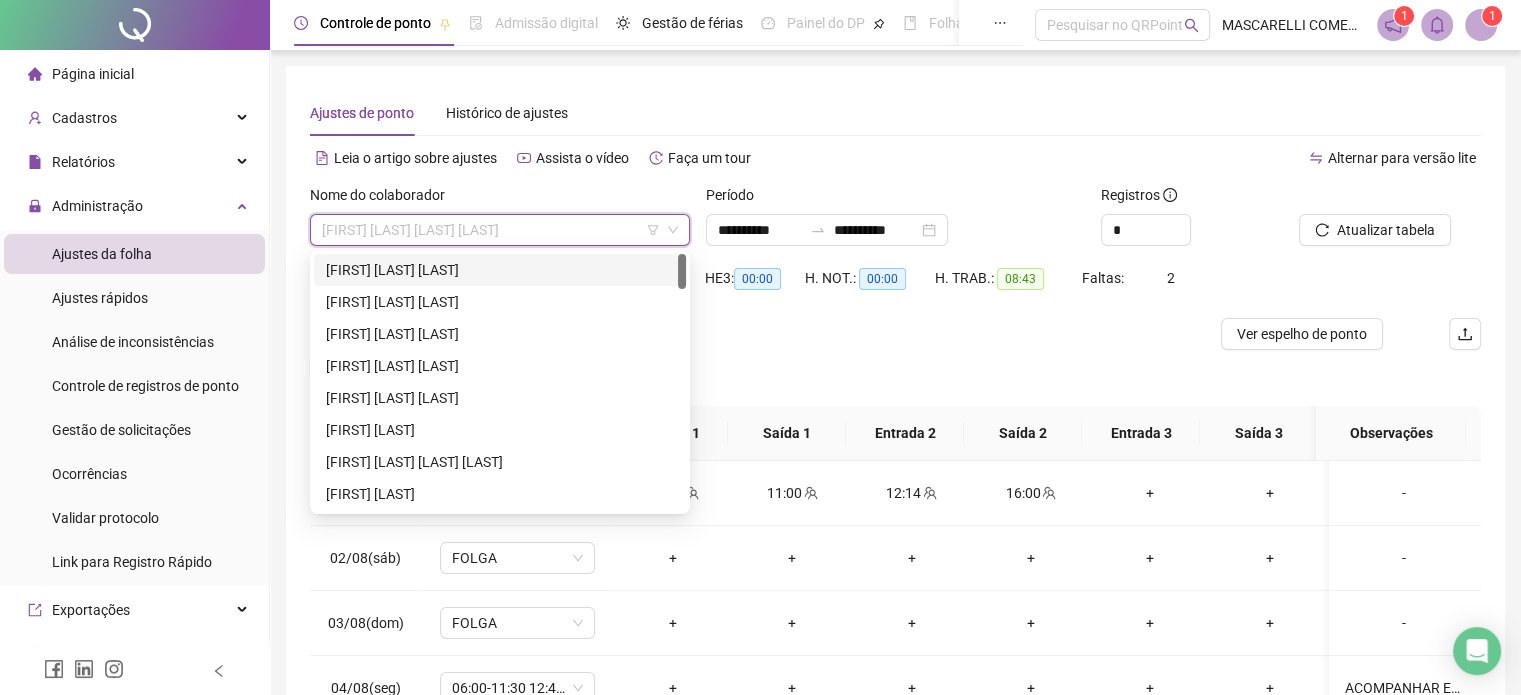 click on "[FIRST] [LAST] [LAST]" at bounding box center [500, 270] 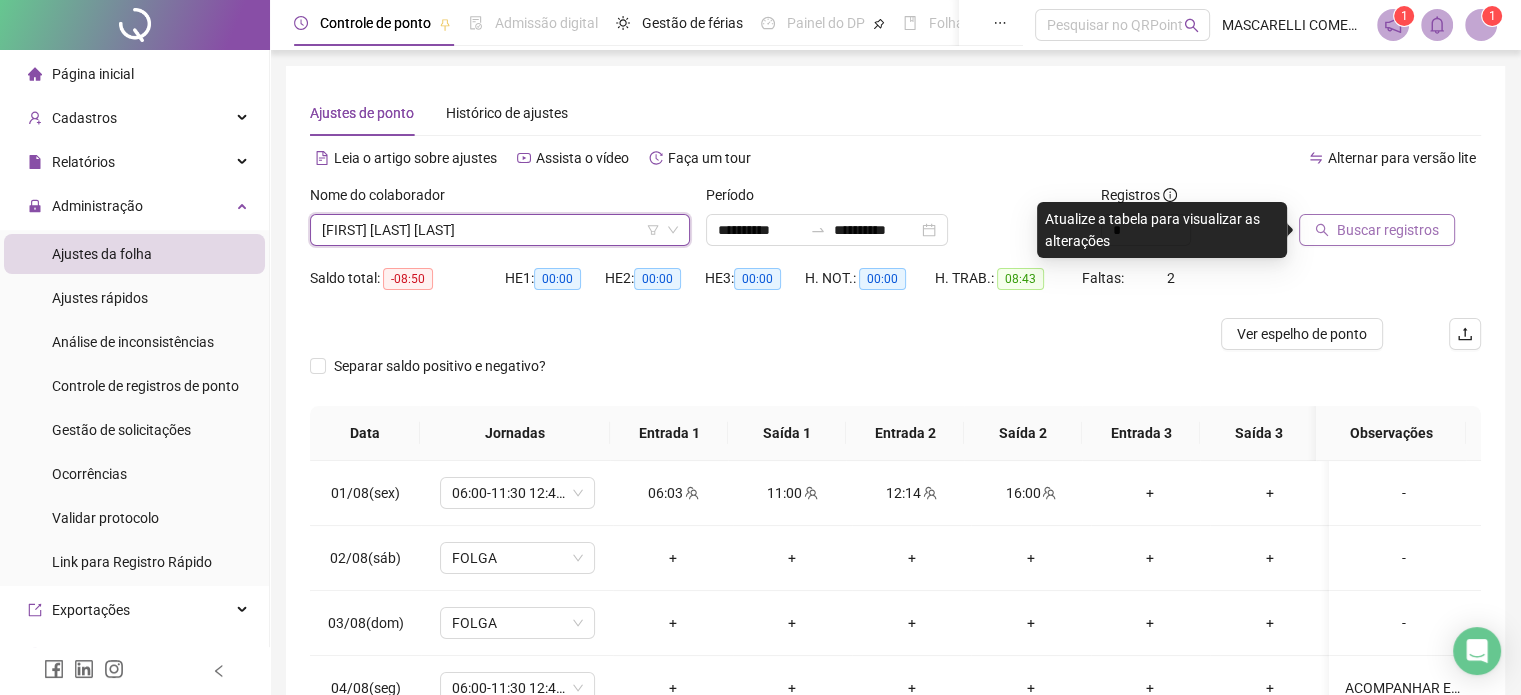 click on "Buscar registros" at bounding box center (1388, 230) 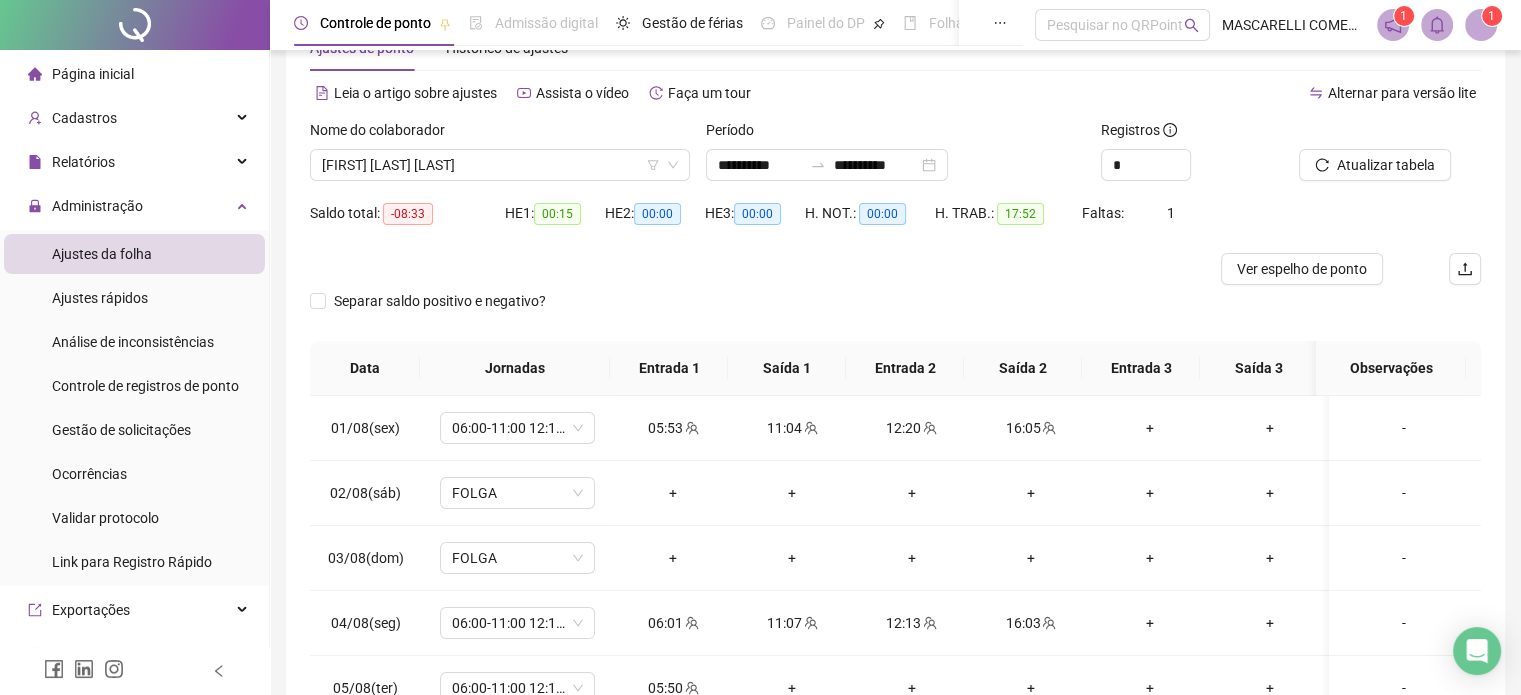 scroll, scrollTop: 100, scrollLeft: 0, axis: vertical 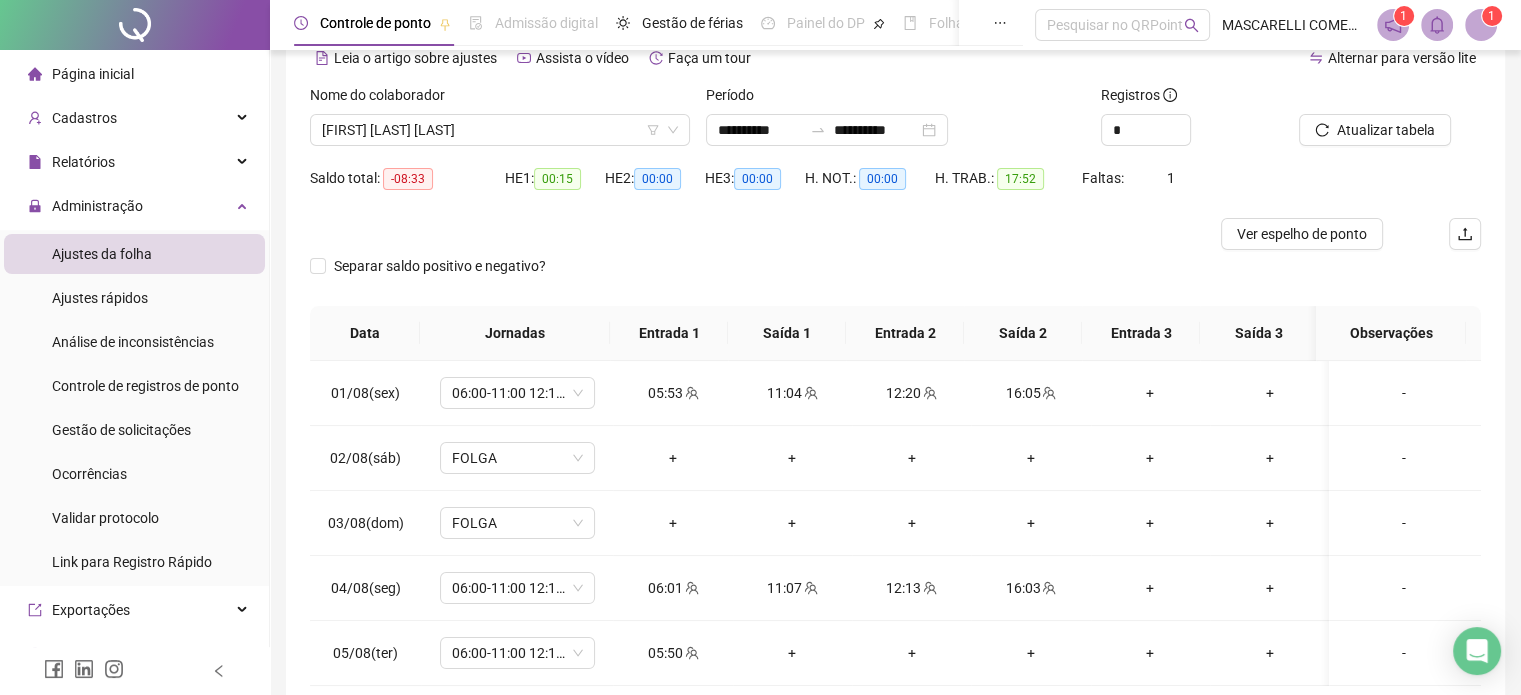 click on "Nome do colaborador [FIRST] [LAST] [LAST]" at bounding box center [500, 123] 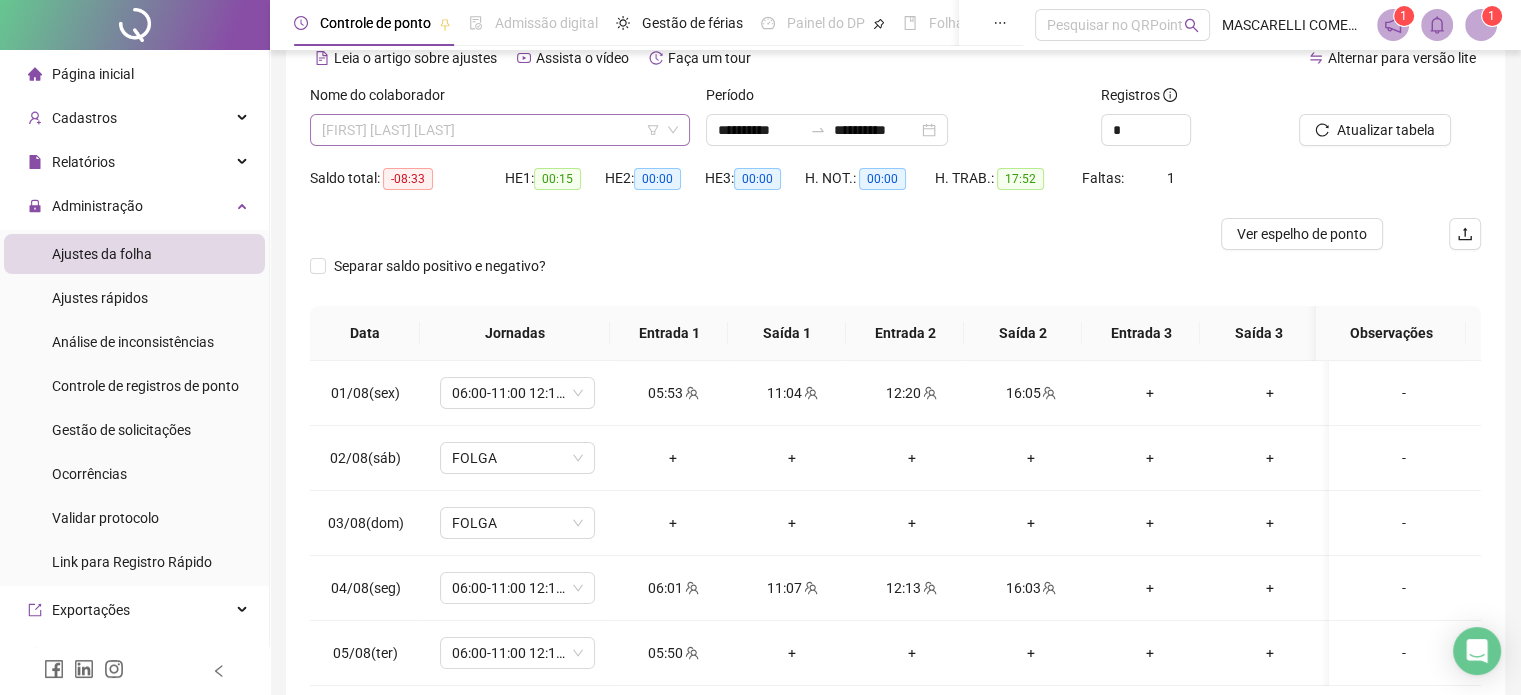 click on "[FIRST] [LAST] [LAST]" at bounding box center (500, 130) 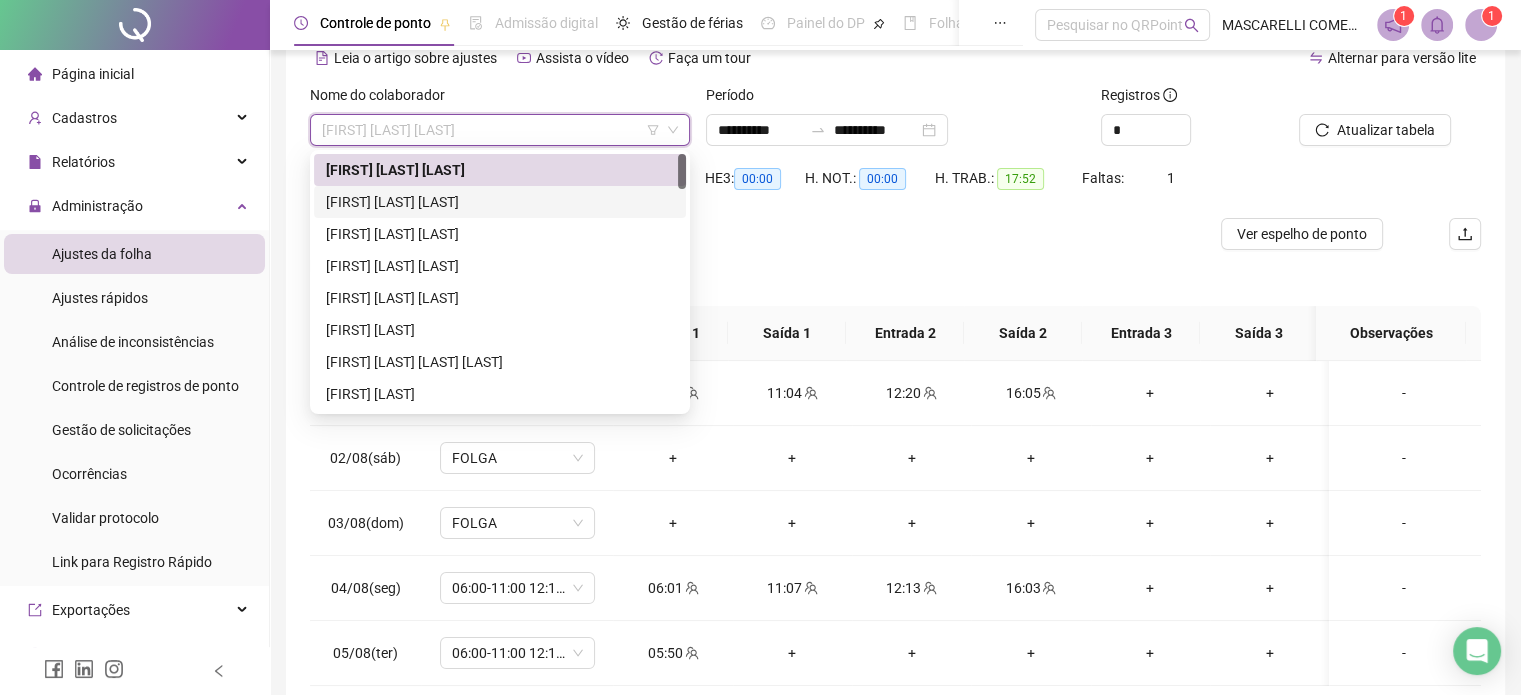 click on "[FIRST] [LAST] [LAST]" at bounding box center [500, 202] 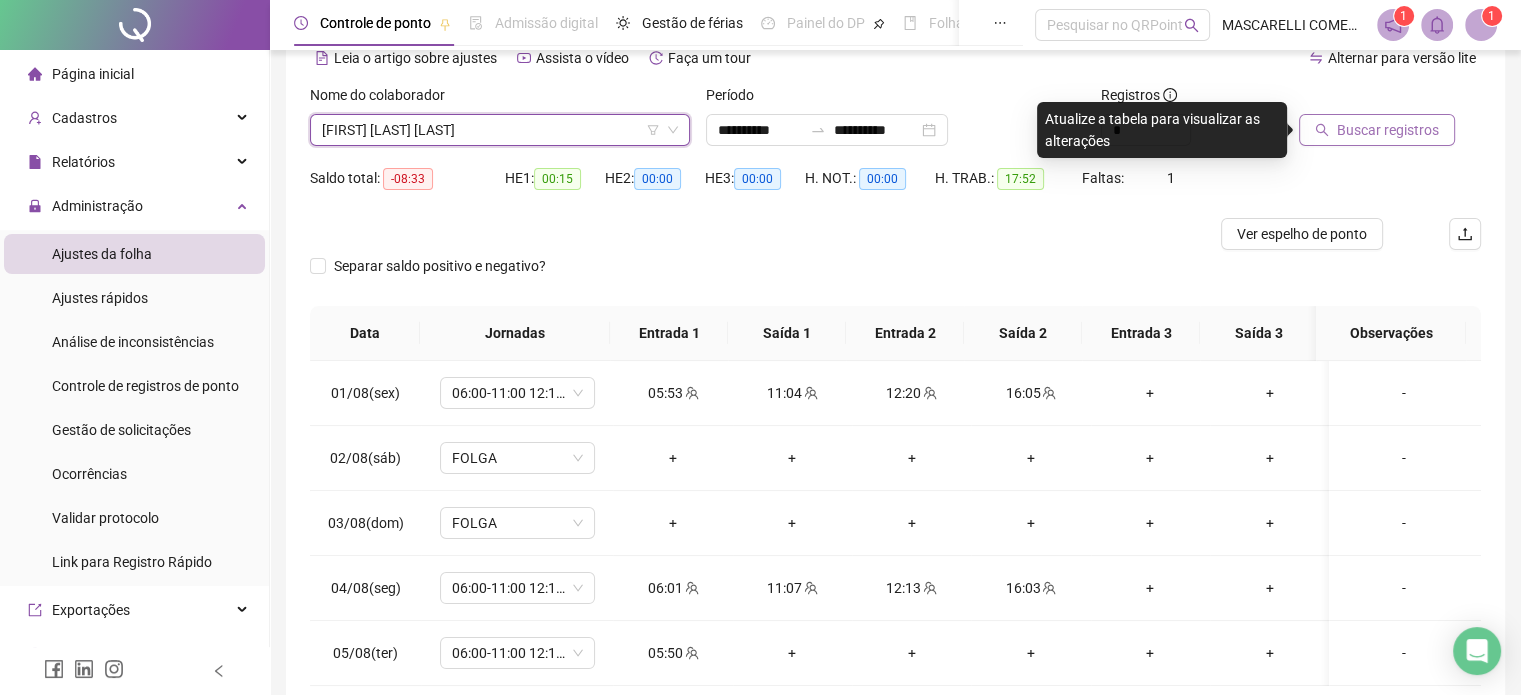 click on "Buscar registros" at bounding box center [1388, 130] 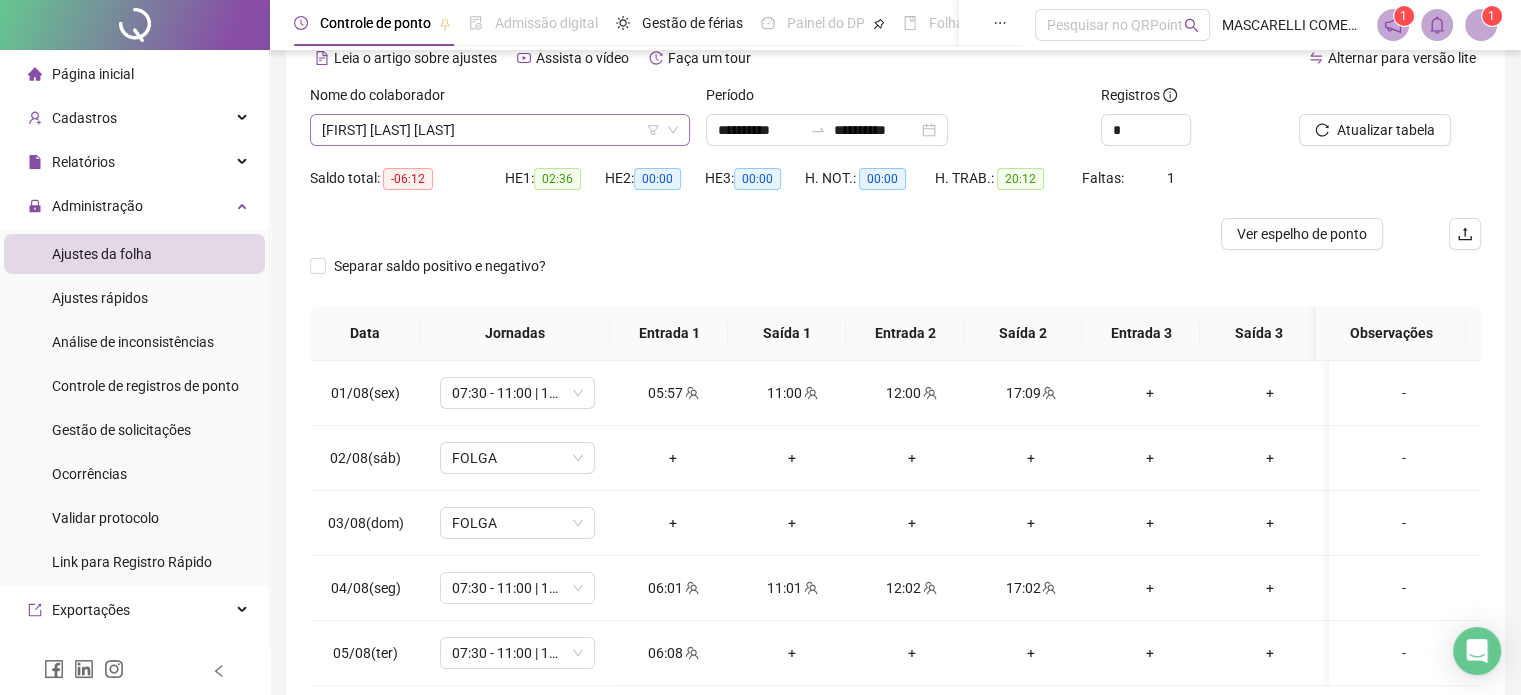 click on "[FIRST] [LAST] [LAST]" at bounding box center (500, 130) 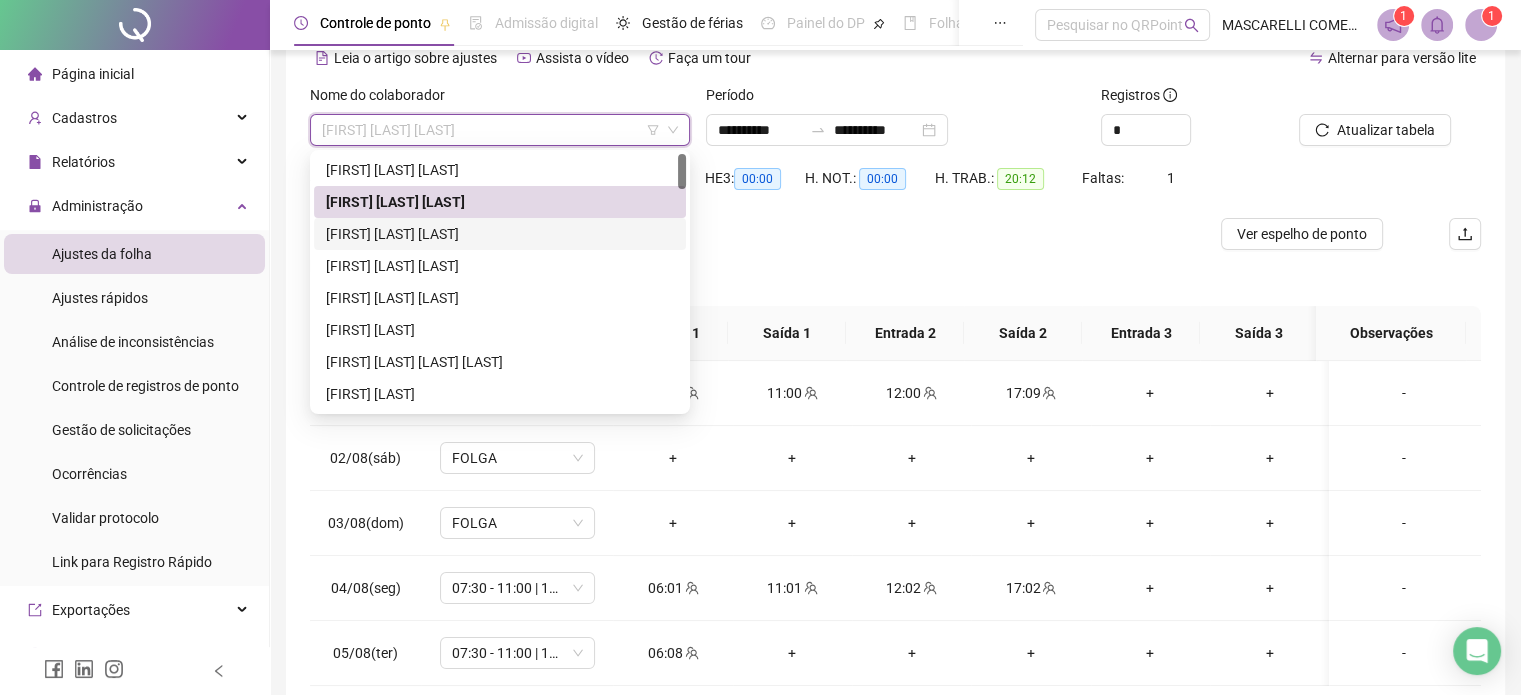 click on "[FIRST] [LAST] [LAST]" at bounding box center [500, 234] 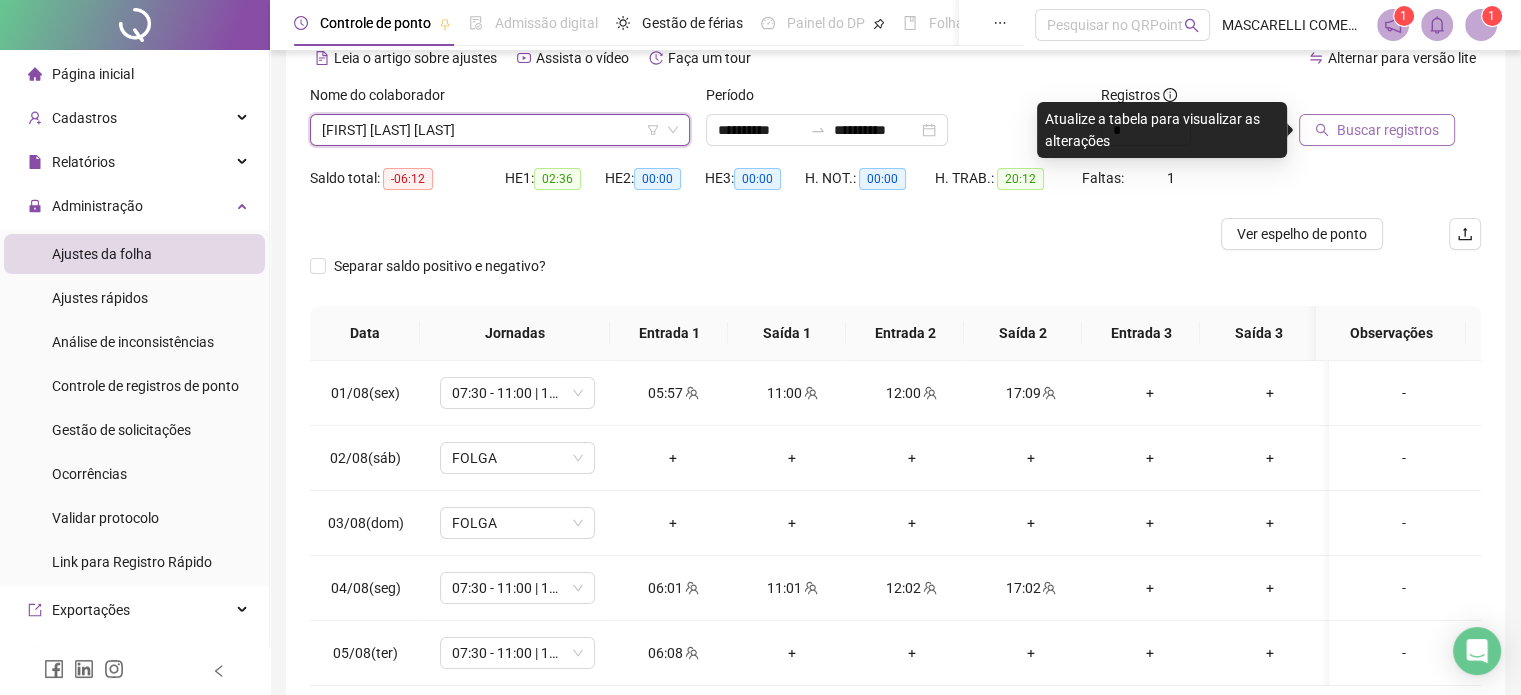 click on "Buscar registros" at bounding box center [1388, 130] 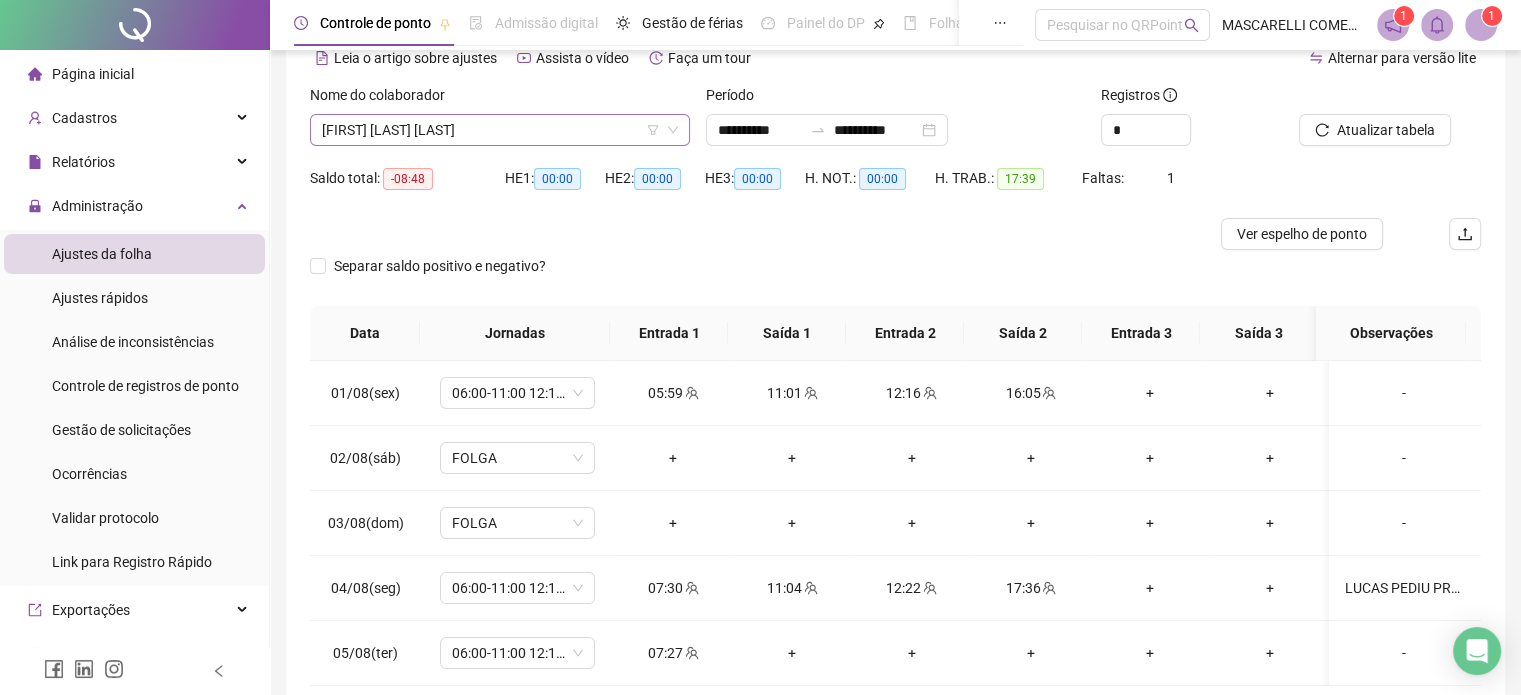 click on "[FIRST] [LAST] [LAST]" at bounding box center [500, 130] 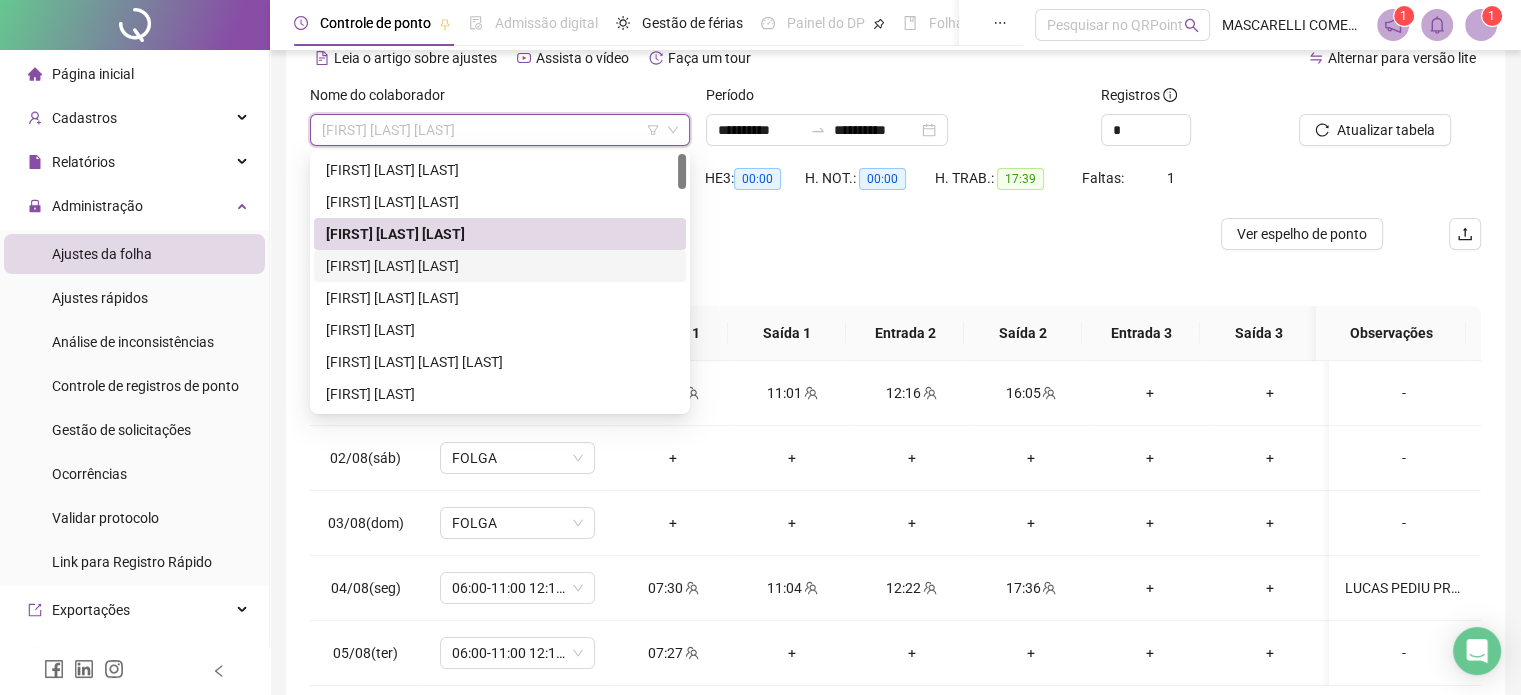 click on "[FIRST] [LAST] [LAST]" at bounding box center [500, 266] 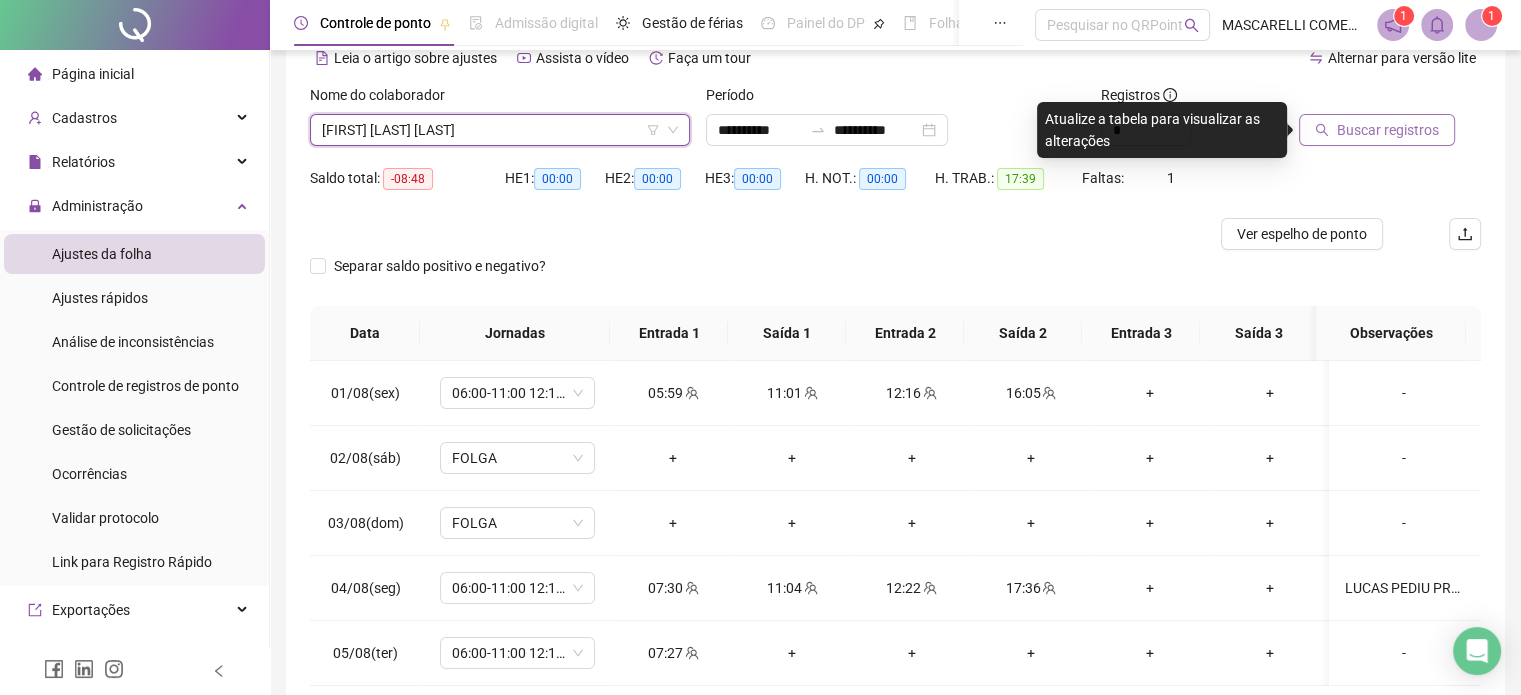 click on "Buscar registros" at bounding box center (1388, 130) 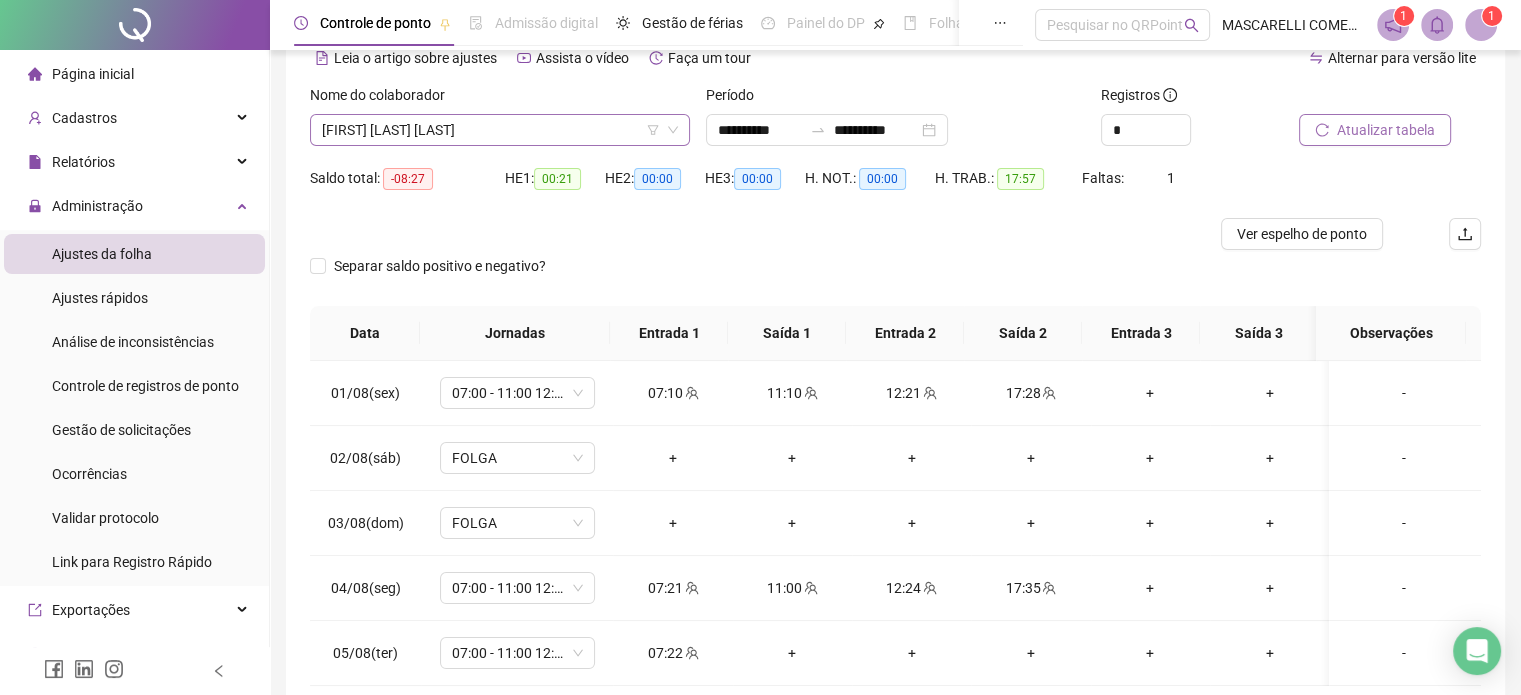 click on "[FIRST] [LAST] [LAST]" at bounding box center [500, 130] 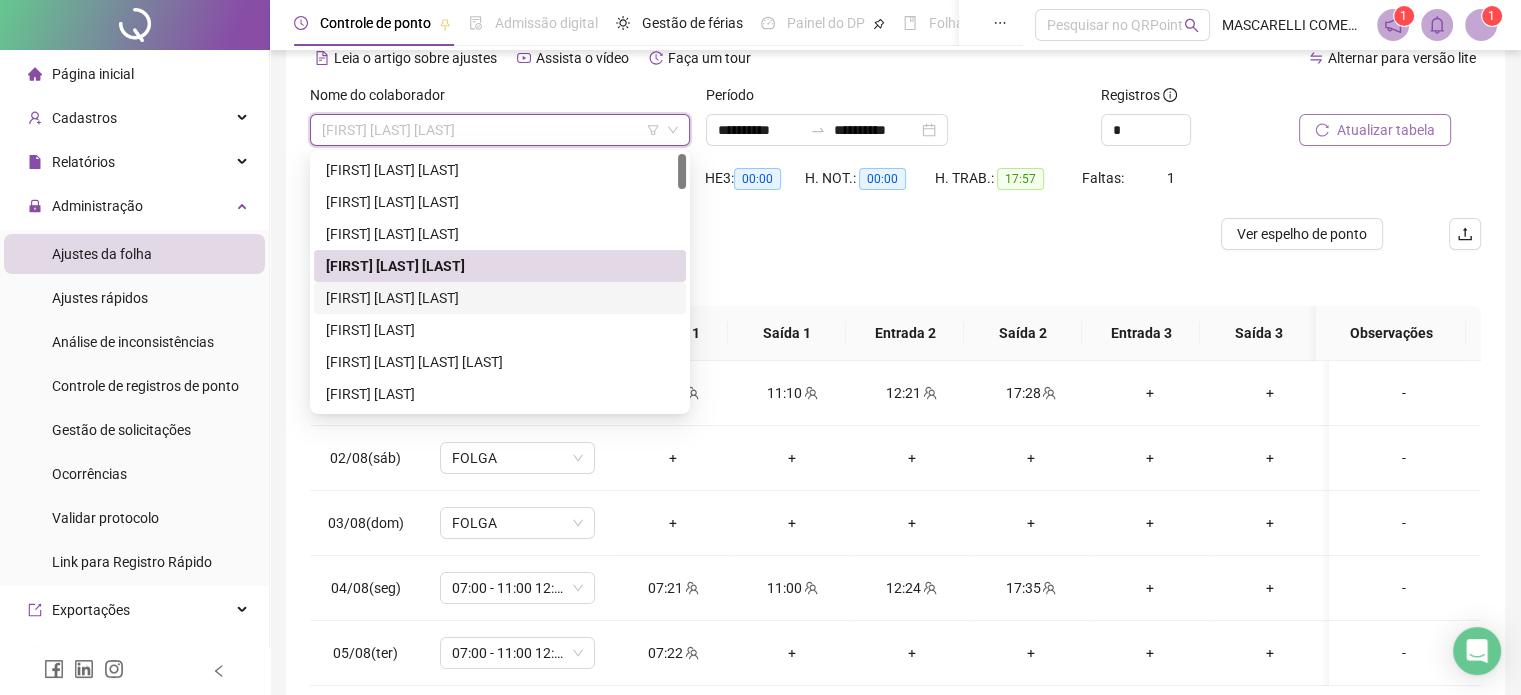 click on "[FIRST] [LAST] [LAST]" at bounding box center (500, 298) 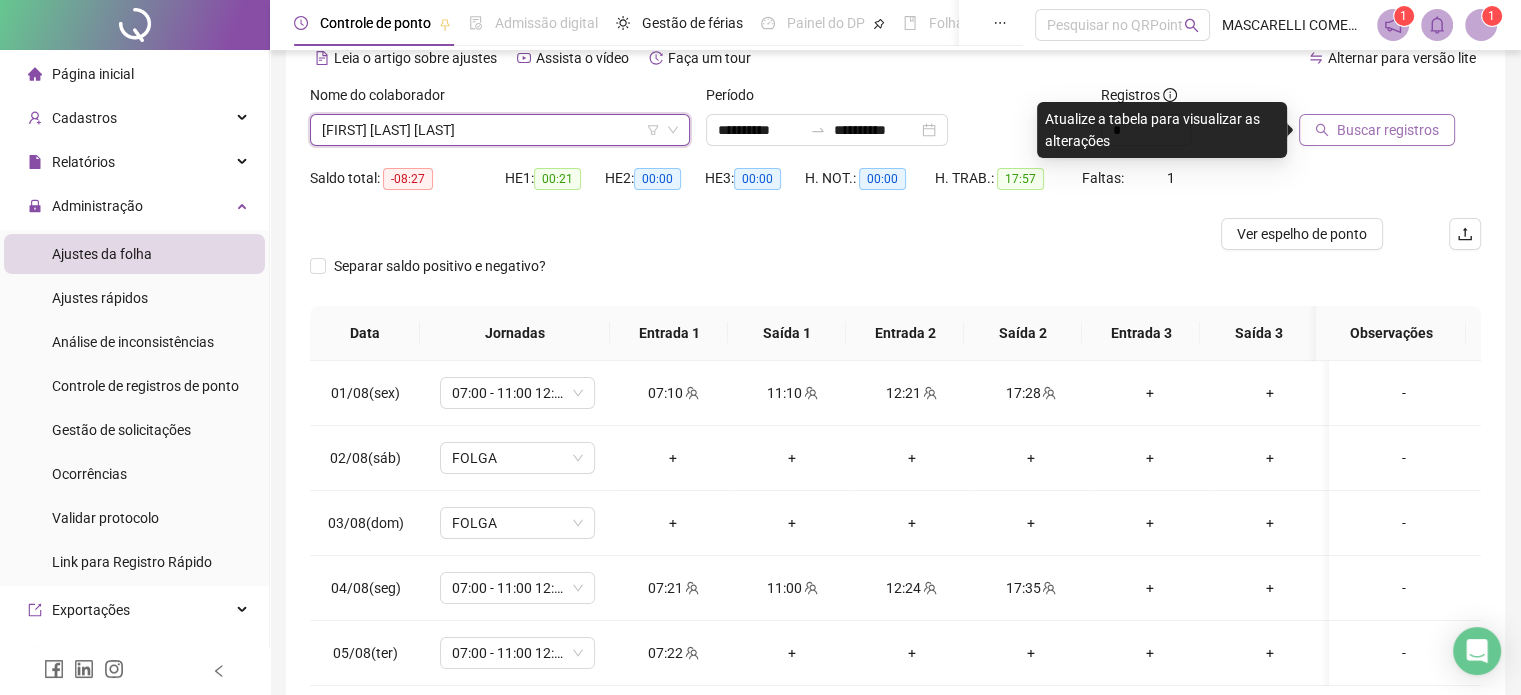 click on "Buscar registros" at bounding box center (1377, 130) 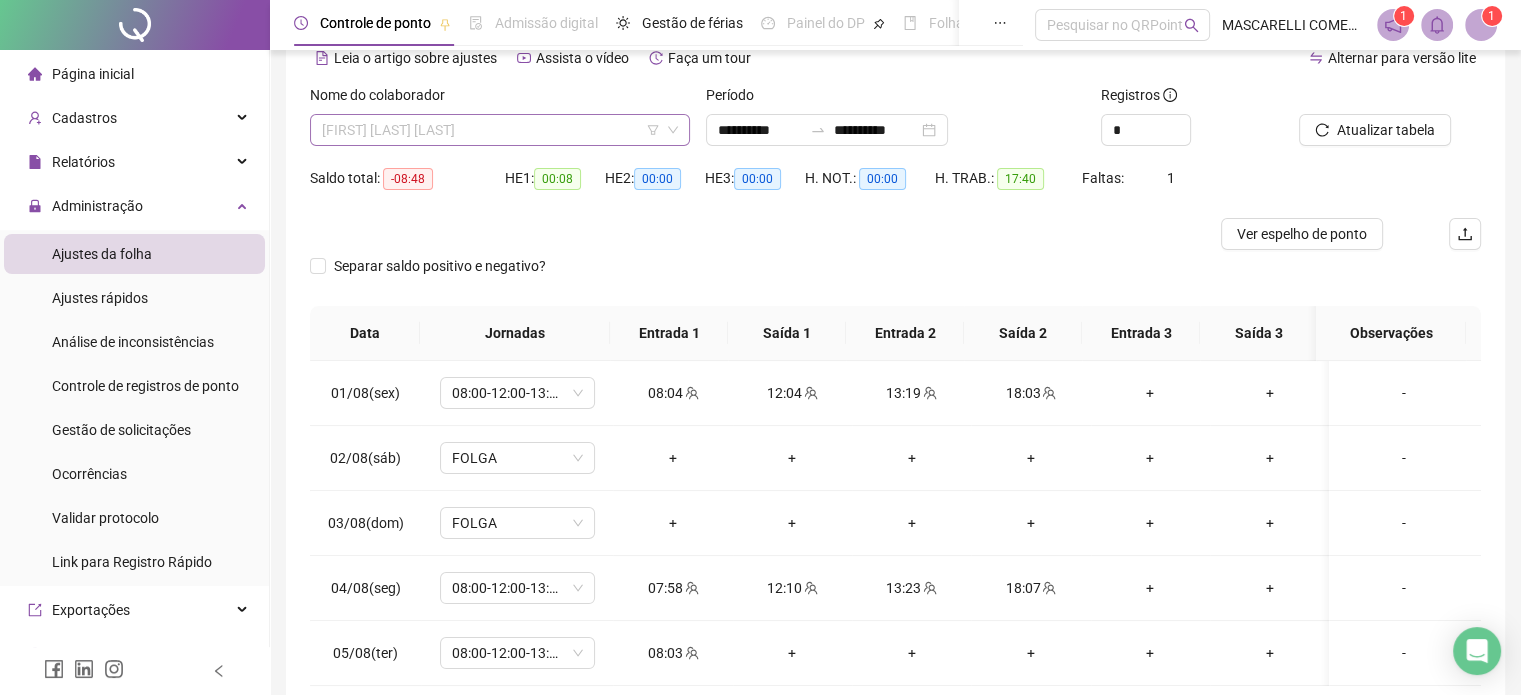 click on "[FIRST] [LAST] [LAST]" at bounding box center (500, 130) 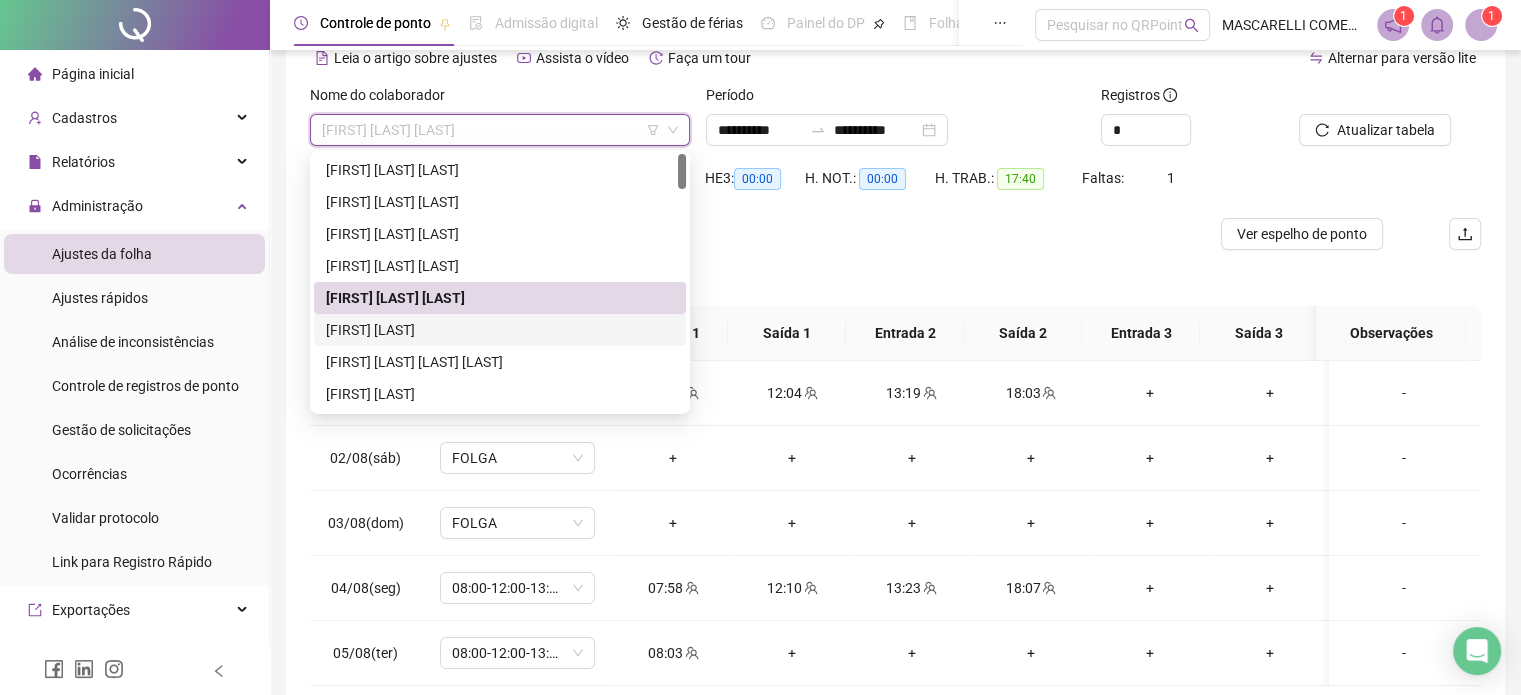 click on "[FIRST] [LAST]" at bounding box center (500, 330) 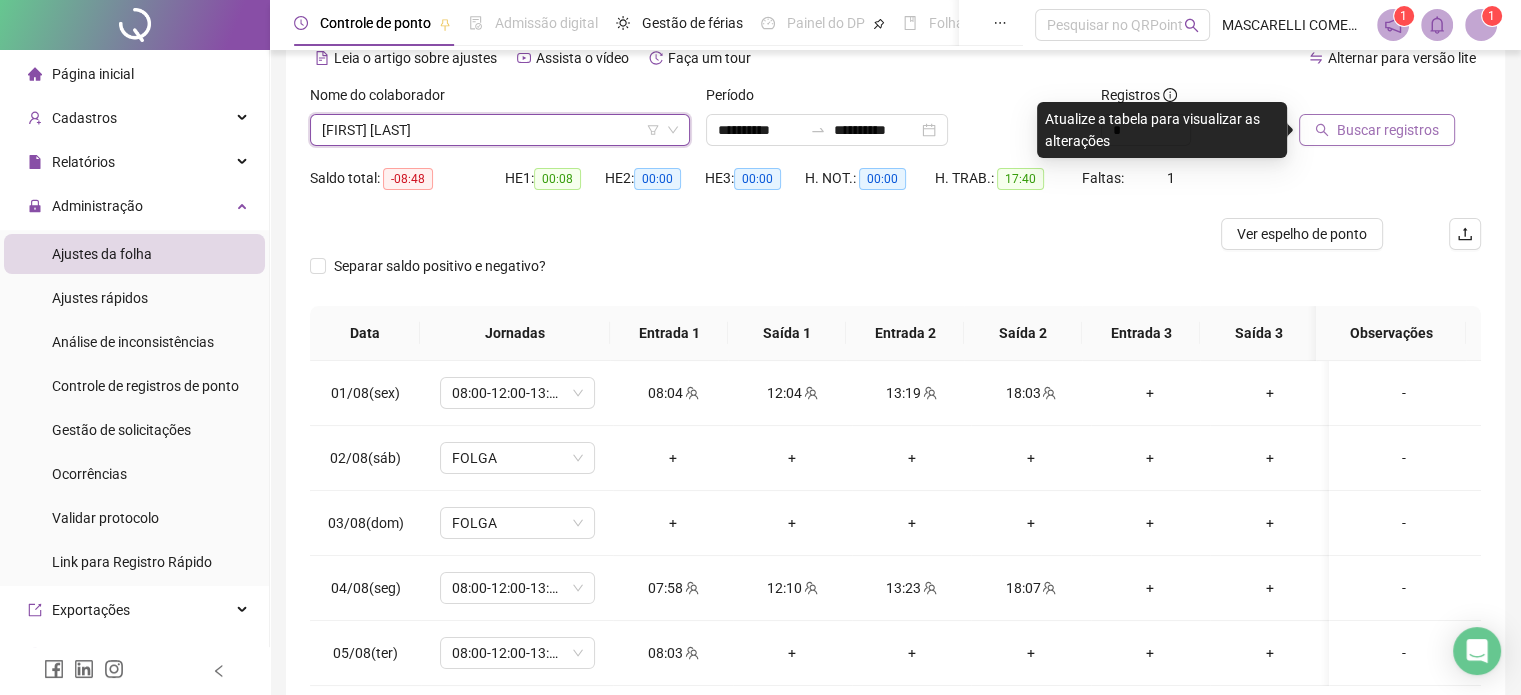 click on "Buscar registros" at bounding box center (1388, 130) 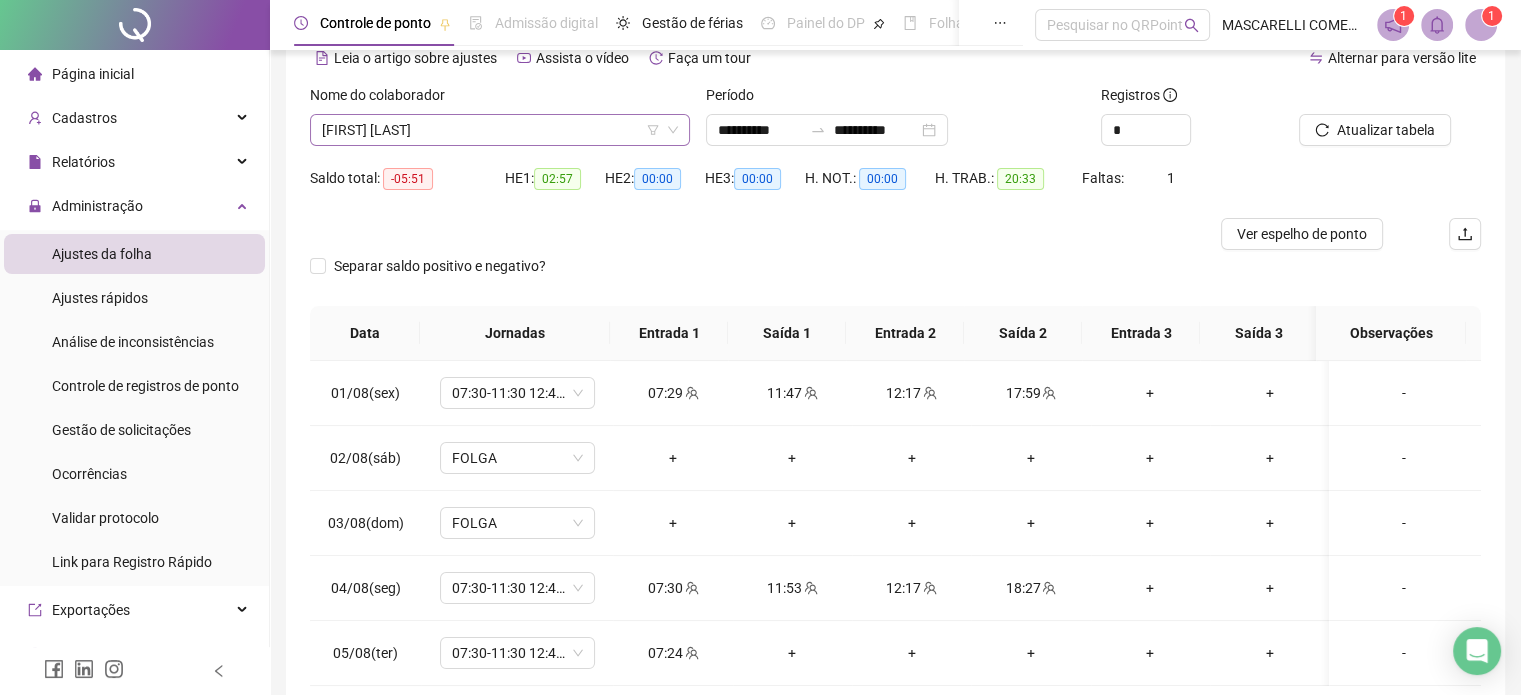 click on "[FIRST] [LAST]" at bounding box center (500, 130) 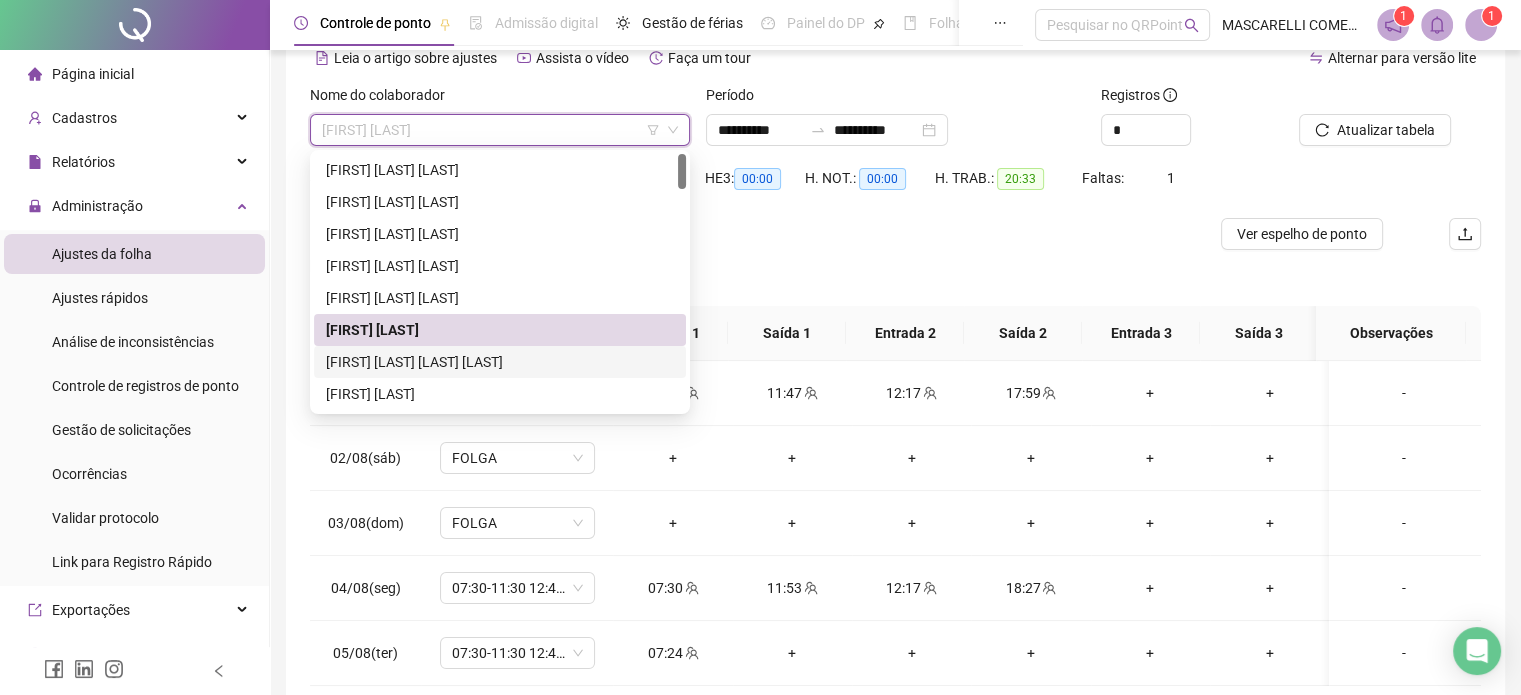 click on "[FIRST] [LAST] [LAST] [LAST]" at bounding box center (500, 362) 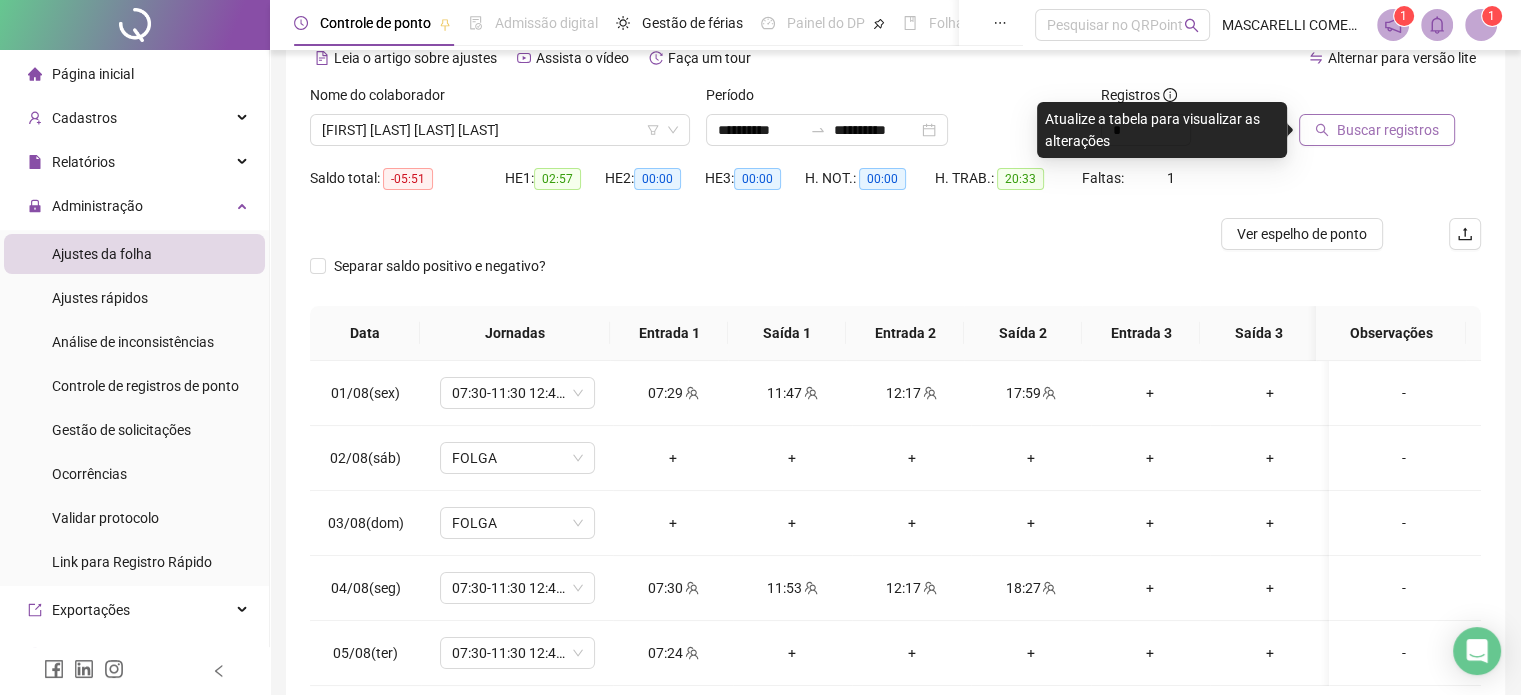 click on "Buscar registros" at bounding box center (1388, 130) 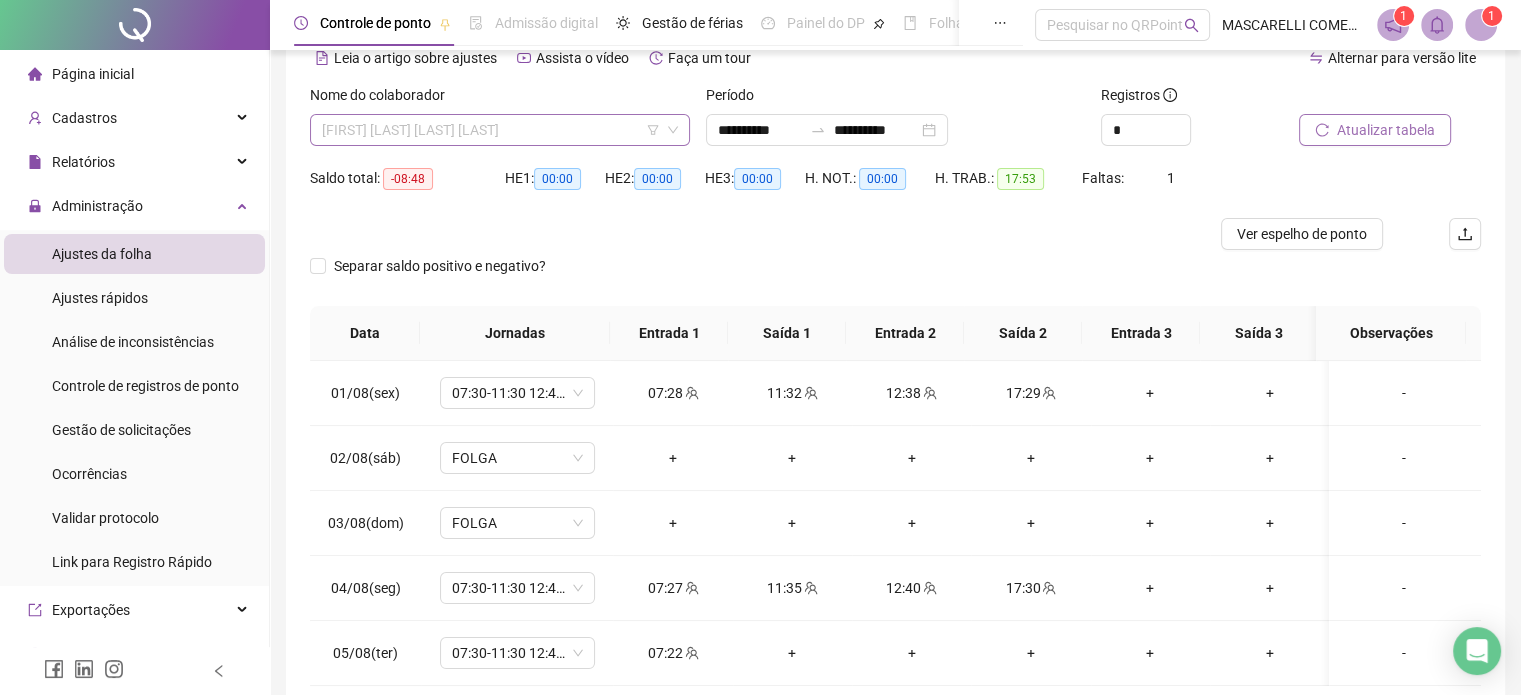 click on "[FIRST] [LAST] [LAST] [LAST]" at bounding box center (500, 130) 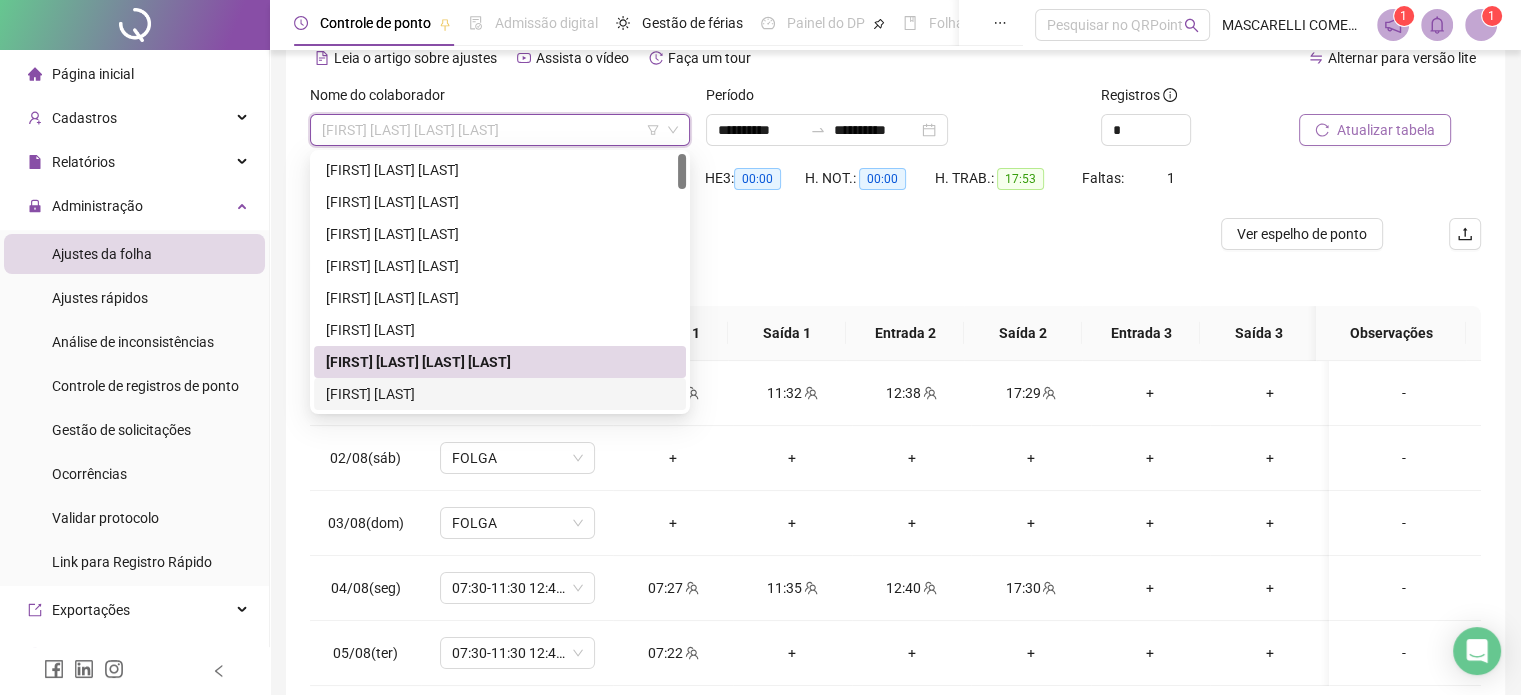 click on "[FIRST] [LAST]" at bounding box center [500, 394] 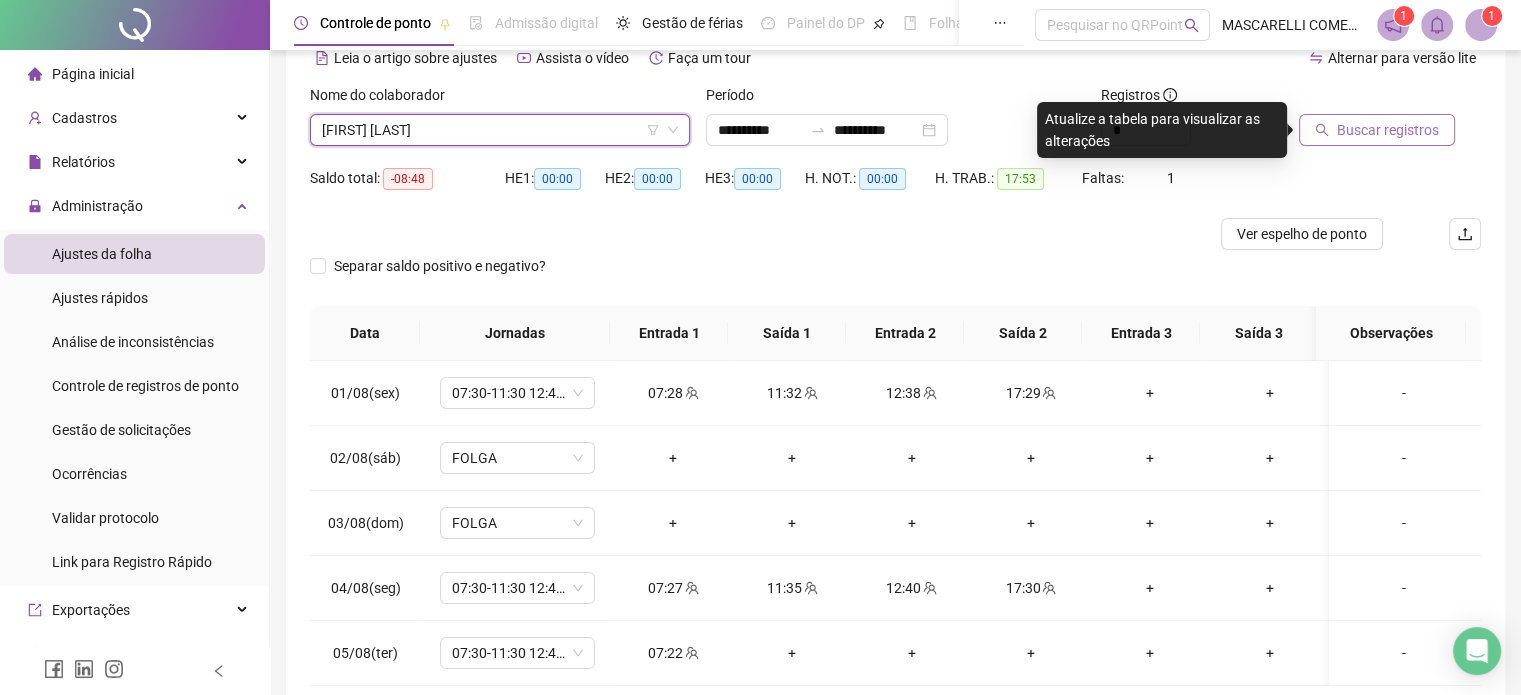 click at bounding box center (1365, 99) 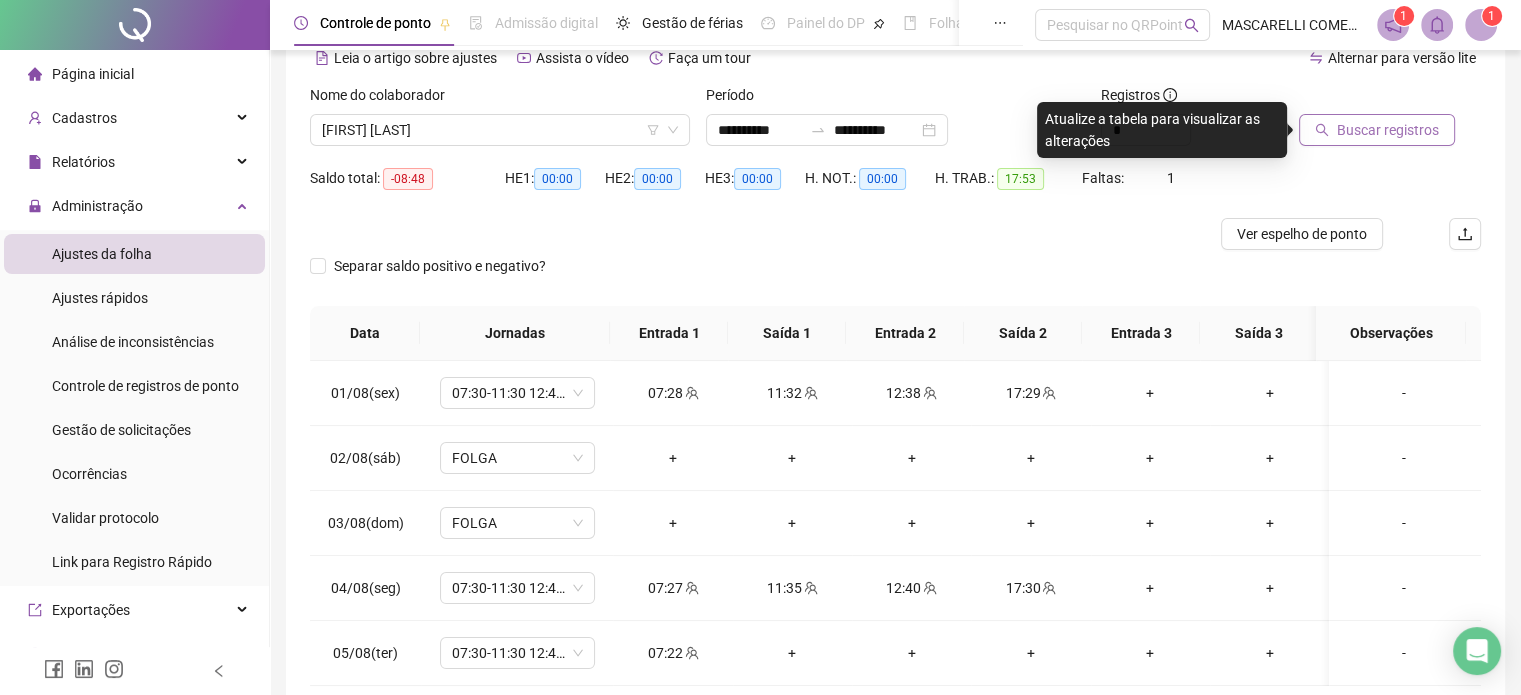click on "Buscar registros" at bounding box center (1388, 130) 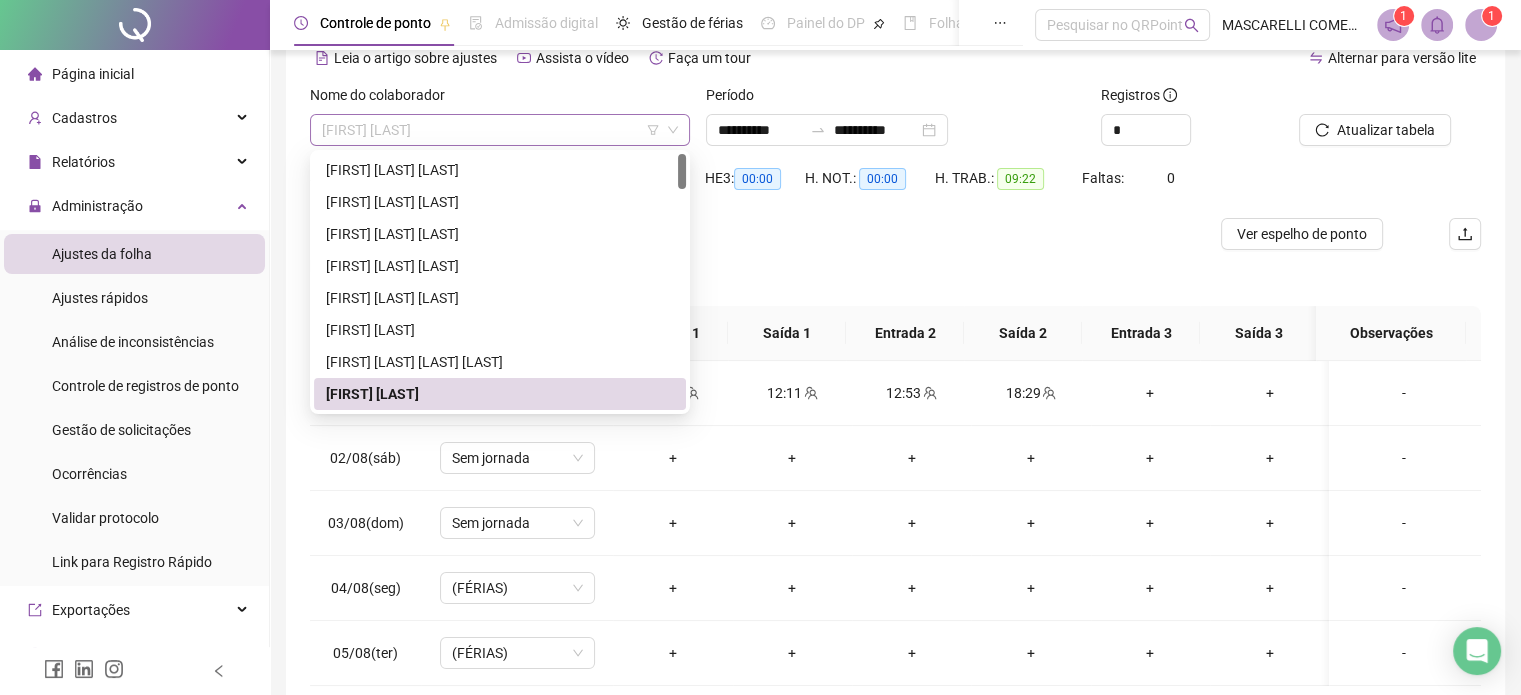 click on "[FIRST] [LAST]" at bounding box center [500, 130] 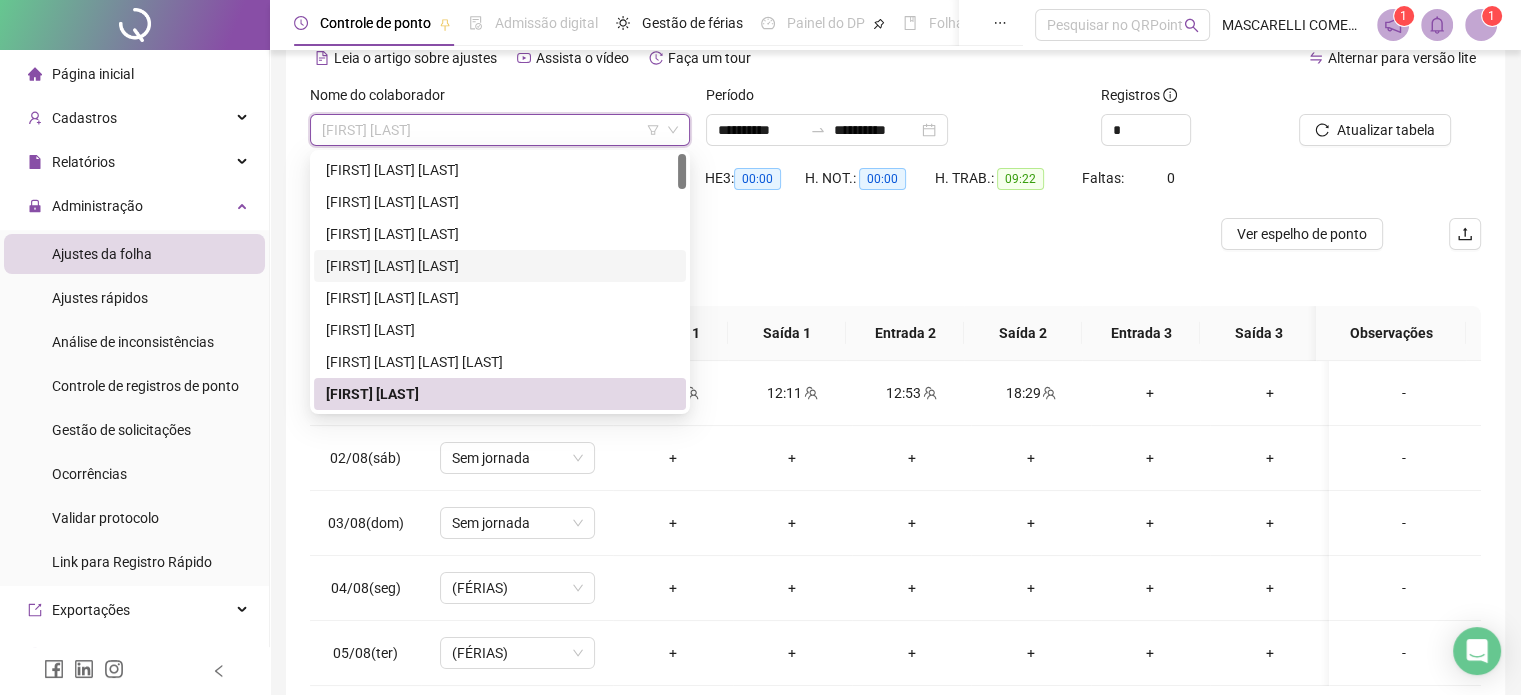 scroll, scrollTop: 200, scrollLeft: 0, axis: vertical 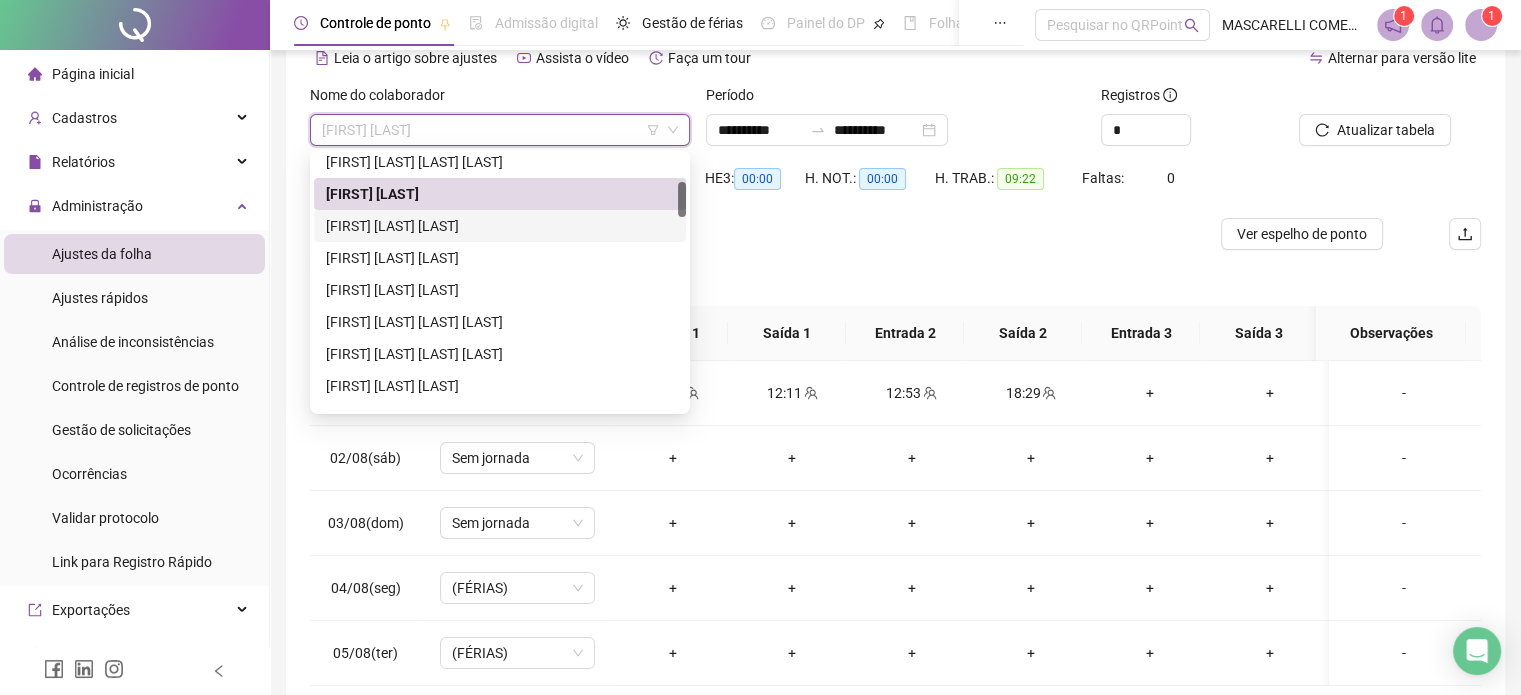 click on "[FIRST] [LAST] [LAST]" at bounding box center [500, 226] 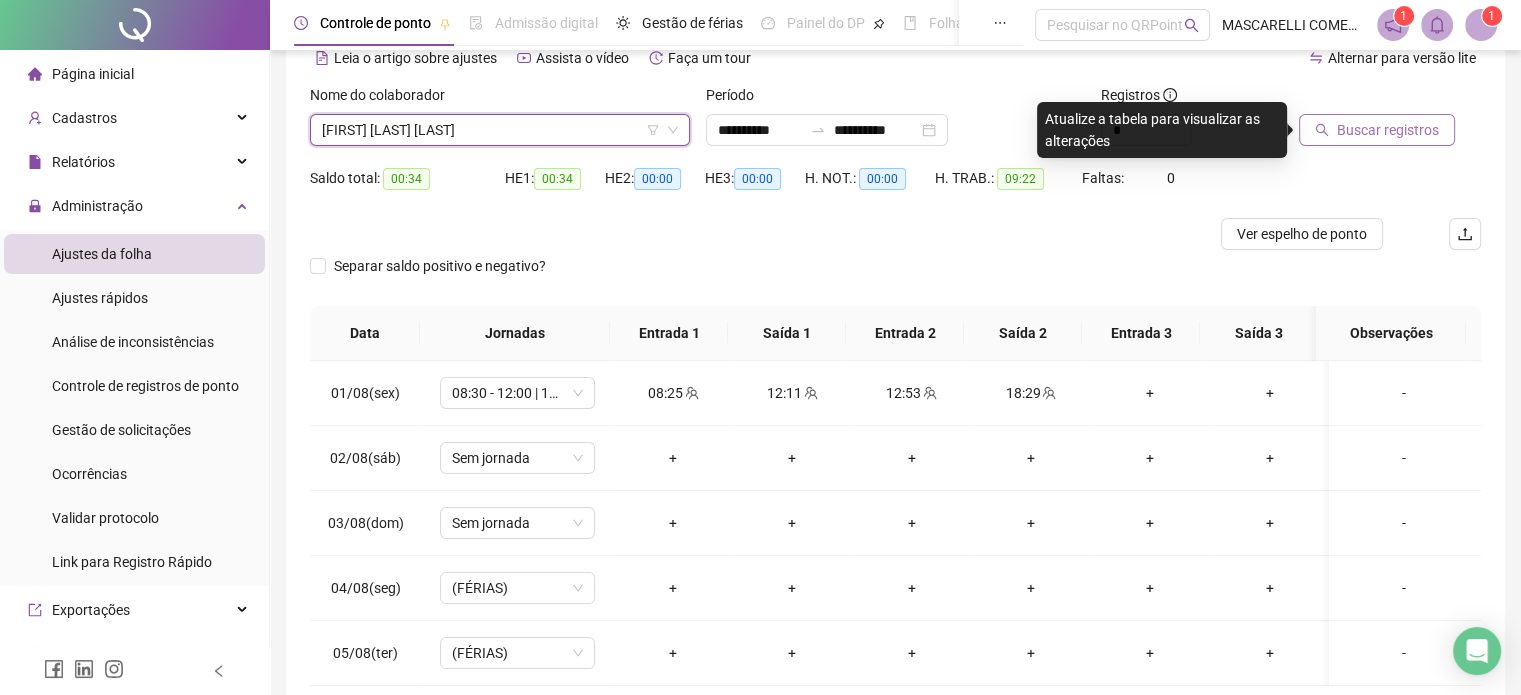 click on "Buscar registros" at bounding box center [1388, 130] 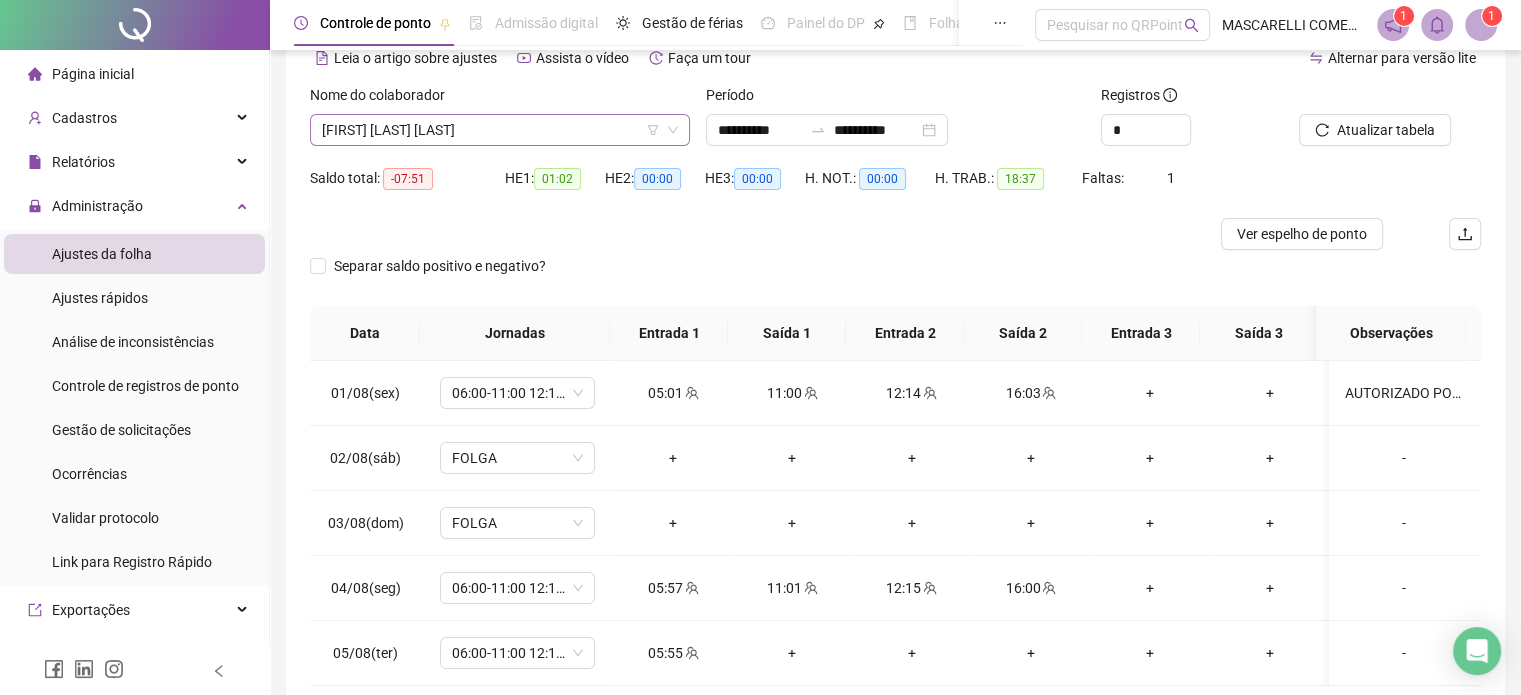 click on "[FIRST] [LAST] [LAST]" at bounding box center (500, 130) 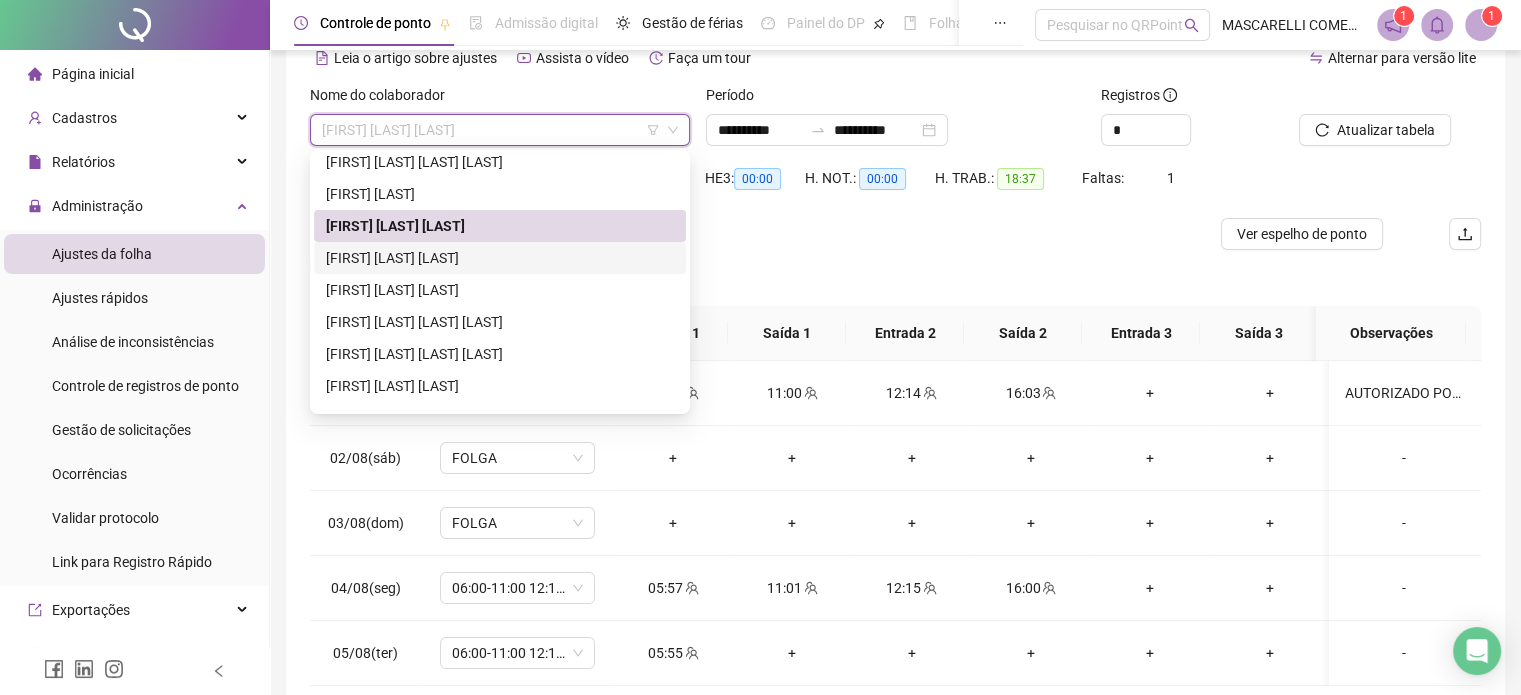 click on "[FIRST] [LAST] [LAST]" at bounding box center (500, 258) 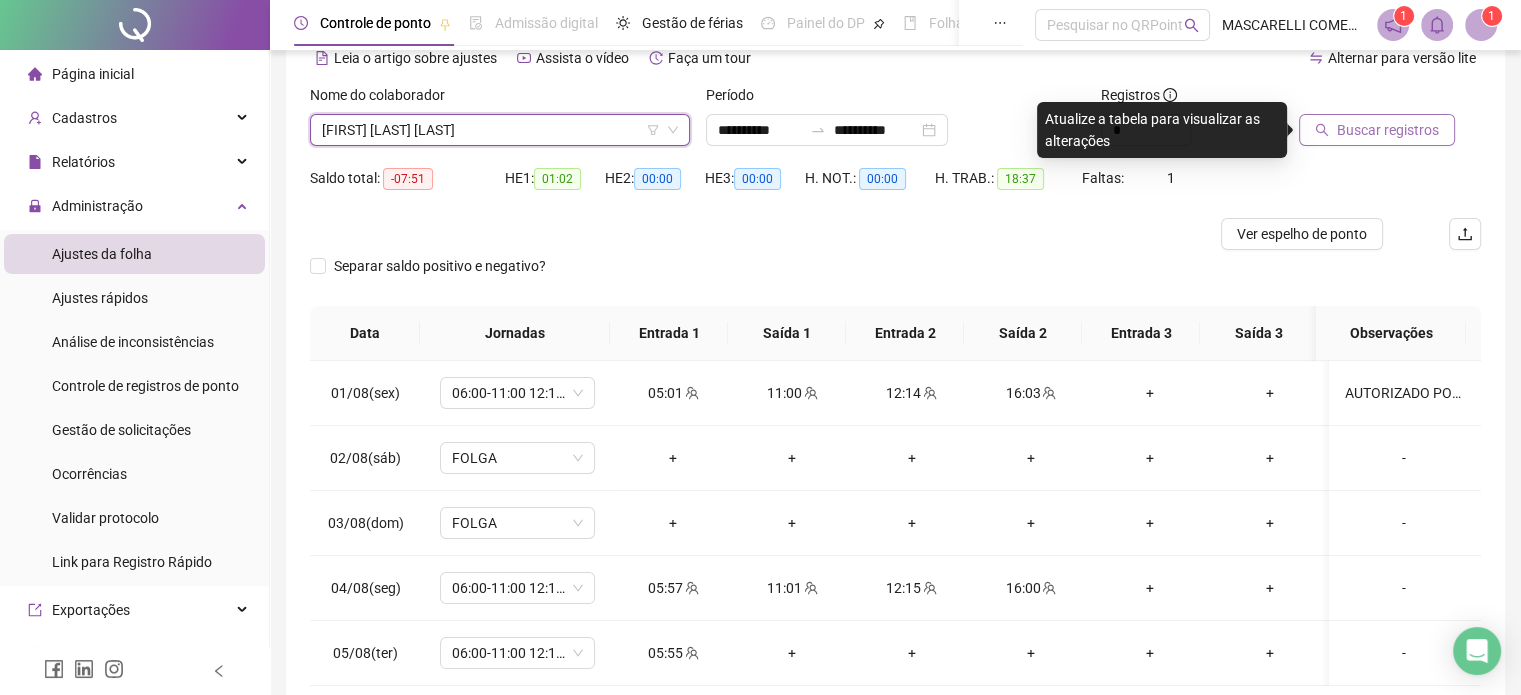 click on "Buscar registros" at bounding box center [1388, 130] 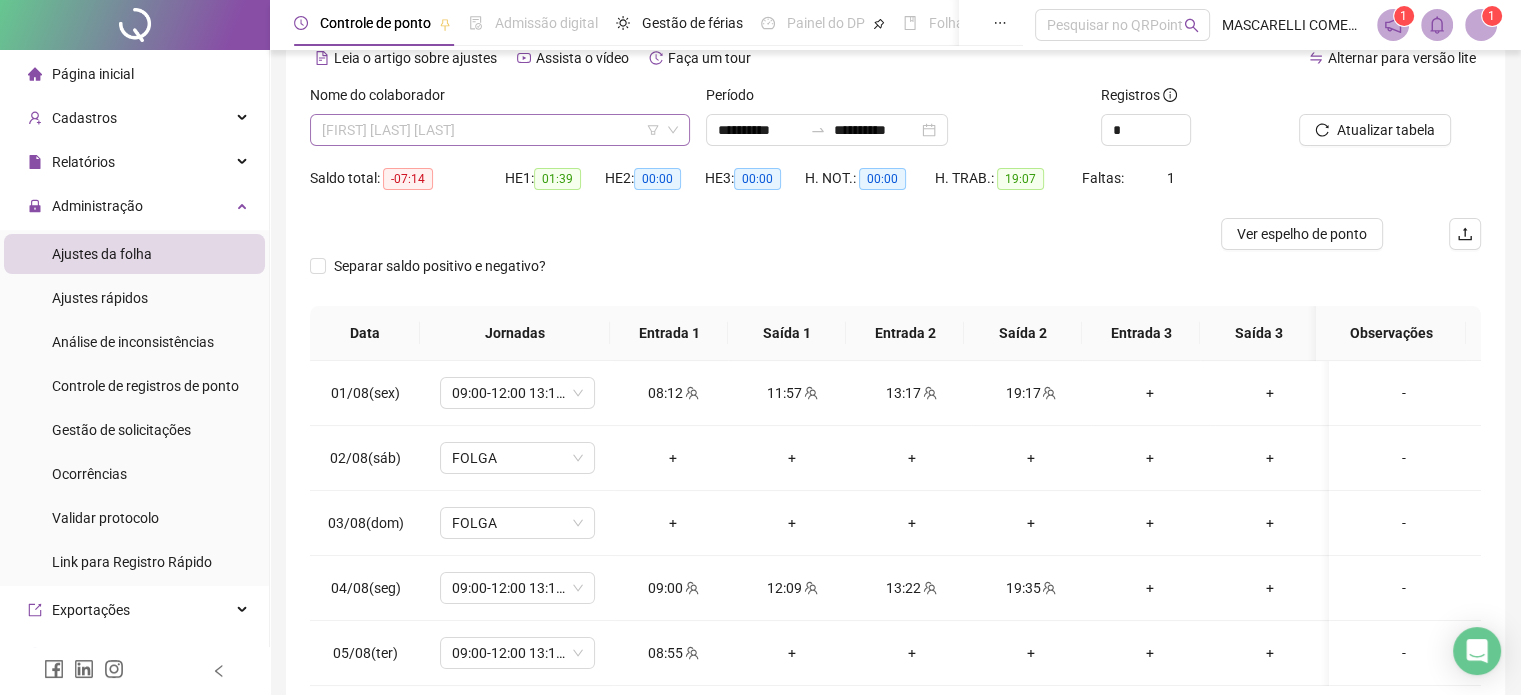 click on "[FIRST] [LAST] [LAST]" at bounding box center [500, 130] 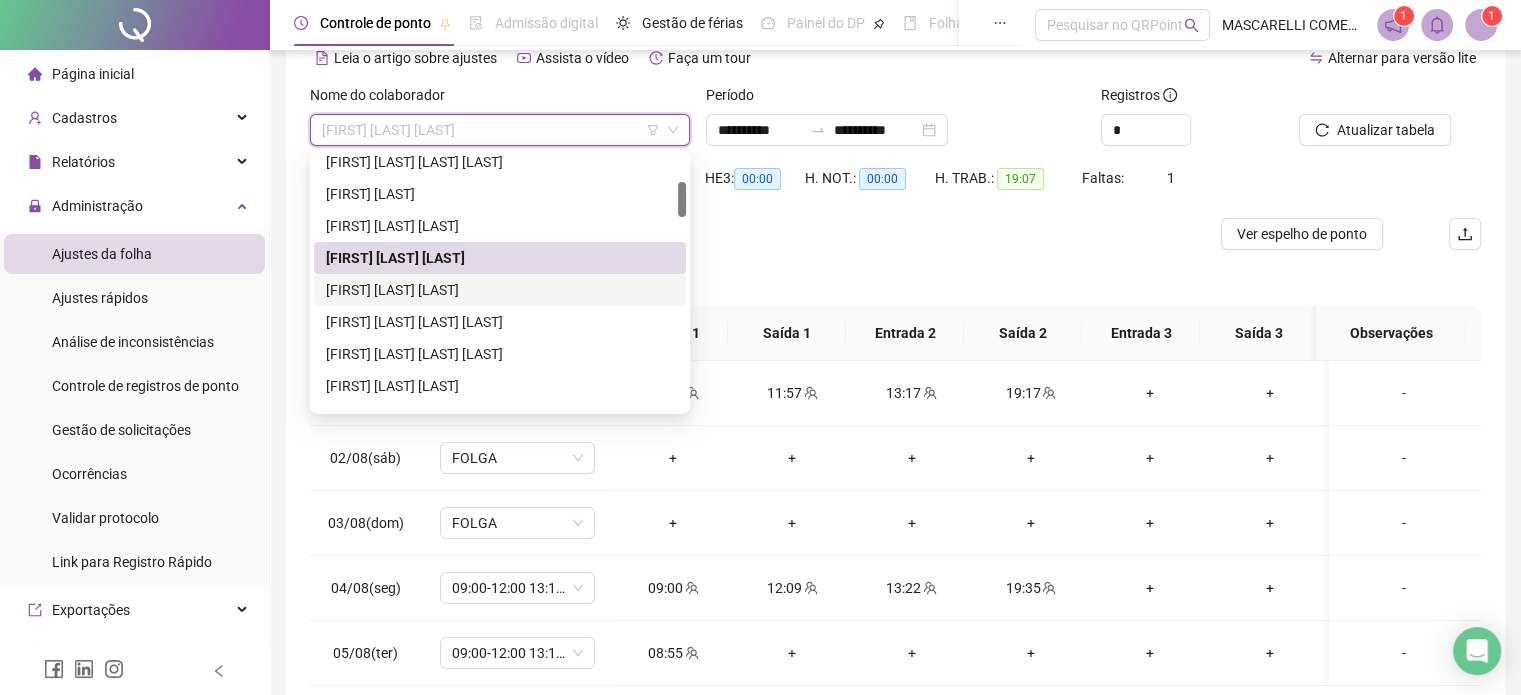 click on "[FIRST] [LAST] [LAST]" at bounding box center (500, 290) 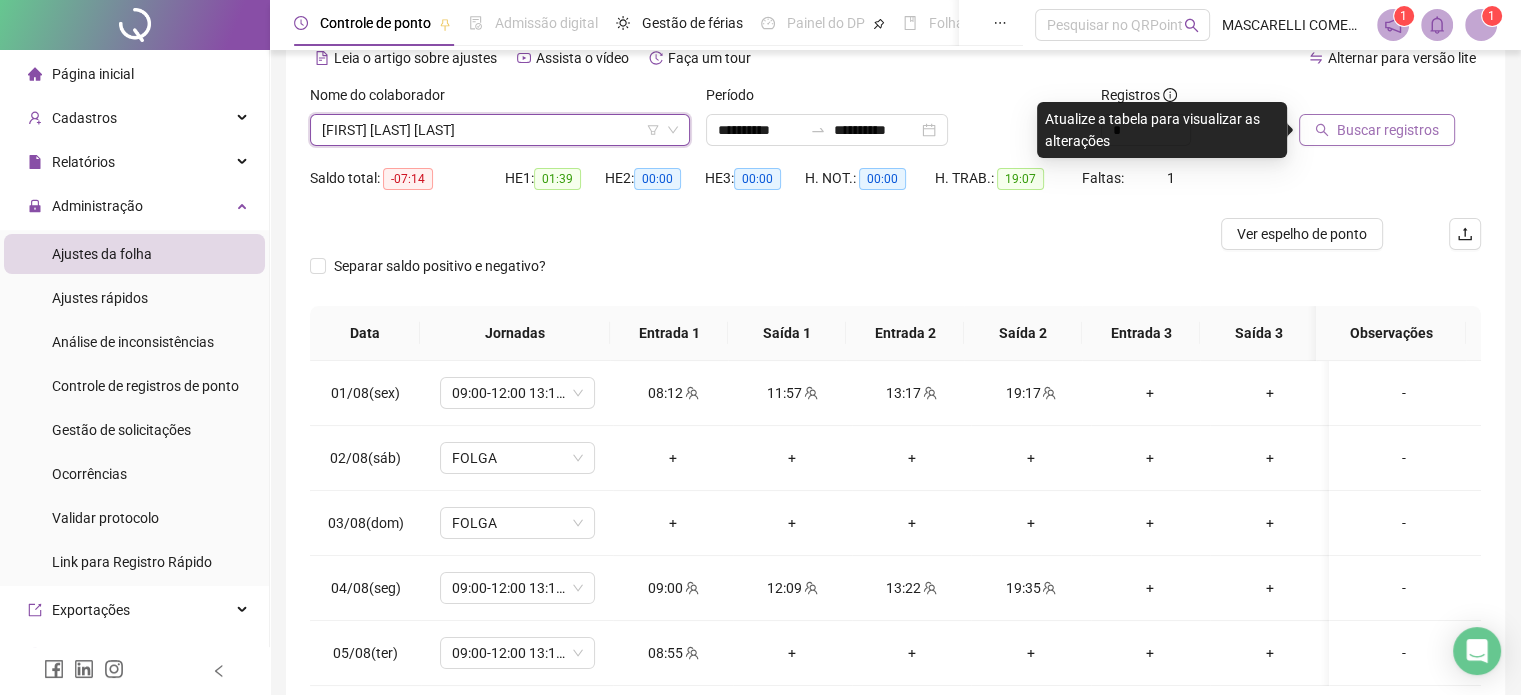 click on "Buscar registros" at bounding box center [1388, 130] 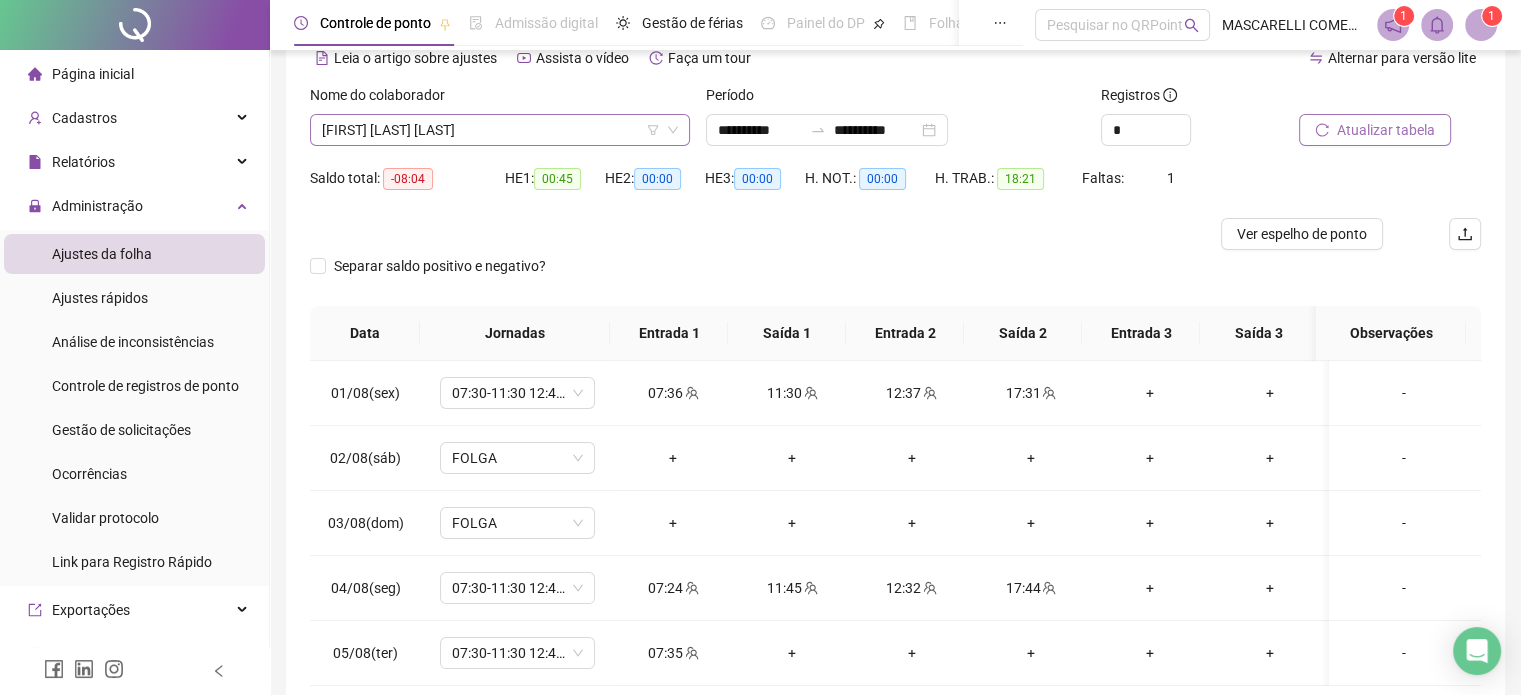 click on "[FIRST] [LAST] [LAST]" at bounding box center [500, 130] 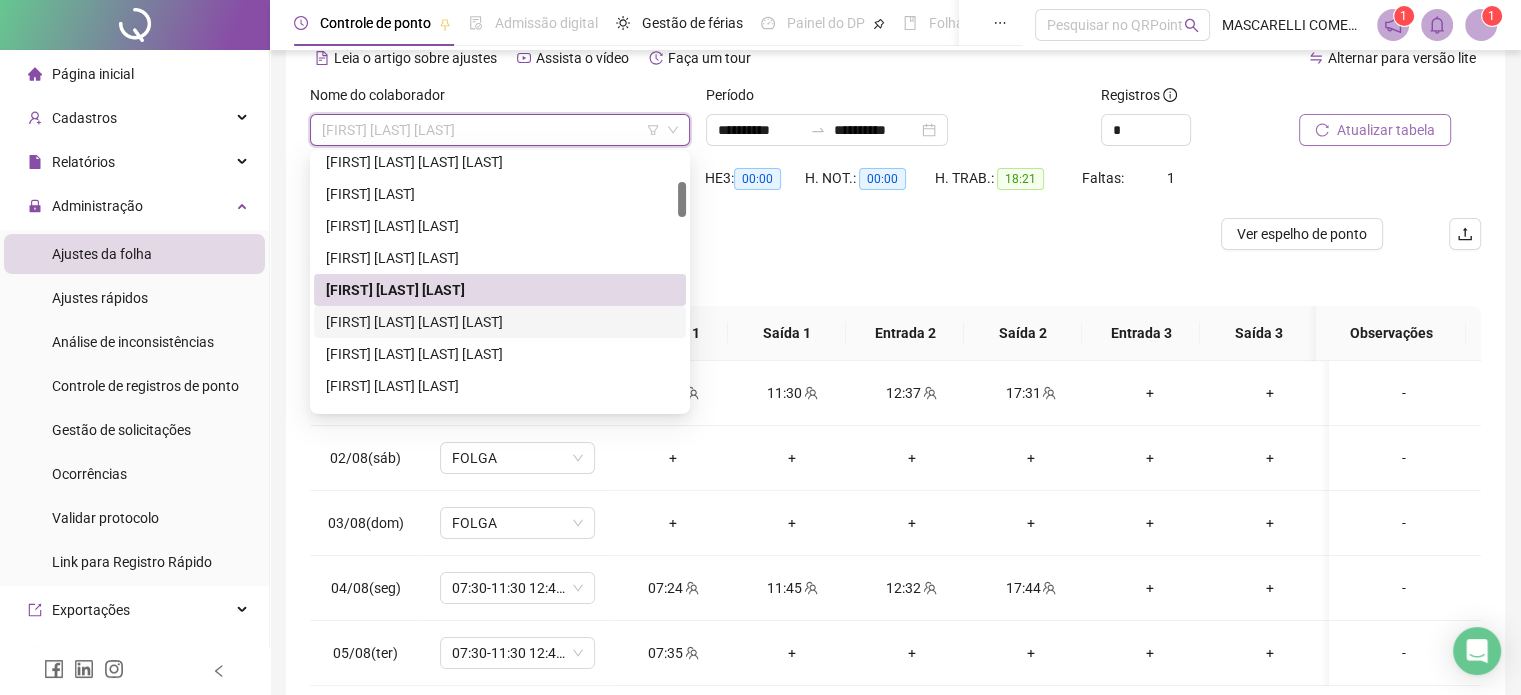 click on "[FIRST] [LAST] [LAST] [LAST]" at bounding box center (500, 322) 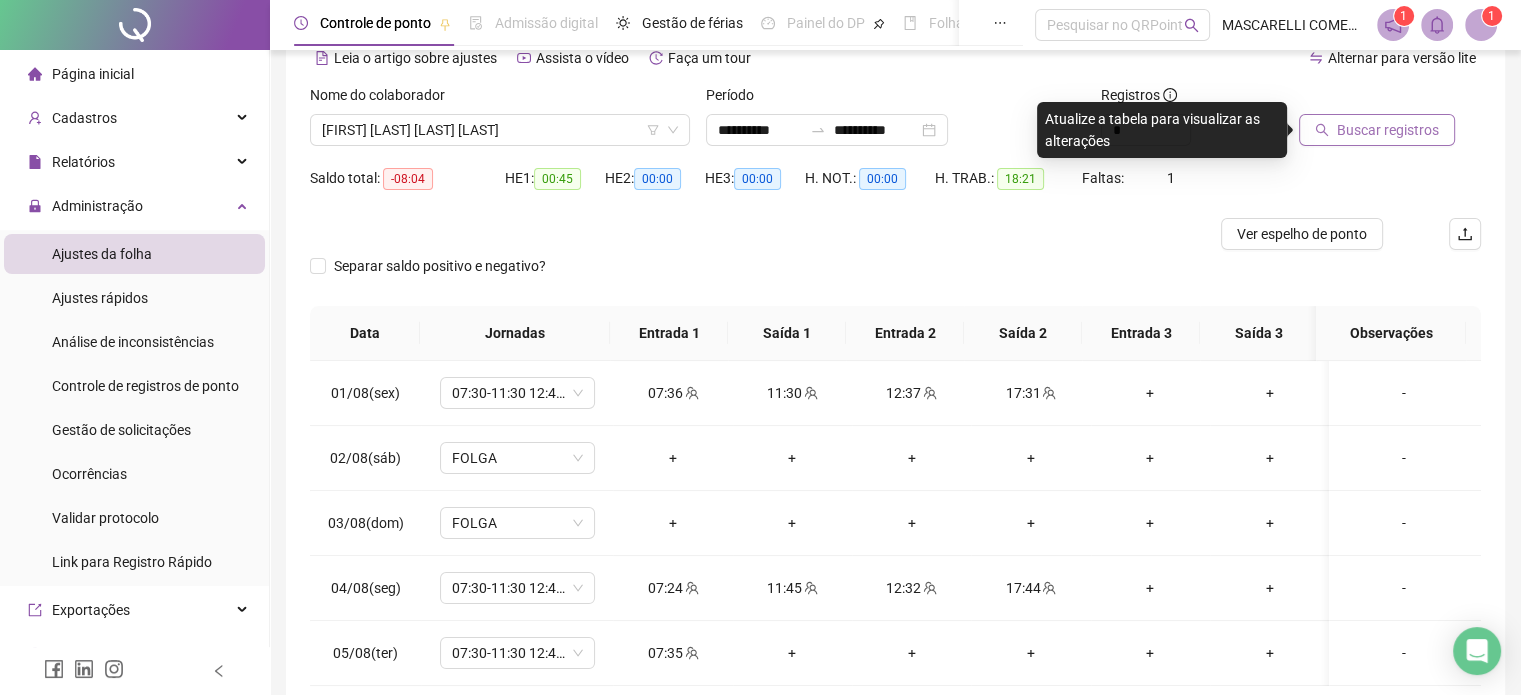 click on "Buscar registros" at bounding box center (1388, 130) 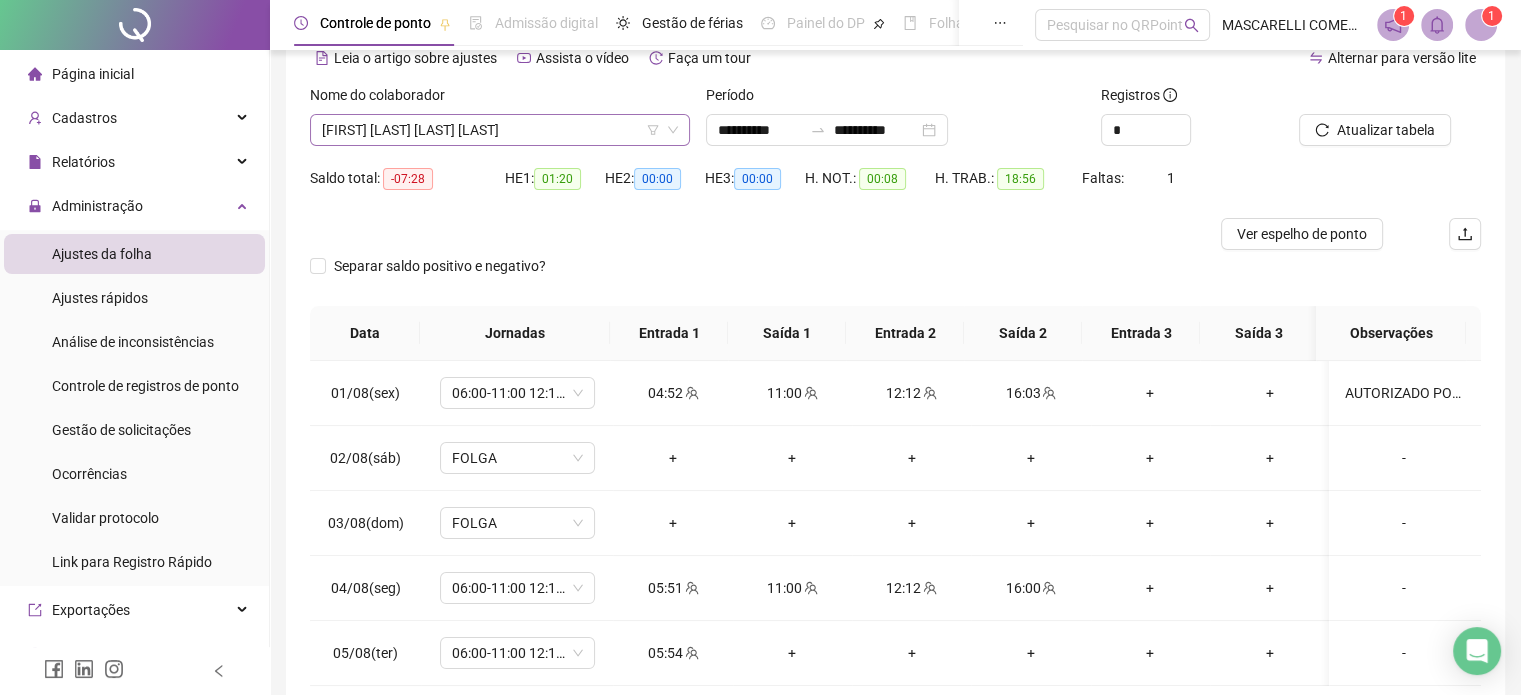 click on "[FIRST] [LAST] [LAST] [LAST]" at bounding box center (500, 130) 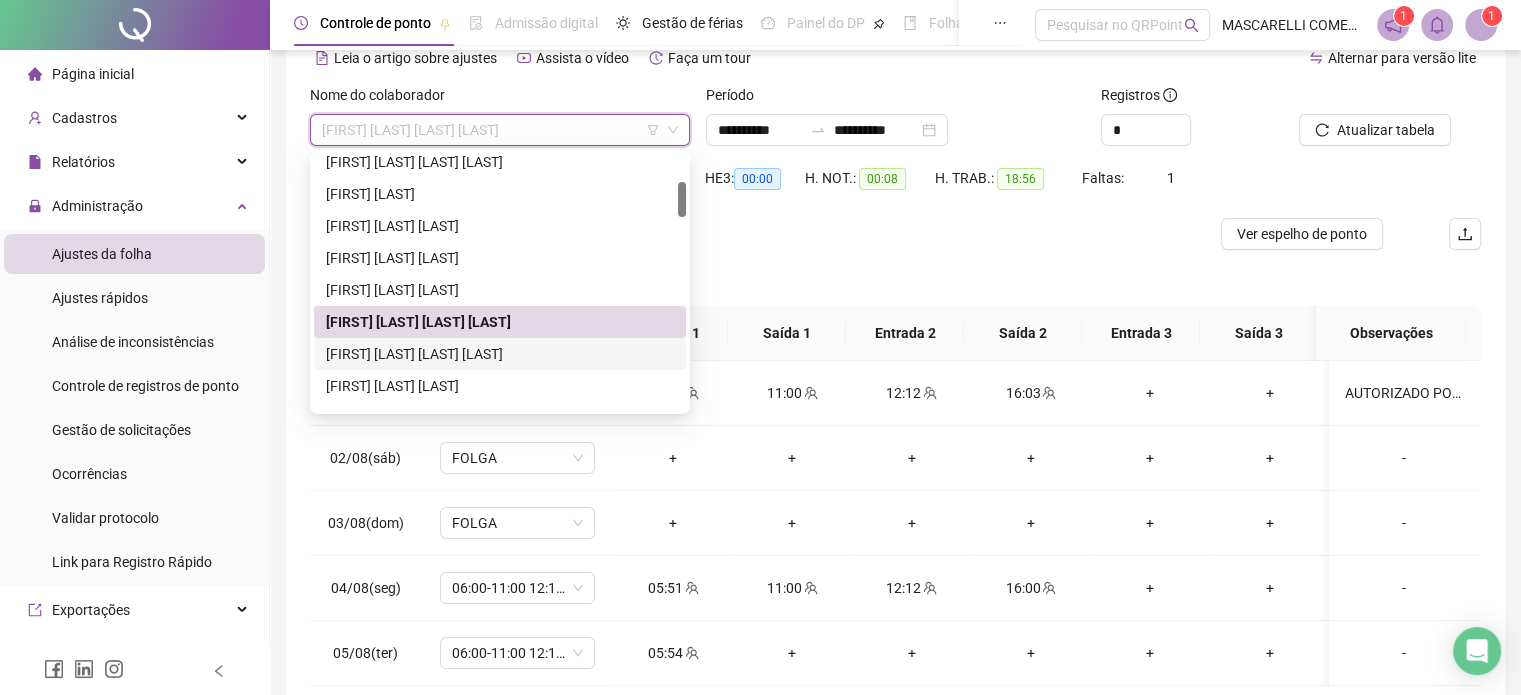 click on "[FIRST] [LAST] [LAST] [LAST]" at bounding box center (500, 354) 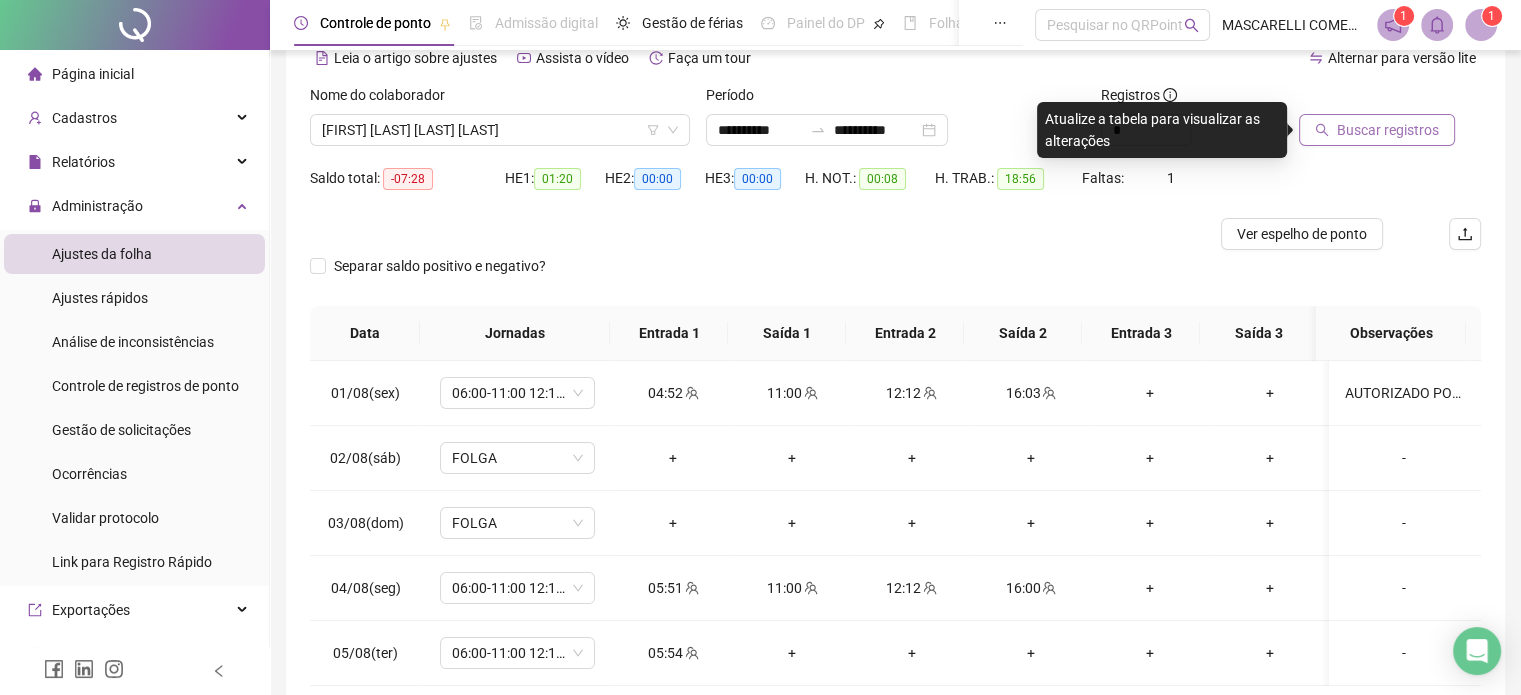 click on "Buscar registros" at bounding box center (1388, 130) 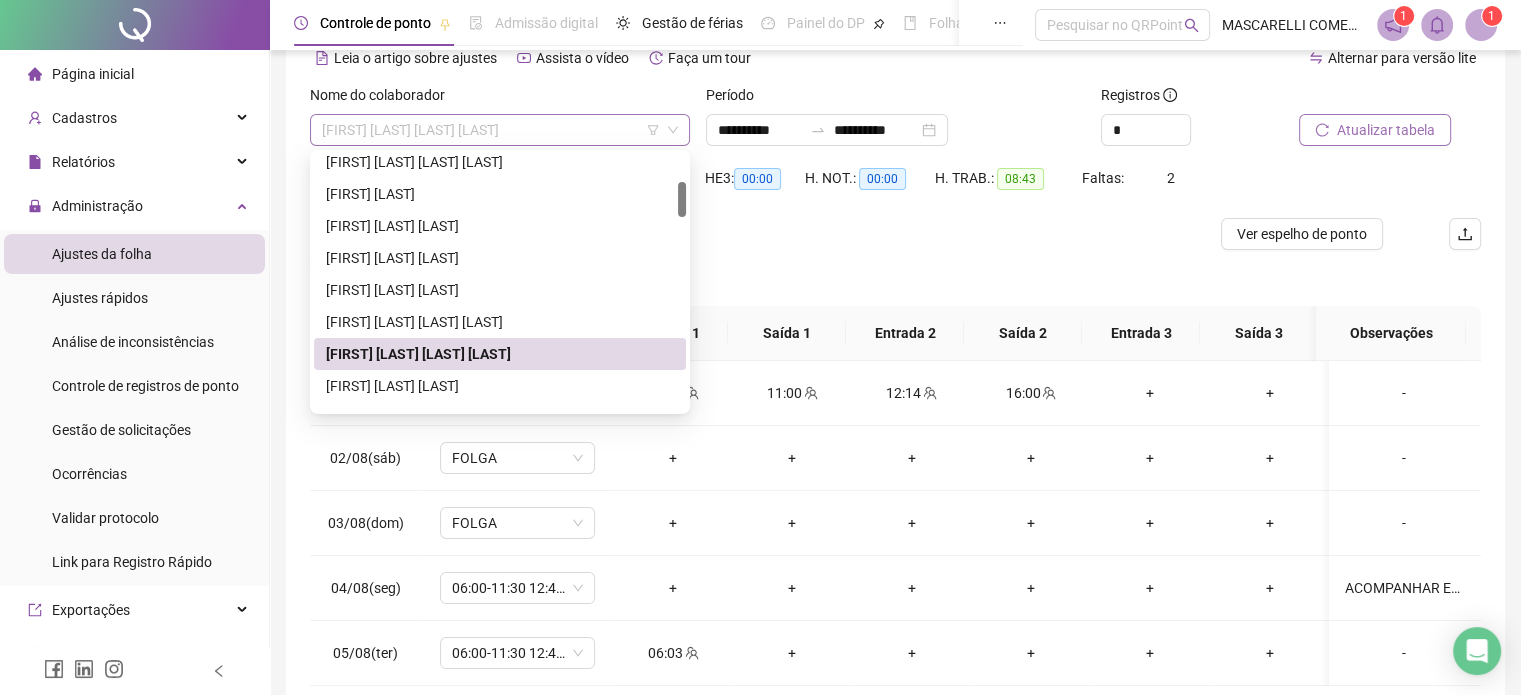 click on "[FIRST] [LAST] [LAST] [LAST]" at bounding box center (500, 130) 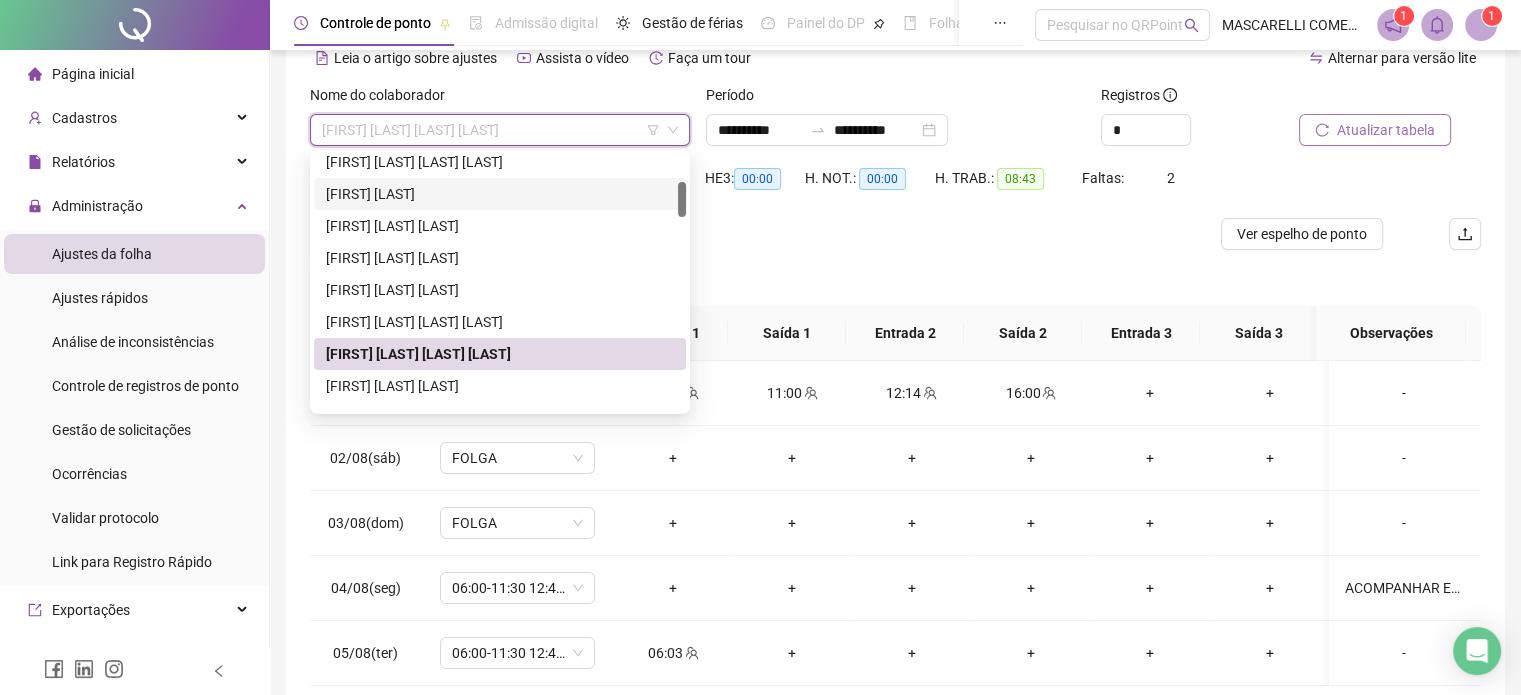scroll, scrollTop: 0, scrollLeft: 0, axis: both 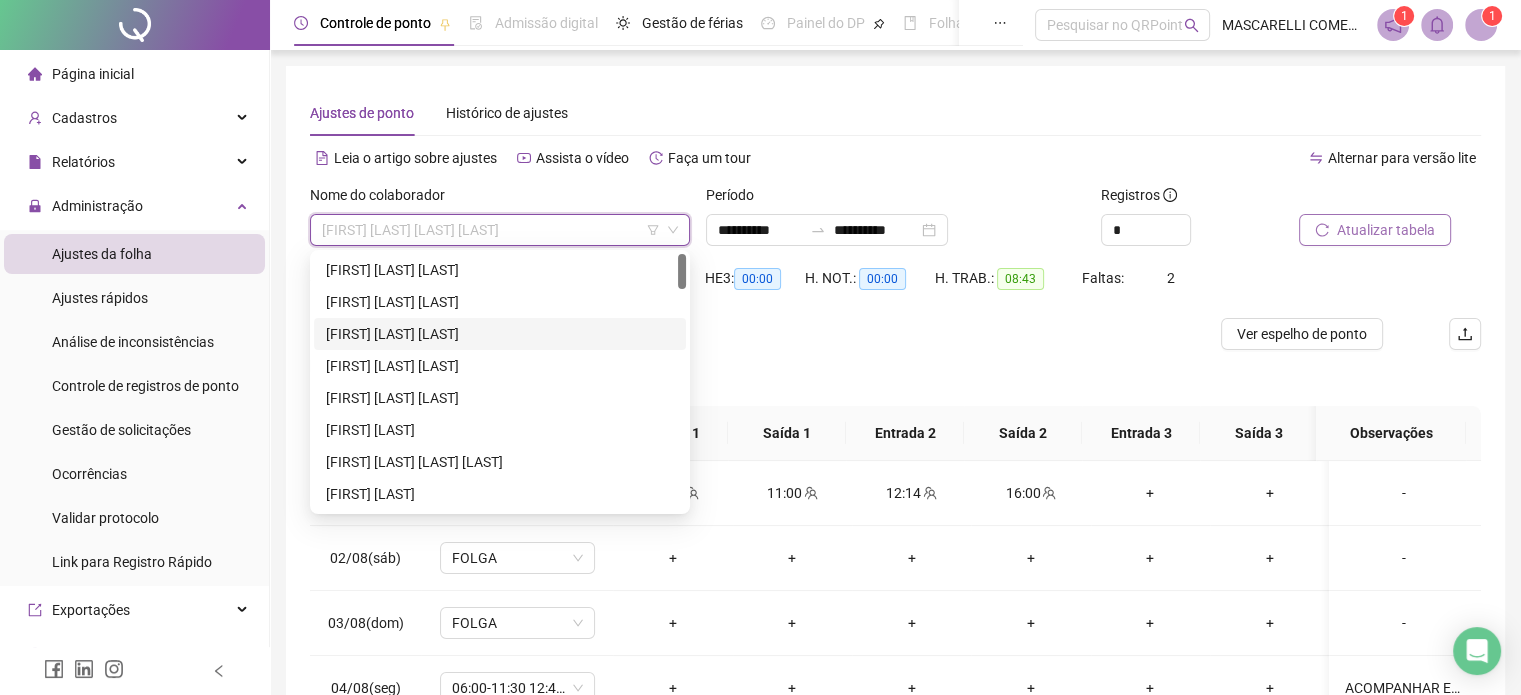 click on "[FIRST] [LAST] [LAST]" at bounding box center [500, 334] 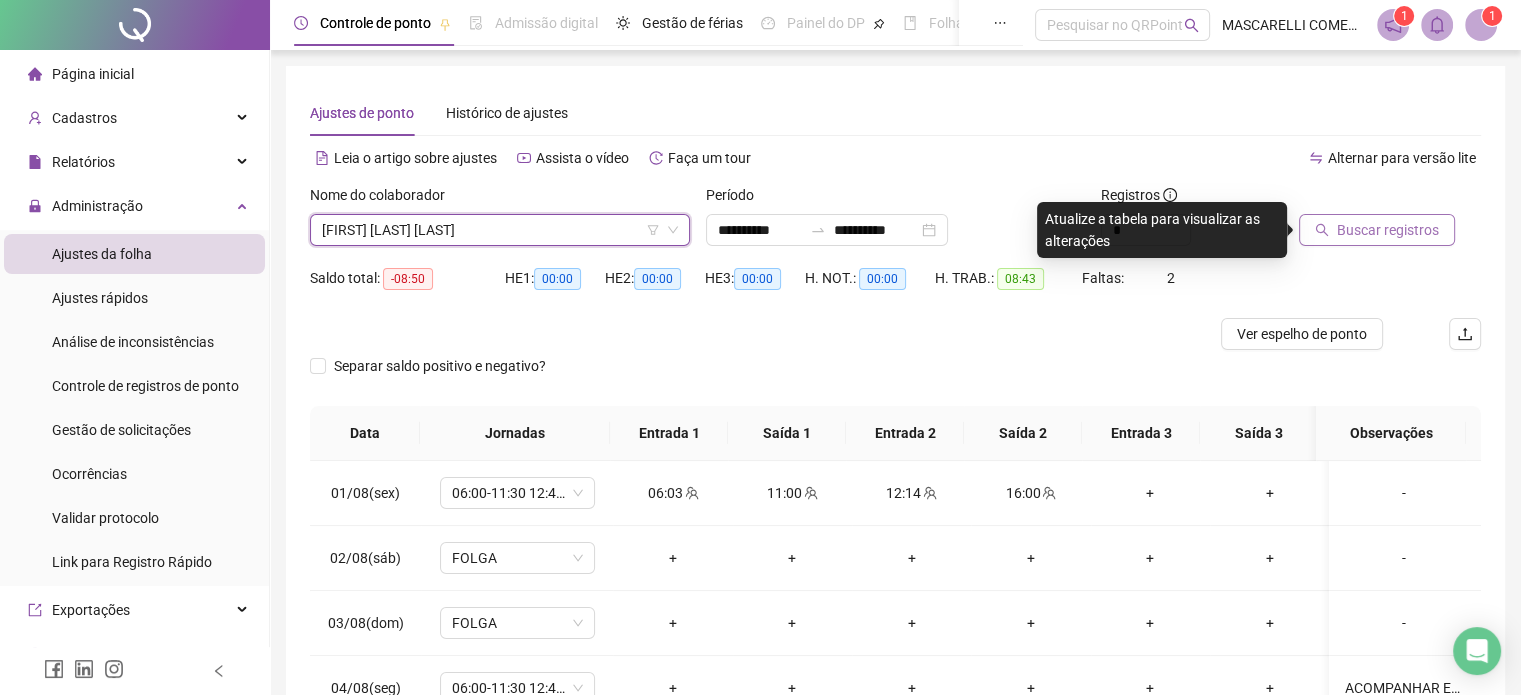 click on "Buscar registros" at bounding box center (1388, 230) 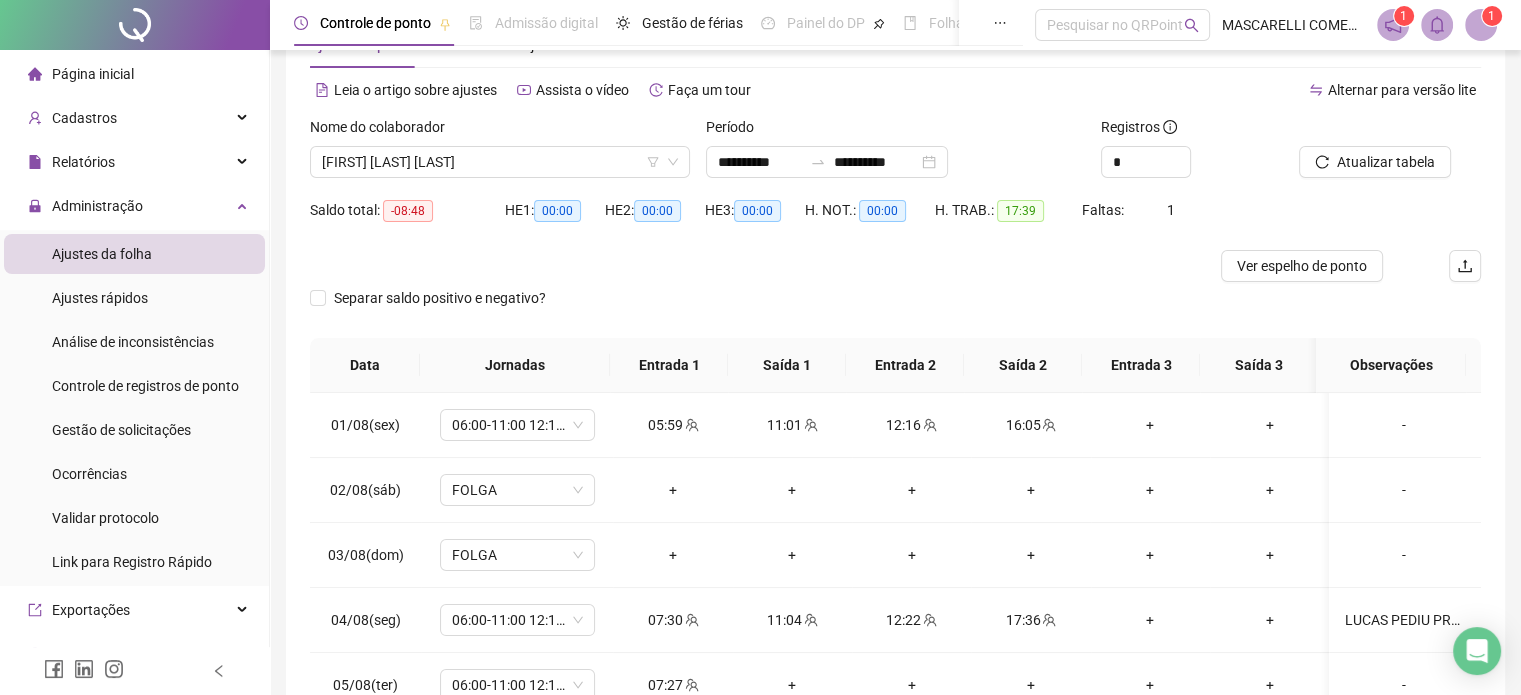 scroll, scrollTop: 0, scrollLeft: 0, axis: both 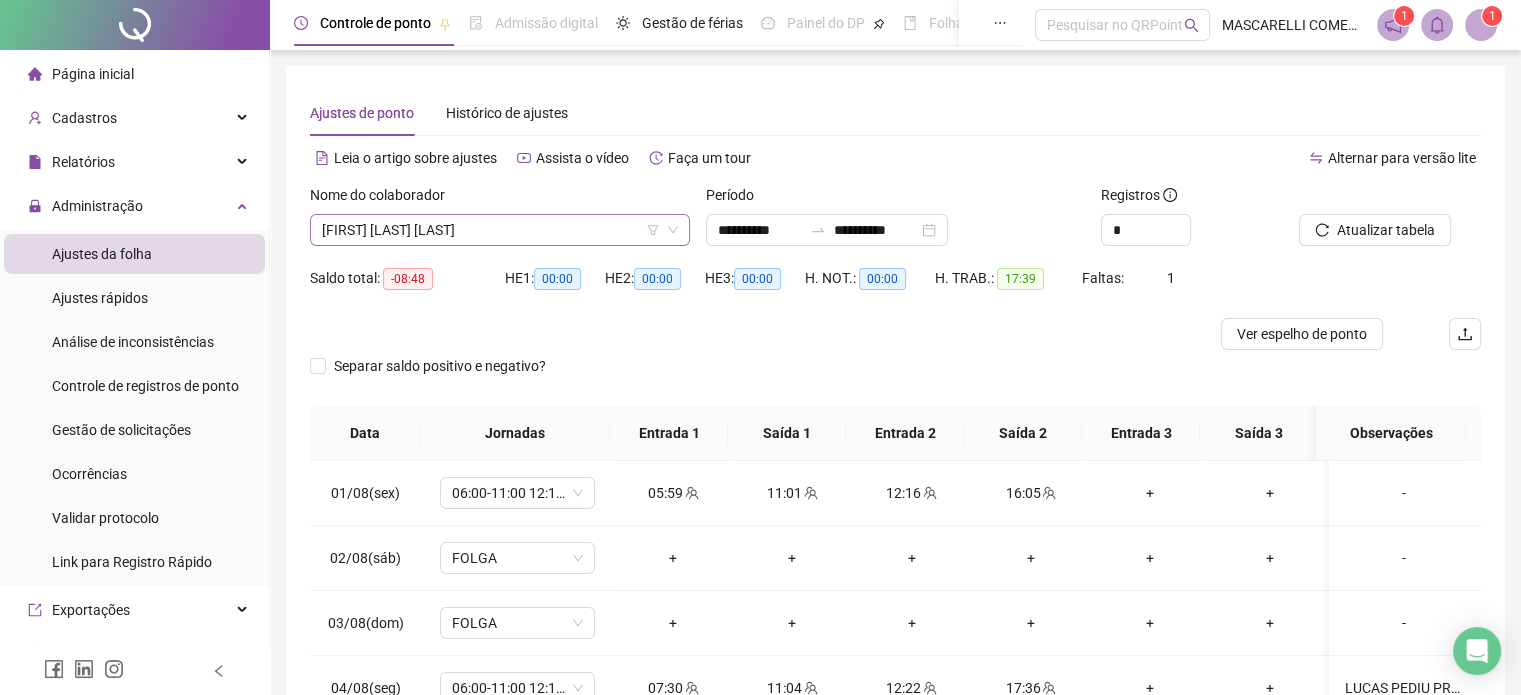 click on "[FIRST] [LAST] [LAST]" at bounding box center [500, 230] 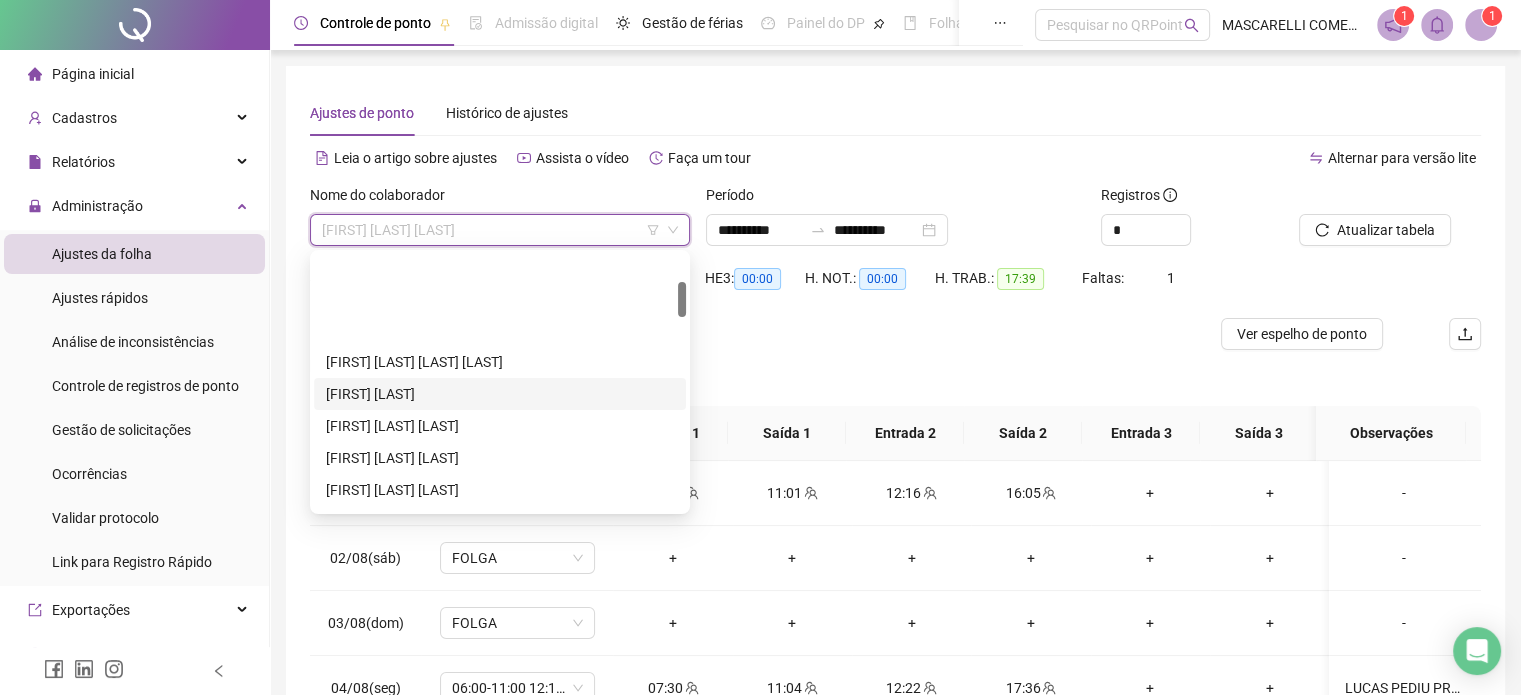 scroll, scrollTop: 200, scrollLeft: 0, axis: vertical 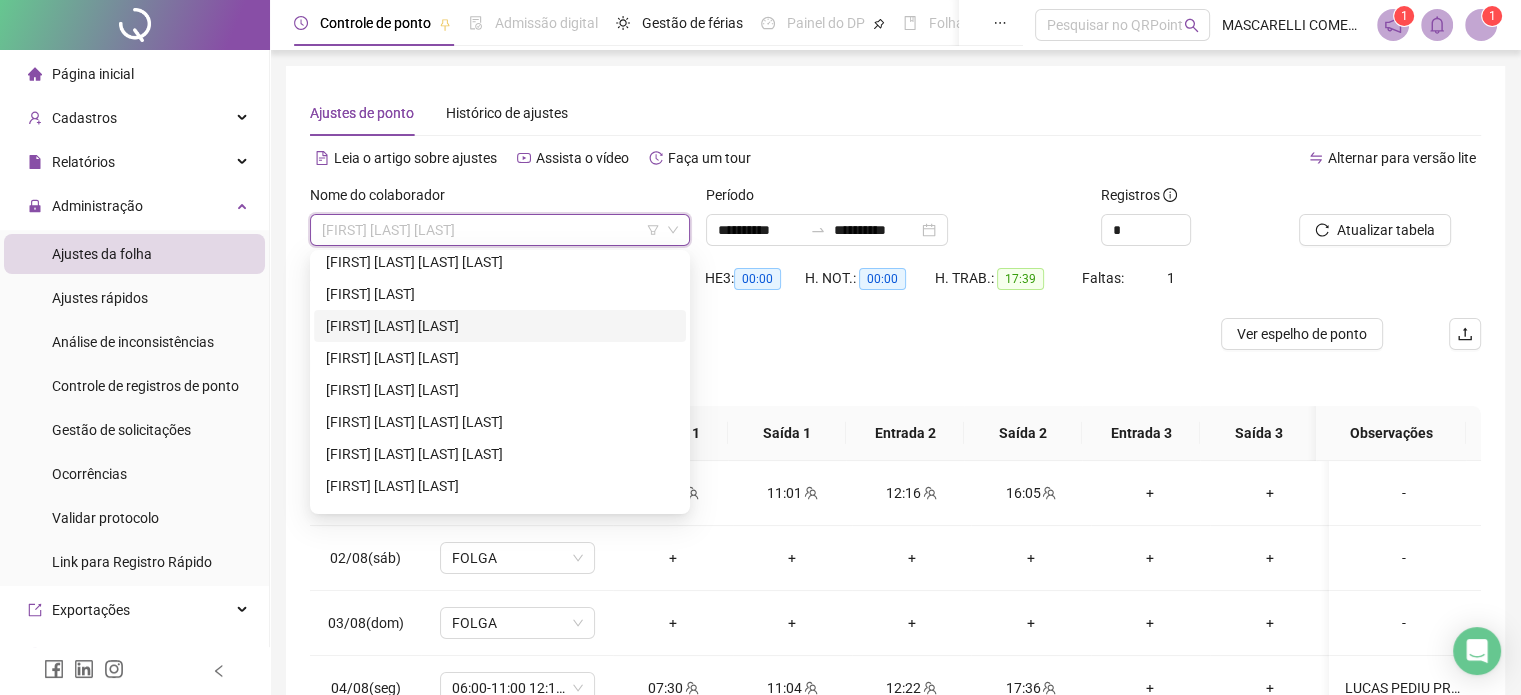 drag, startPoint x: 397, startPoint y: 326, endPoint x: 476, endPoint y: 323, distance: 79.05694 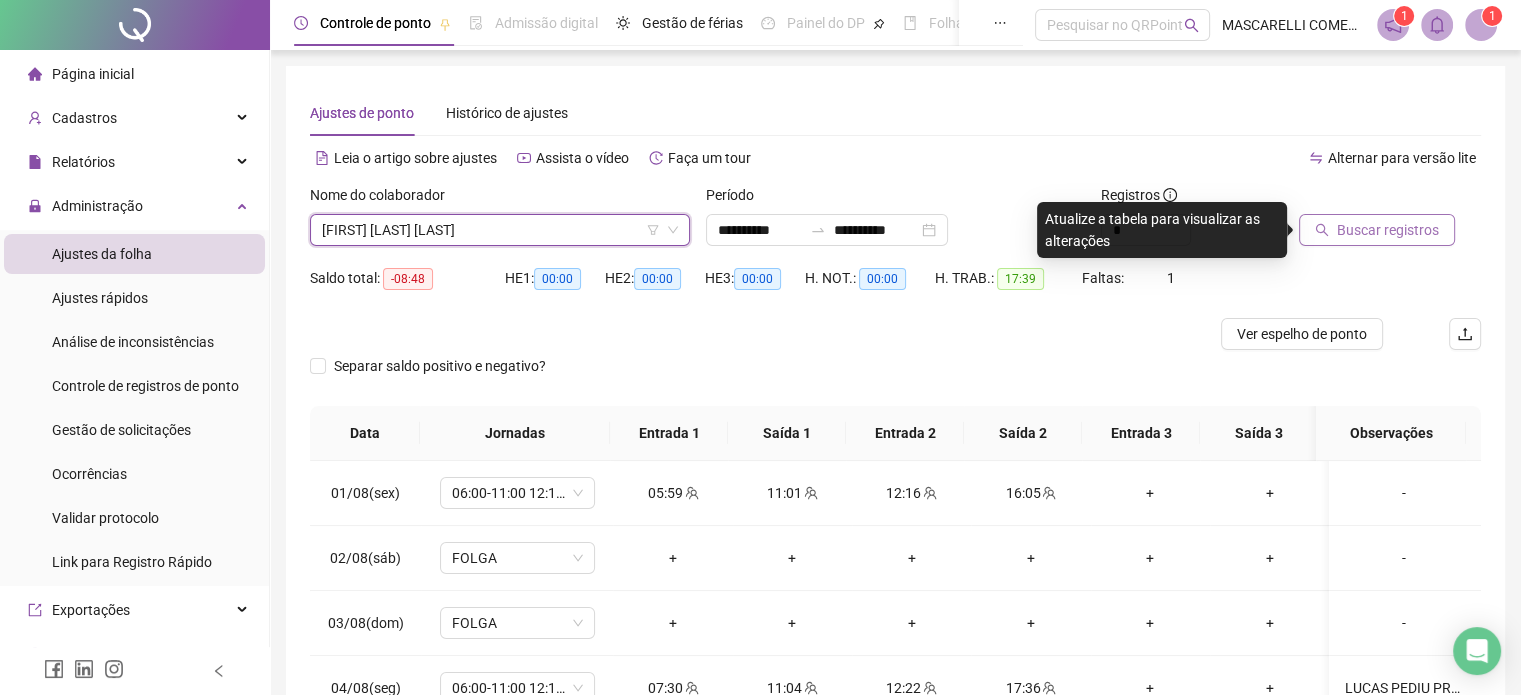 click on "Buscar registros" at bounding box center [1388, 230] 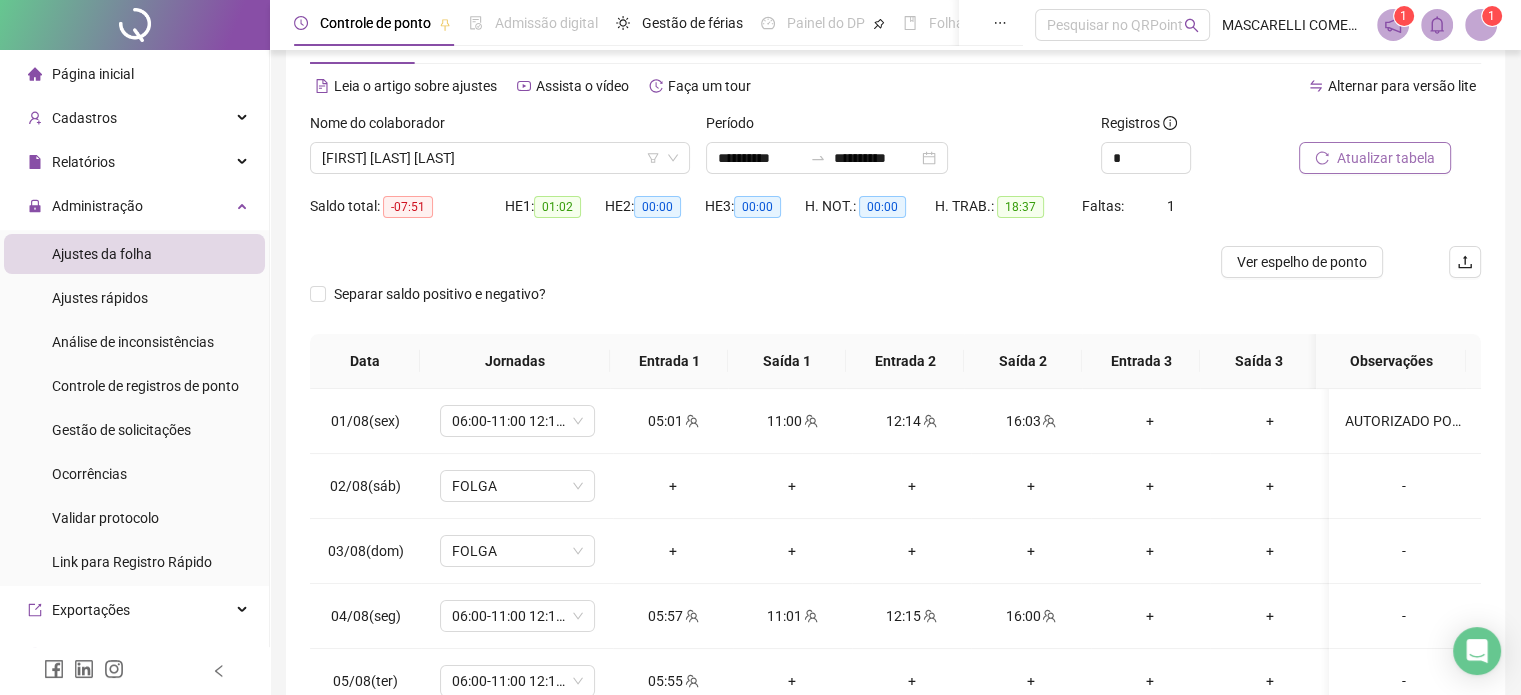 scroll, scrollTop: 100, scrollLeft: 0, axis: vertical 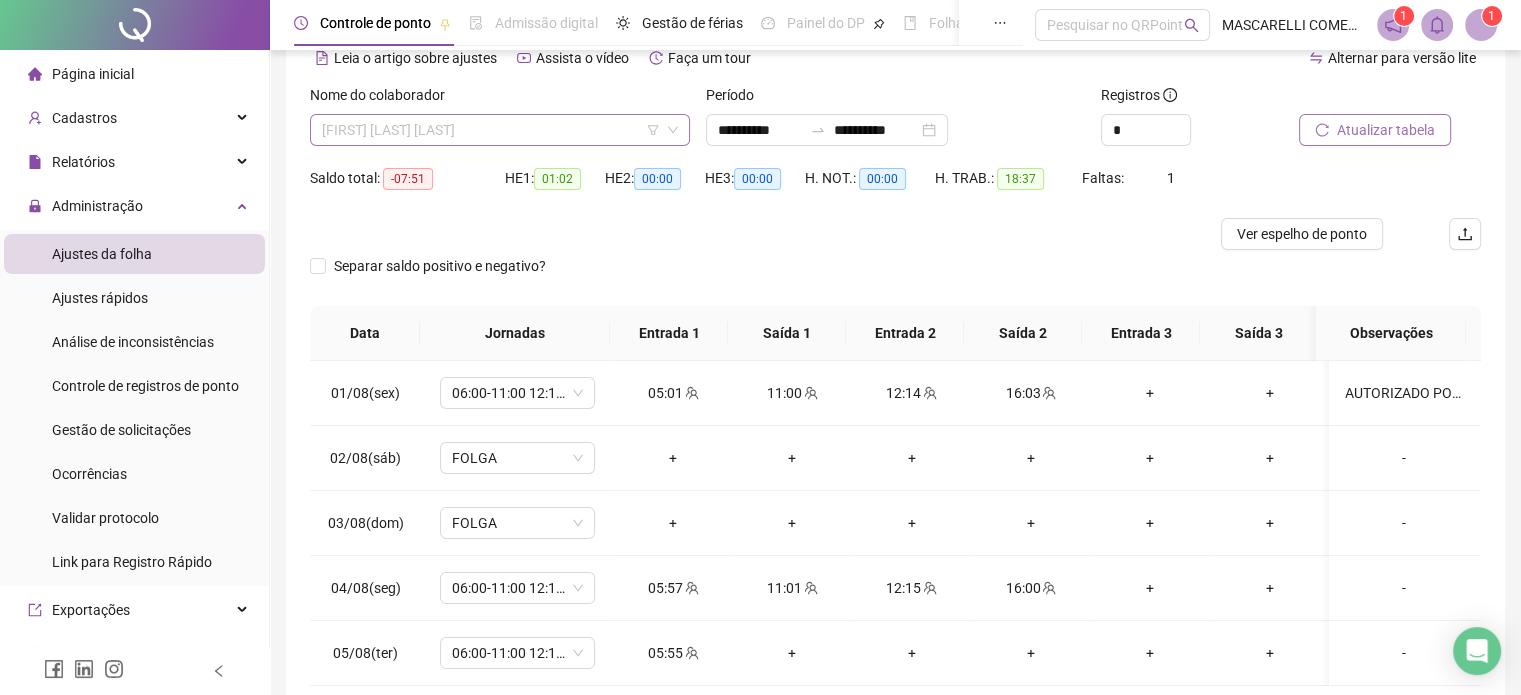 click on "[FIRST] [LAST] [LAST]" at bounding box center [500, 130] 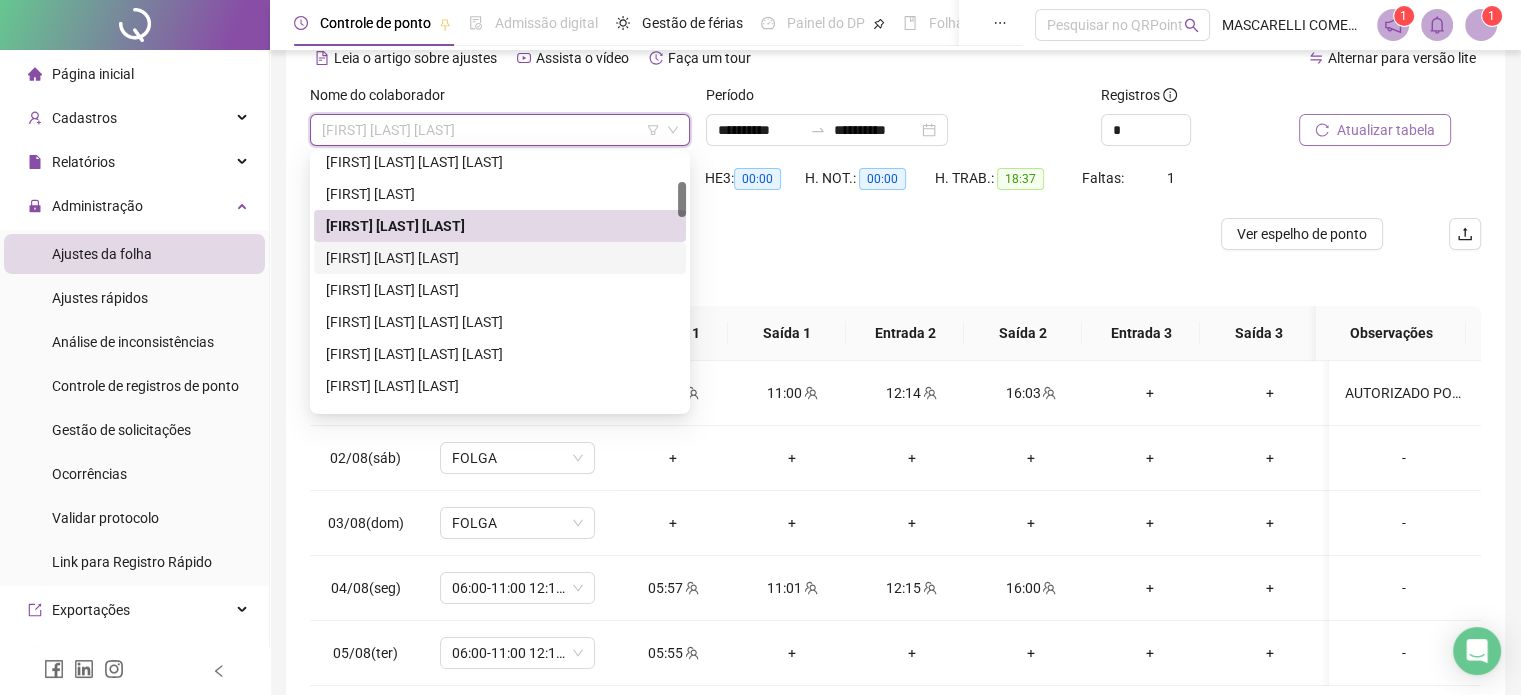 click on "[FIRST] [LAST] [LAST]" at bounding box center [500, 258] 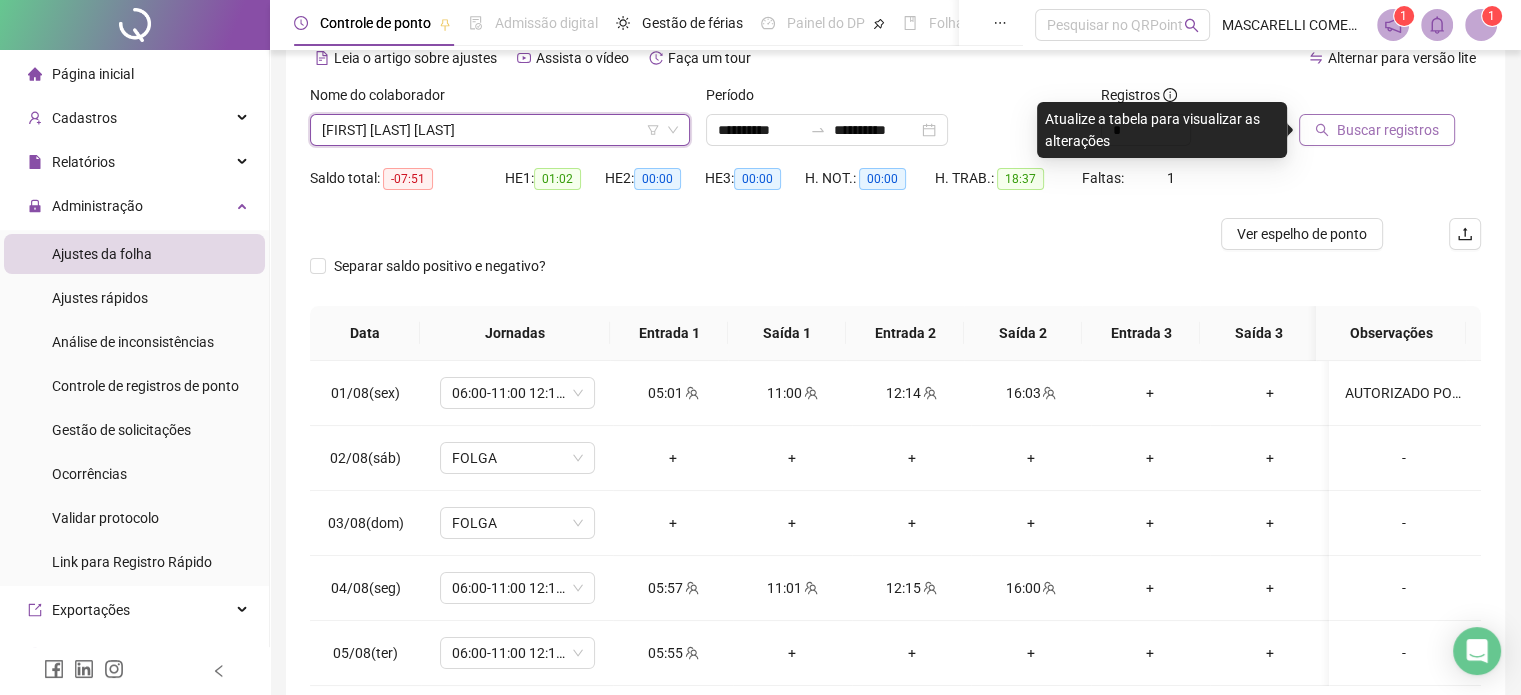 click on "Buscar registros" at bounding box center (1388, 130) 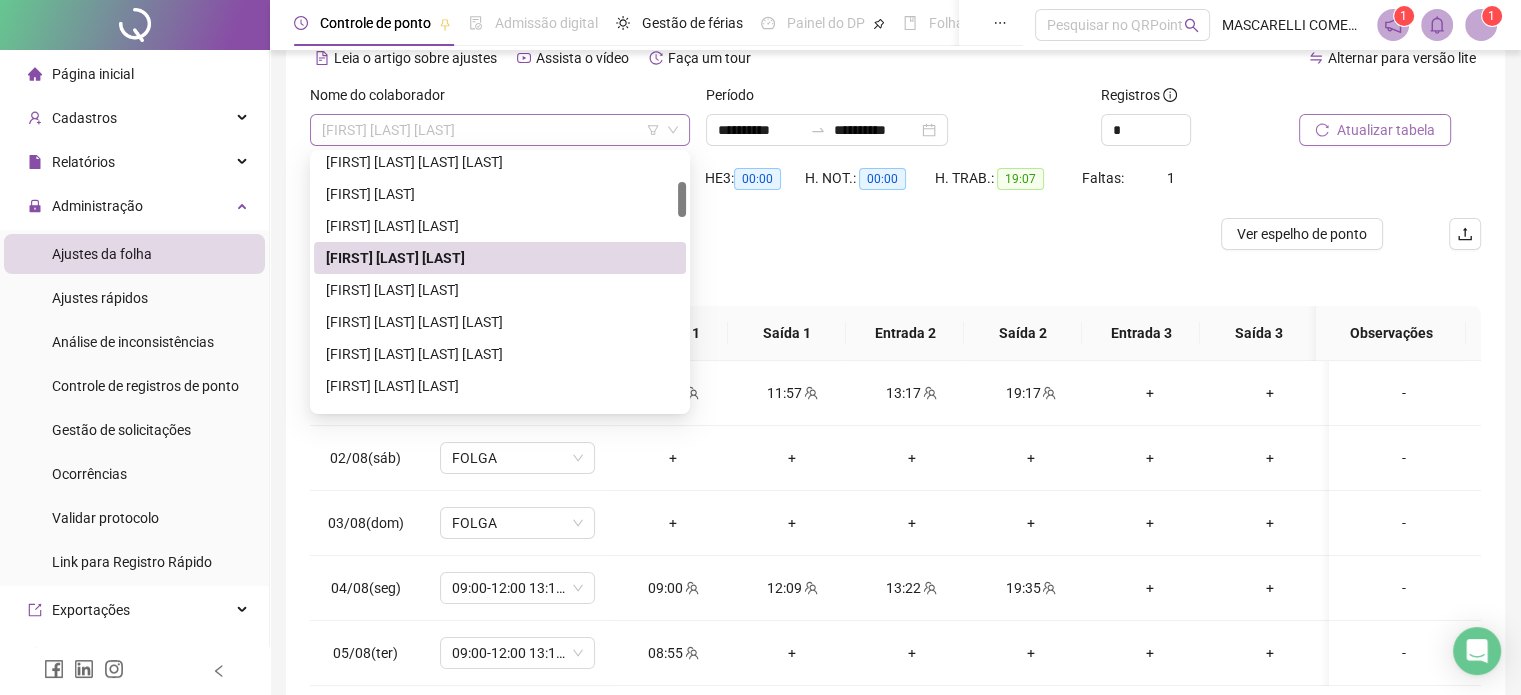 click on "[FIRST] [LAST] [LAST]" at bounding box center (500, 130) 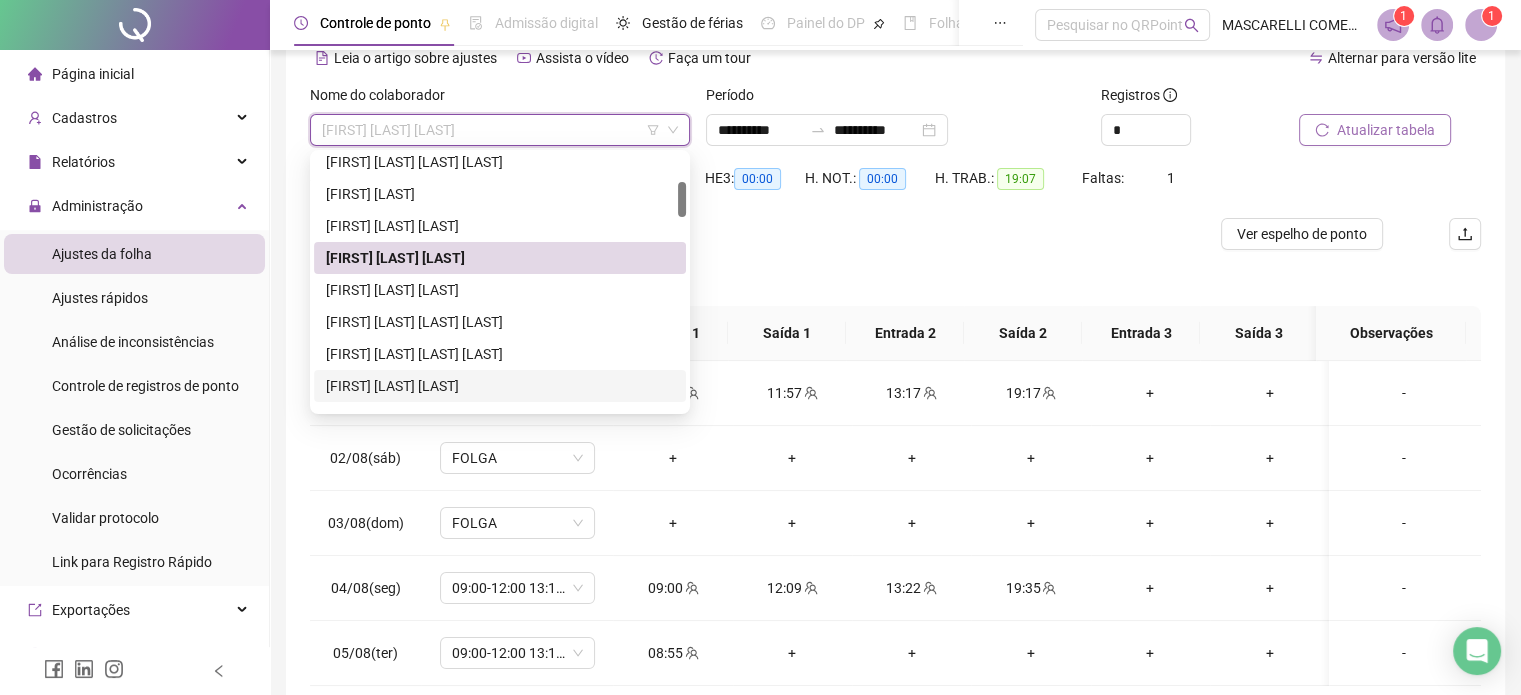 click on "[FIRST] [LAST] [LAST]" at bounding box center (500, 386) 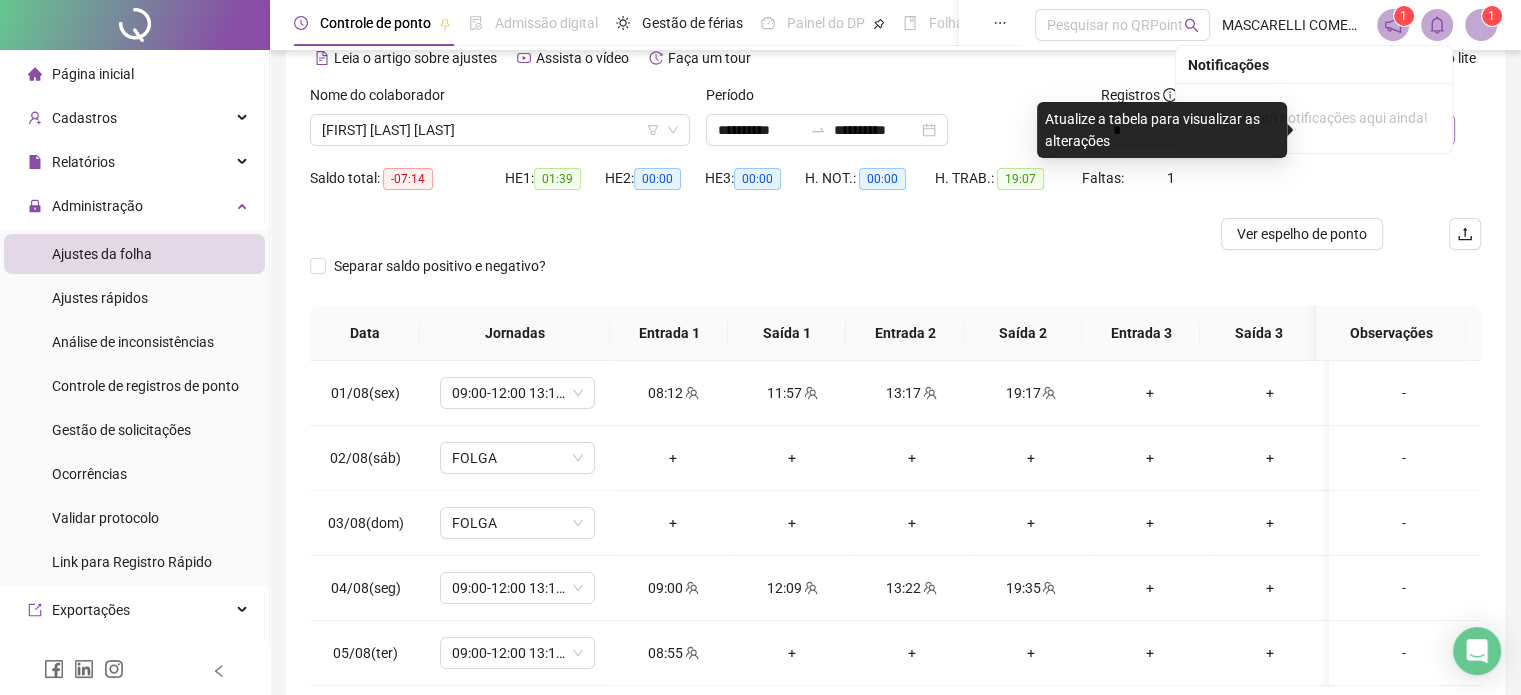 click on "Não existem notificações aqui ainda!" at bounding box center [1314, 118] 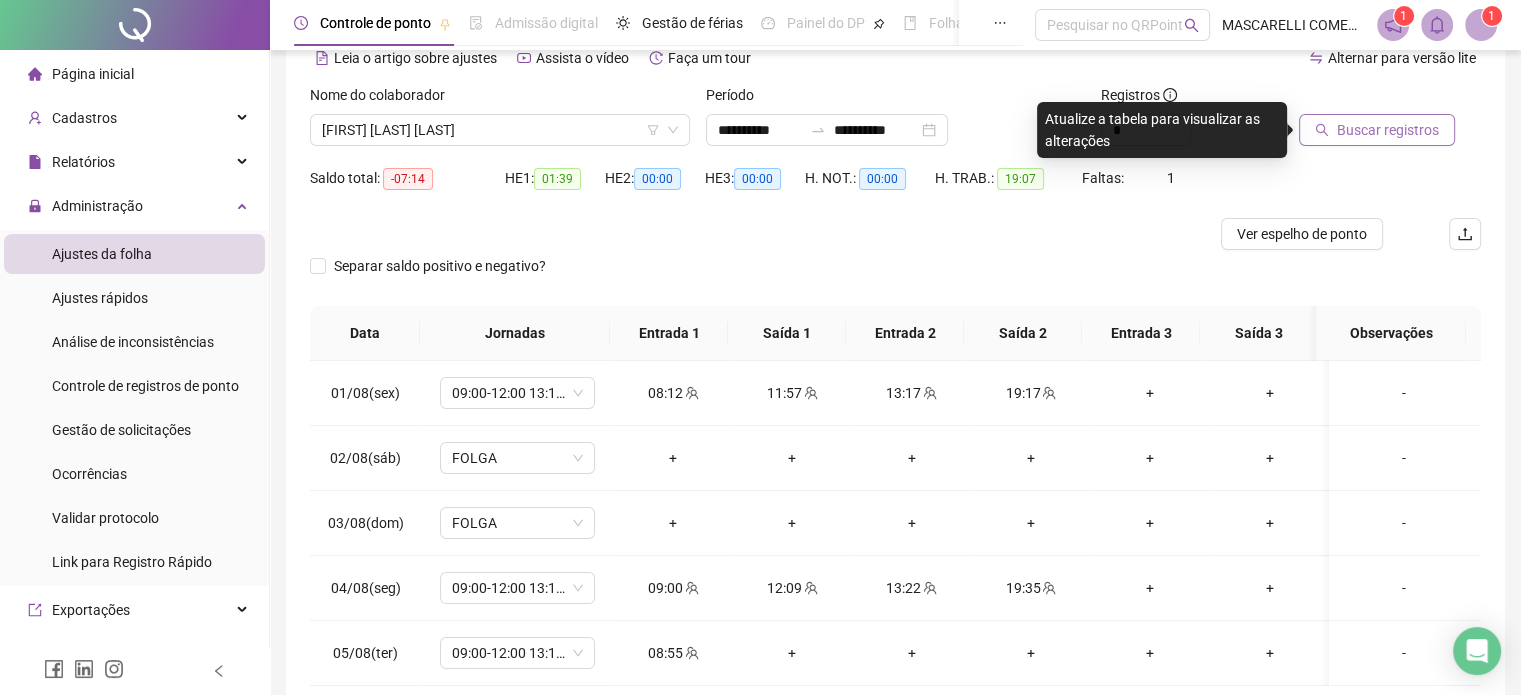 click on "Buscar registros" at bounding box center [1388, 130] 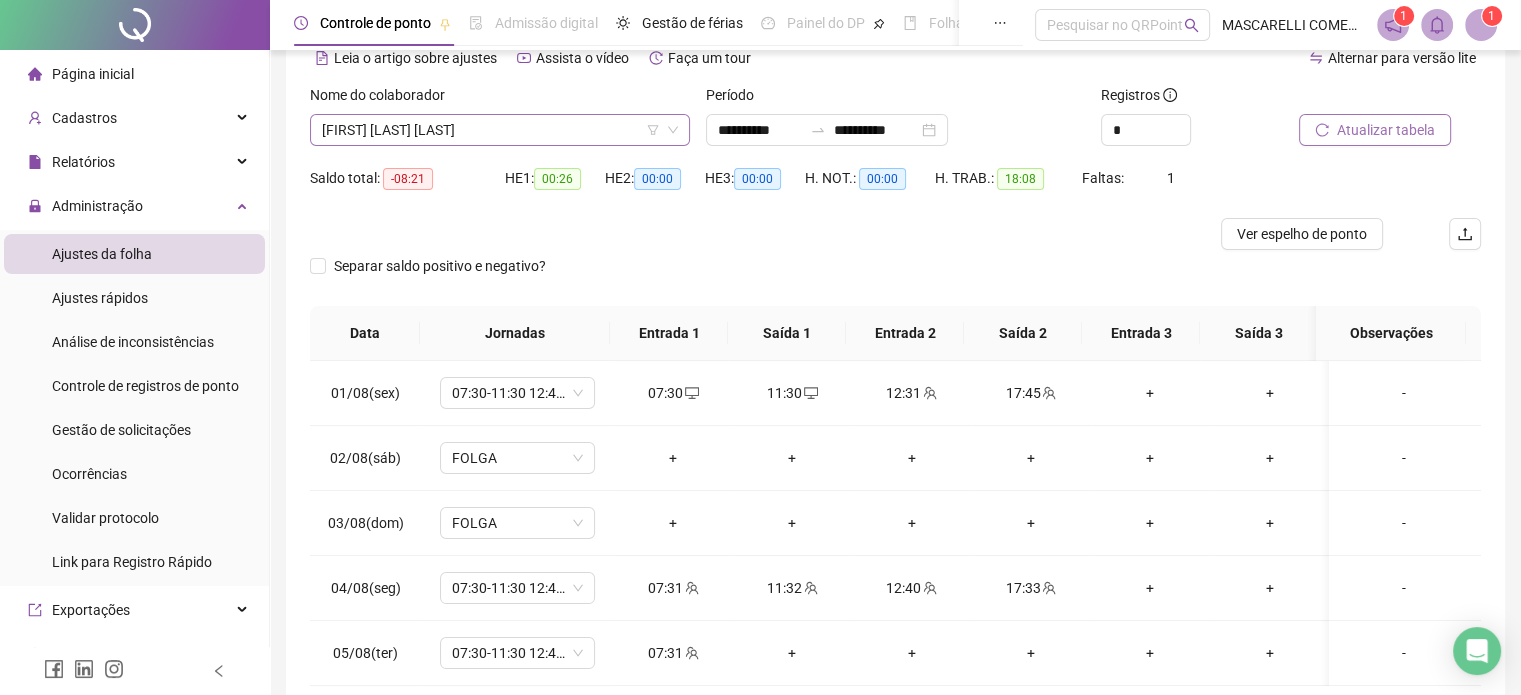 click on "[FIRST] [LAST] [LAST]" at bounding box center [500, 130] 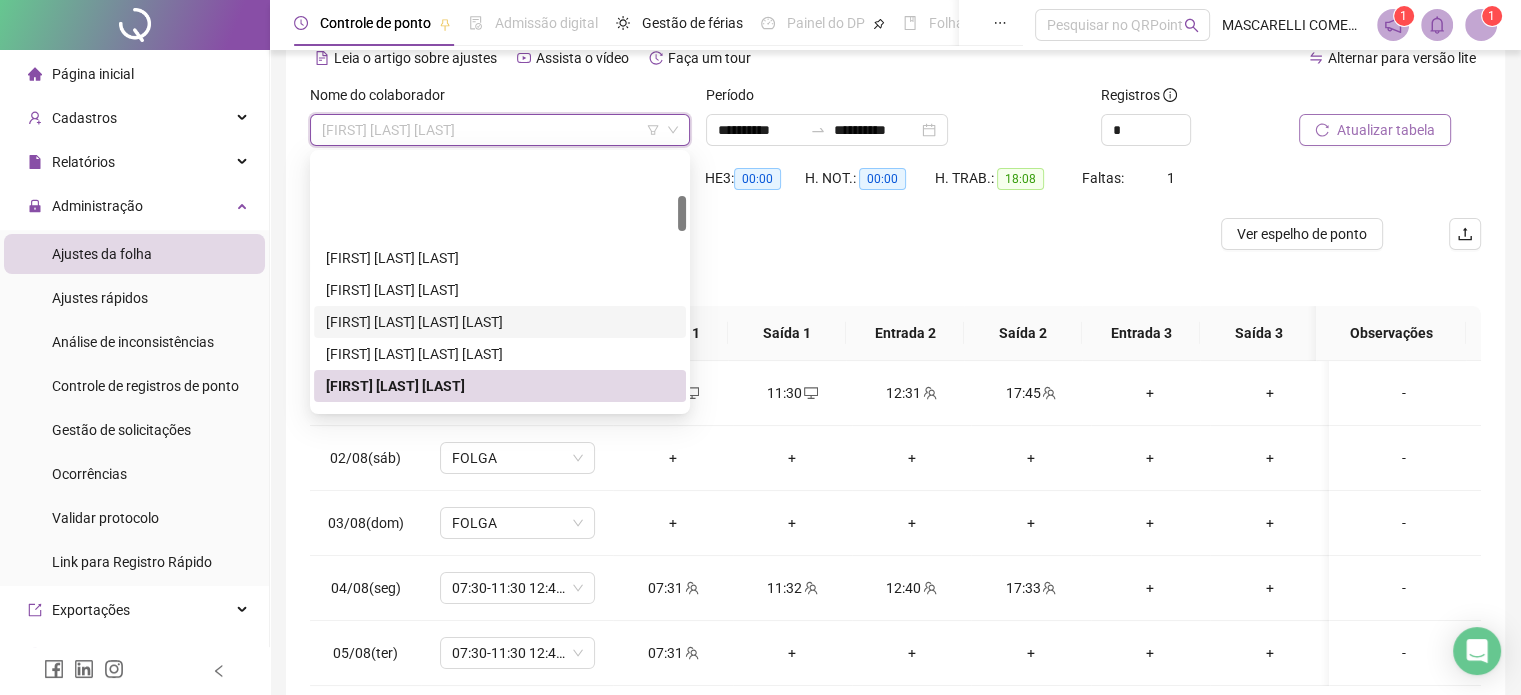 scroll, scrollTop: 300, scrollLeft: 0, axis: vertical 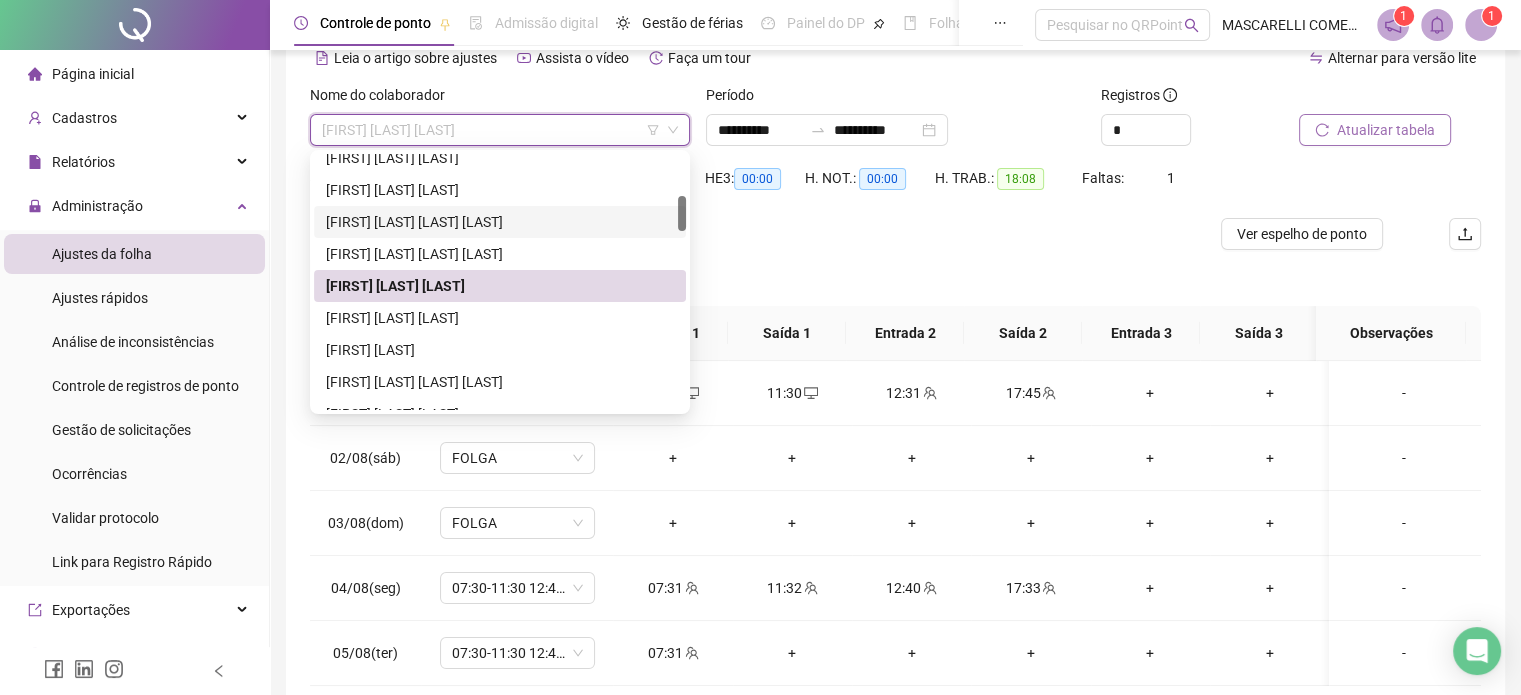 drag, startPoint x: 424, startPoint y: 319, endPoint x: 443, endPoint y: 320, distance: 19.026299 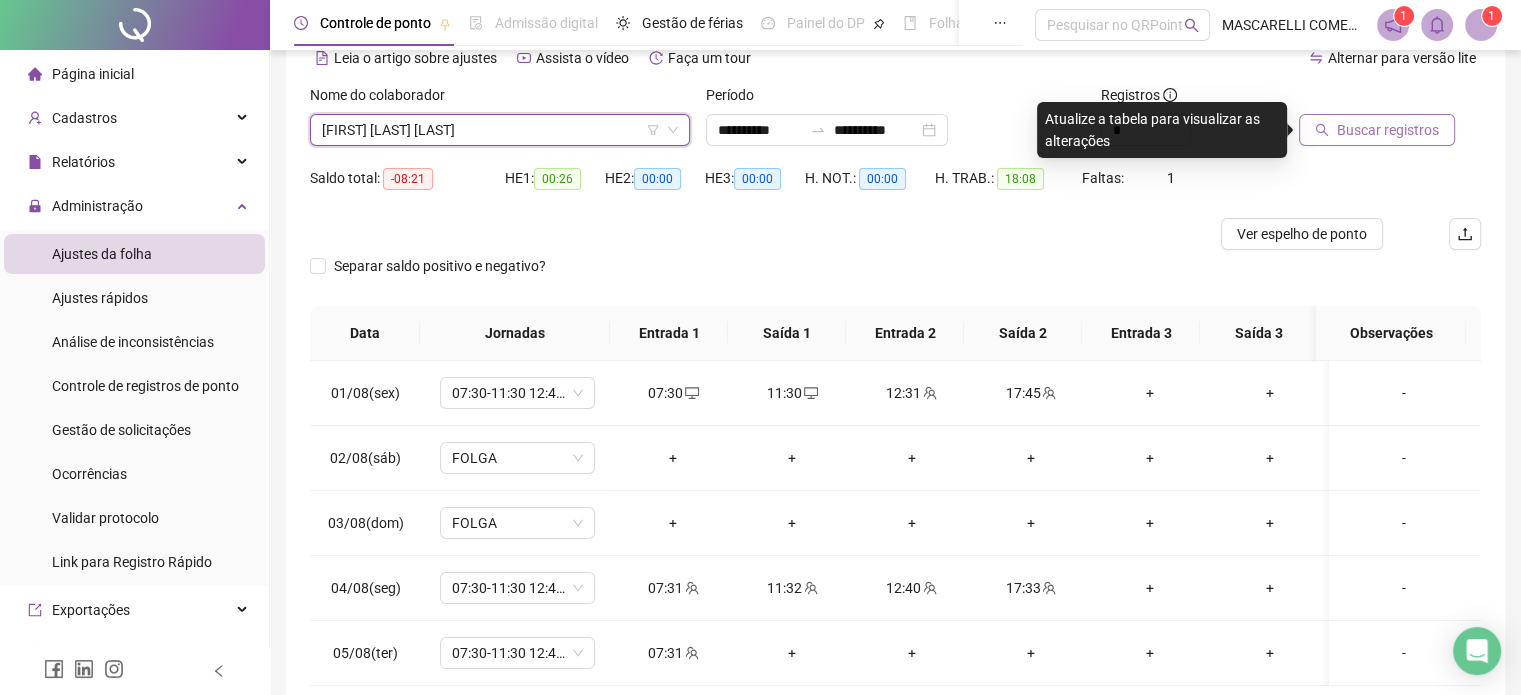 click on "Buscar registros" at bounding box center [1388, 130] 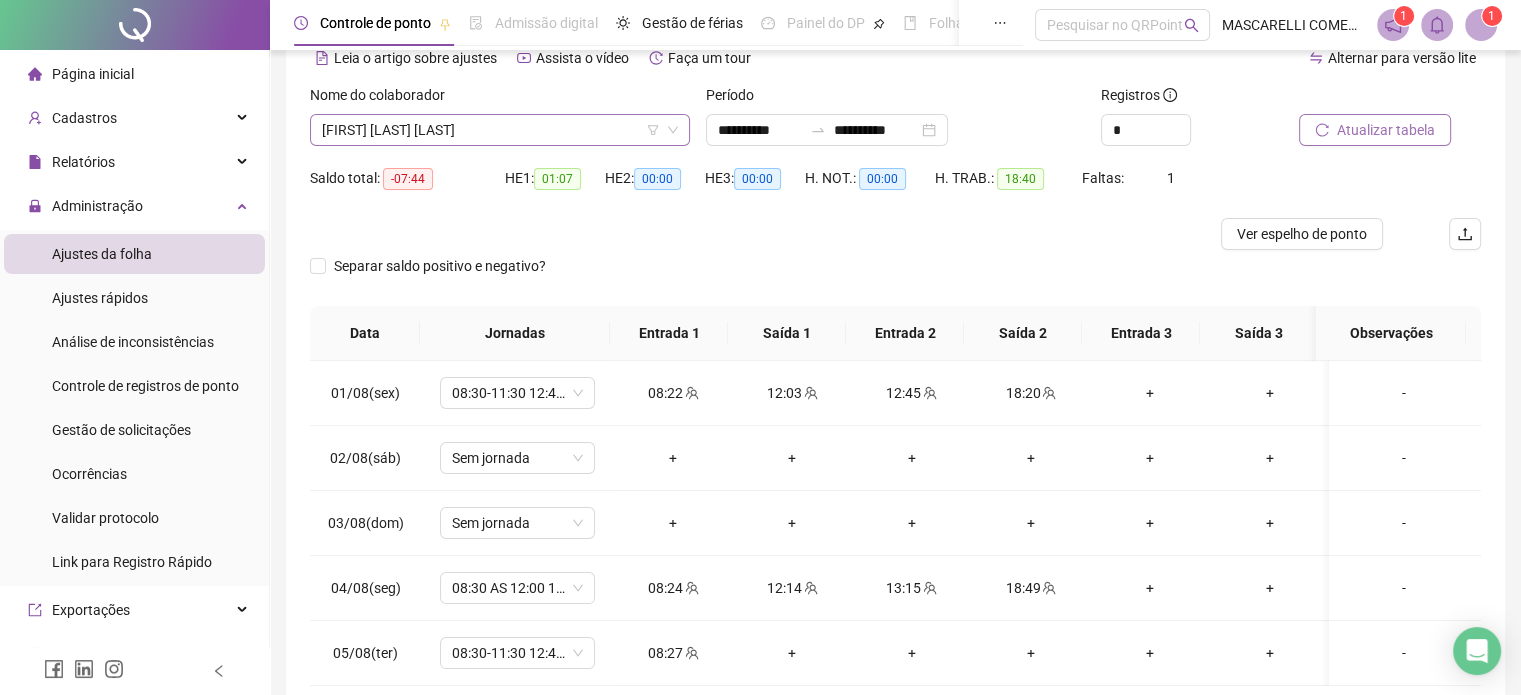 click on "[FIRST] [LAST] [LAST]" at bounding box center (500, 130) 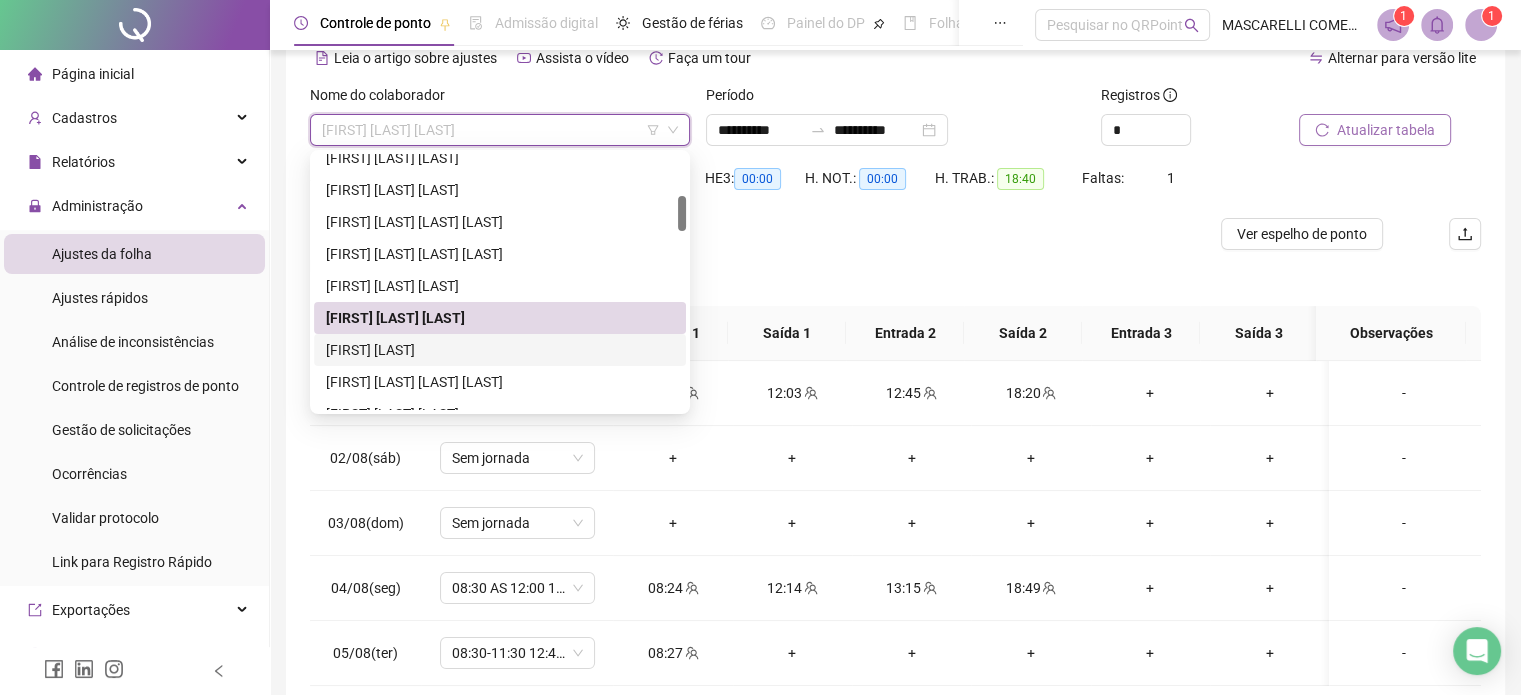 click on "[FIRST] [LAST]" at bounding box center [500, 350] 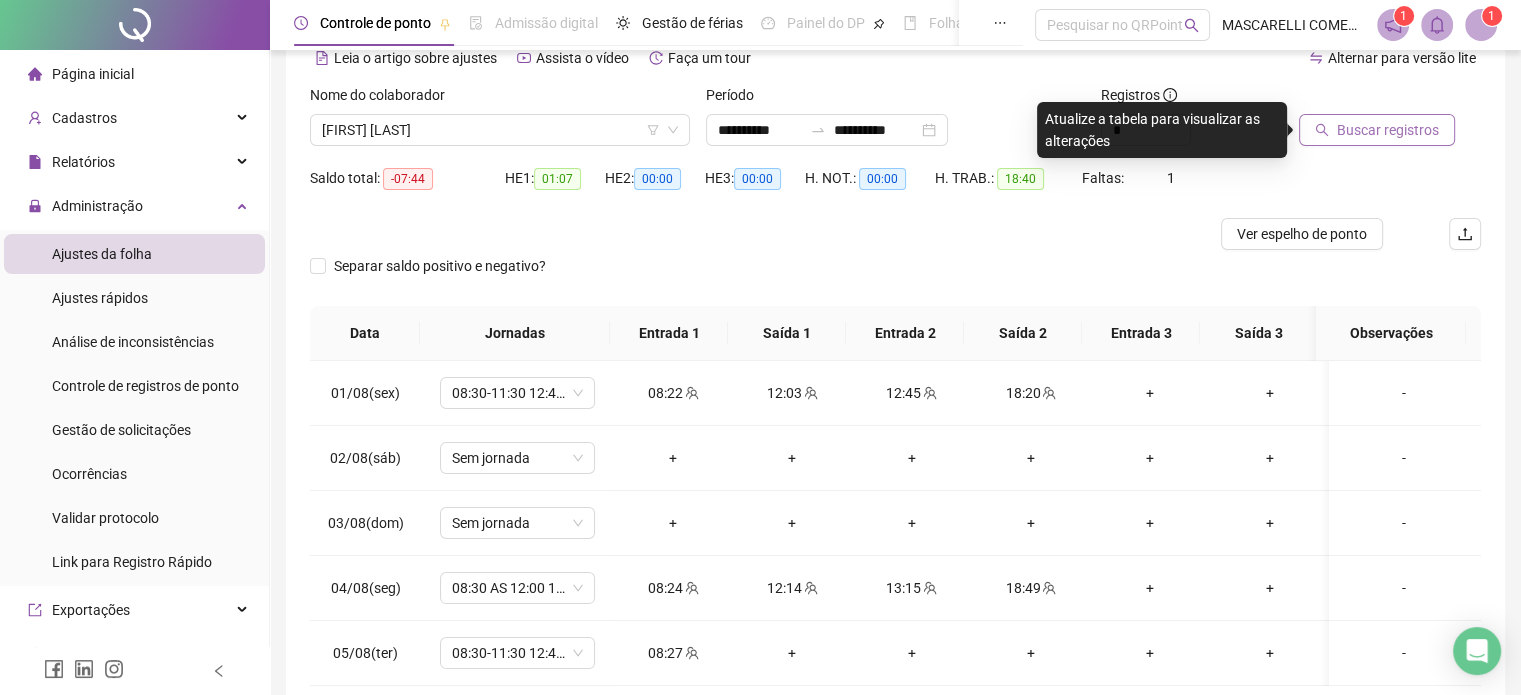 click on "Buscar registros" at bounding box center [1388, 130] 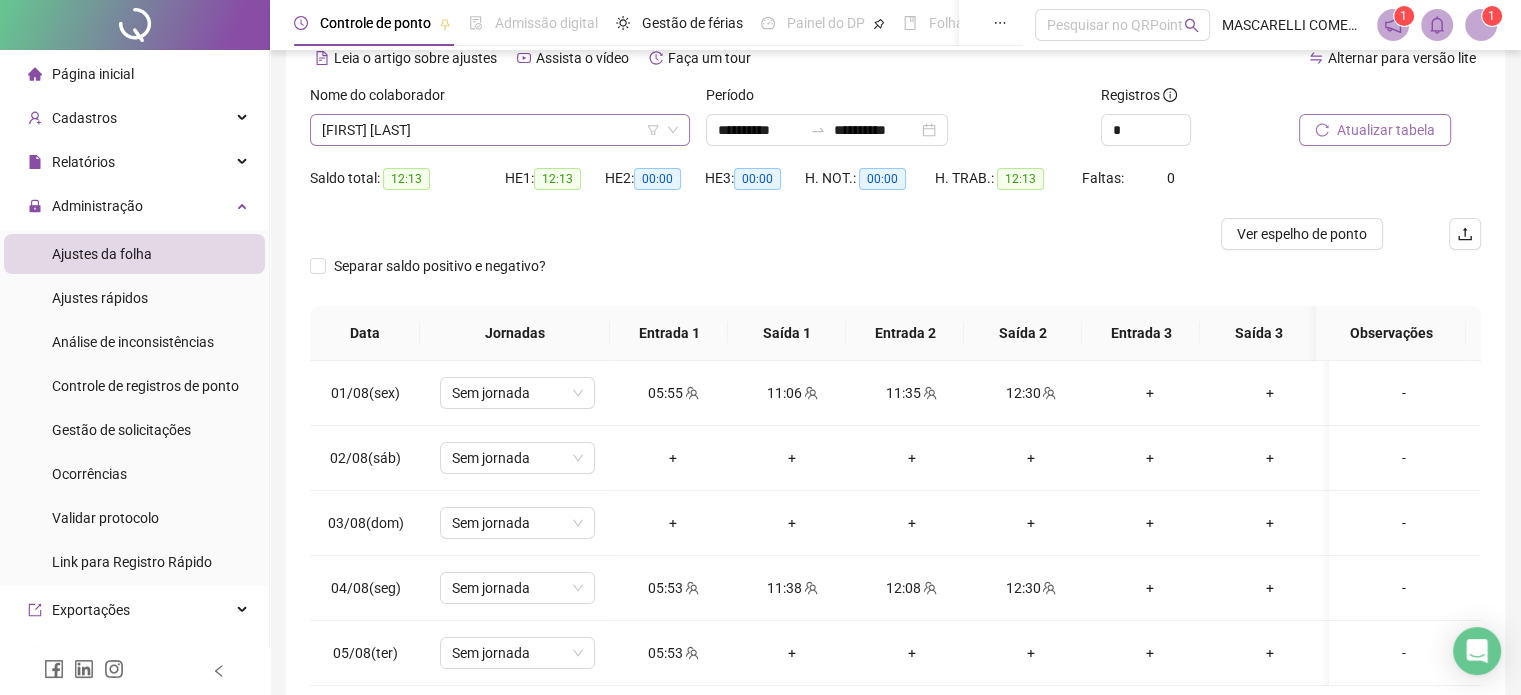 click on "[FIRST] [LAST]" at bounding box center (500, 130) 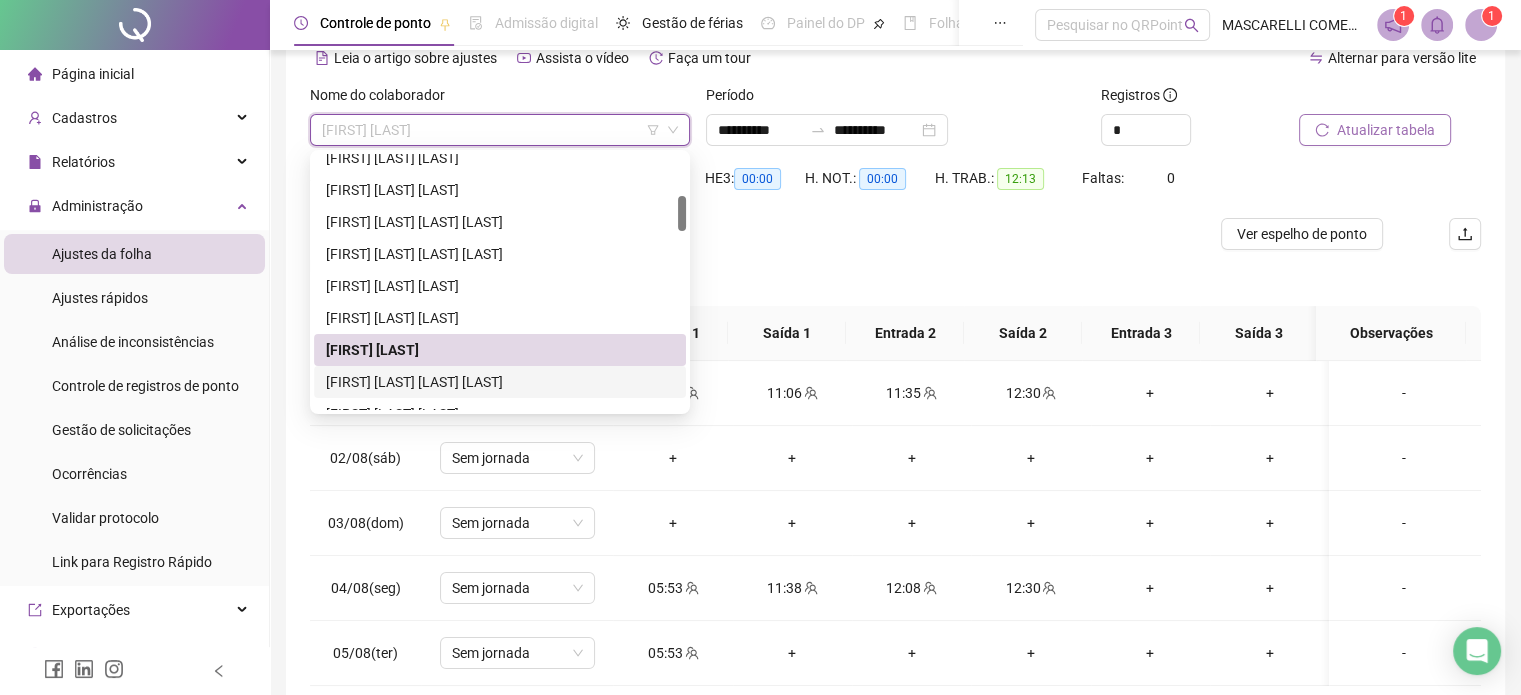 click on "[FIRST] [LAST] [LAST] [LAST]" at bounding box center [500, 382] 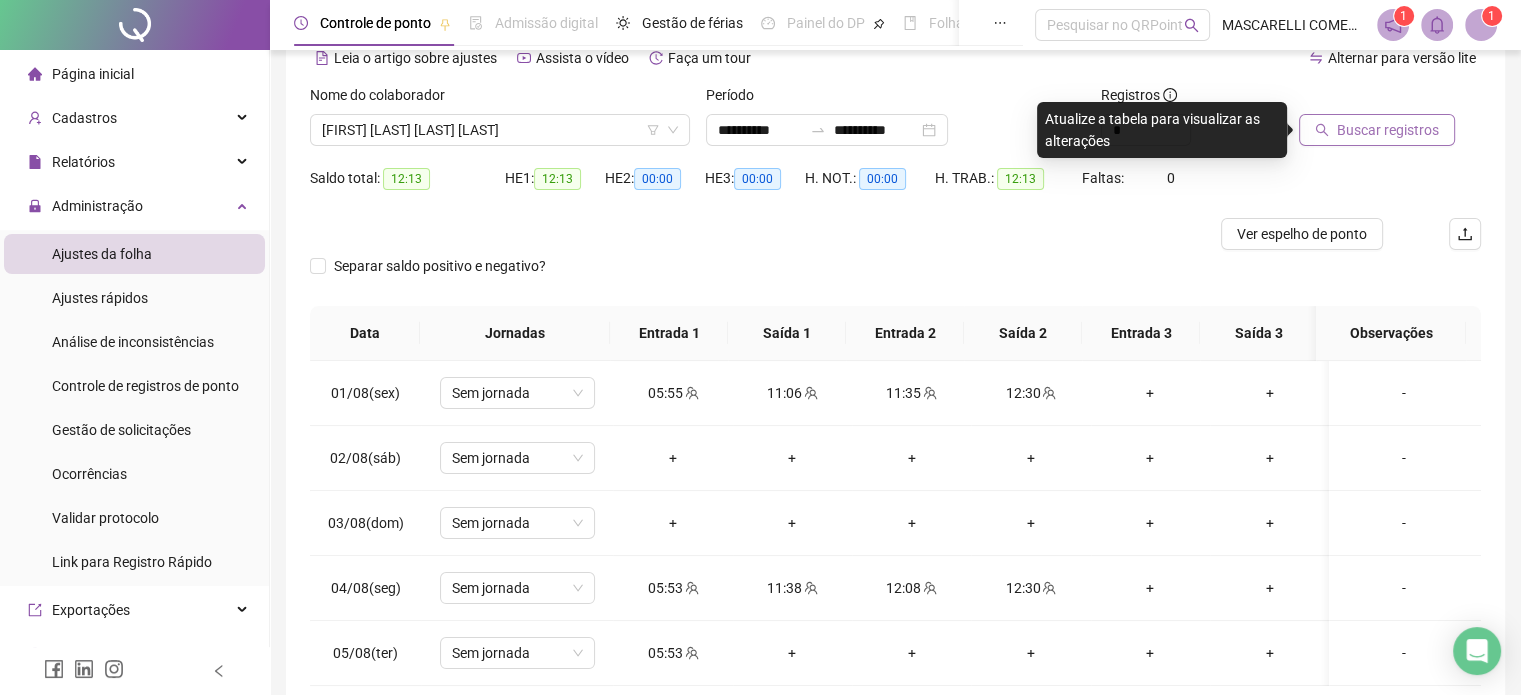click on "Buscar registros" at bounding box center (1388, 130) 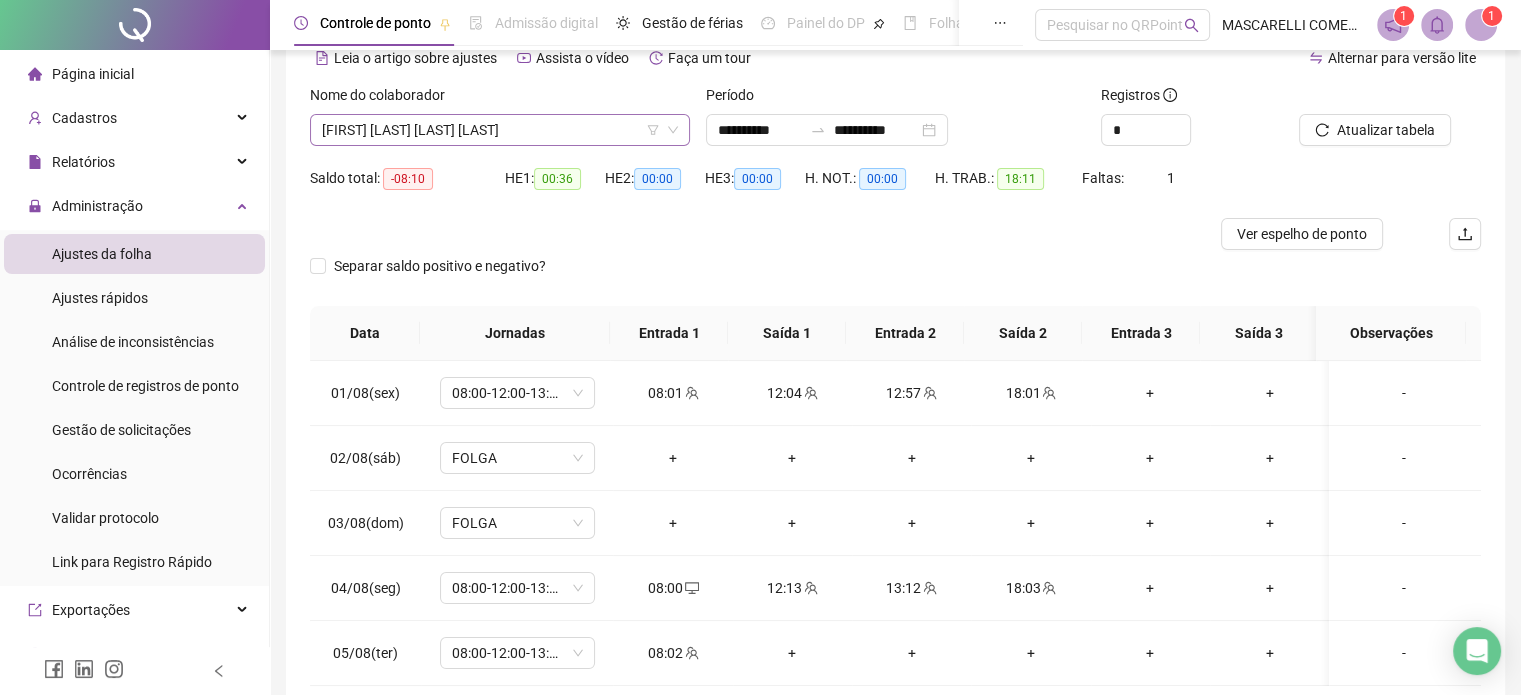 click on "[FIRST] [LAST] [LAST] [LAST]" at bounding box center (500, 130) 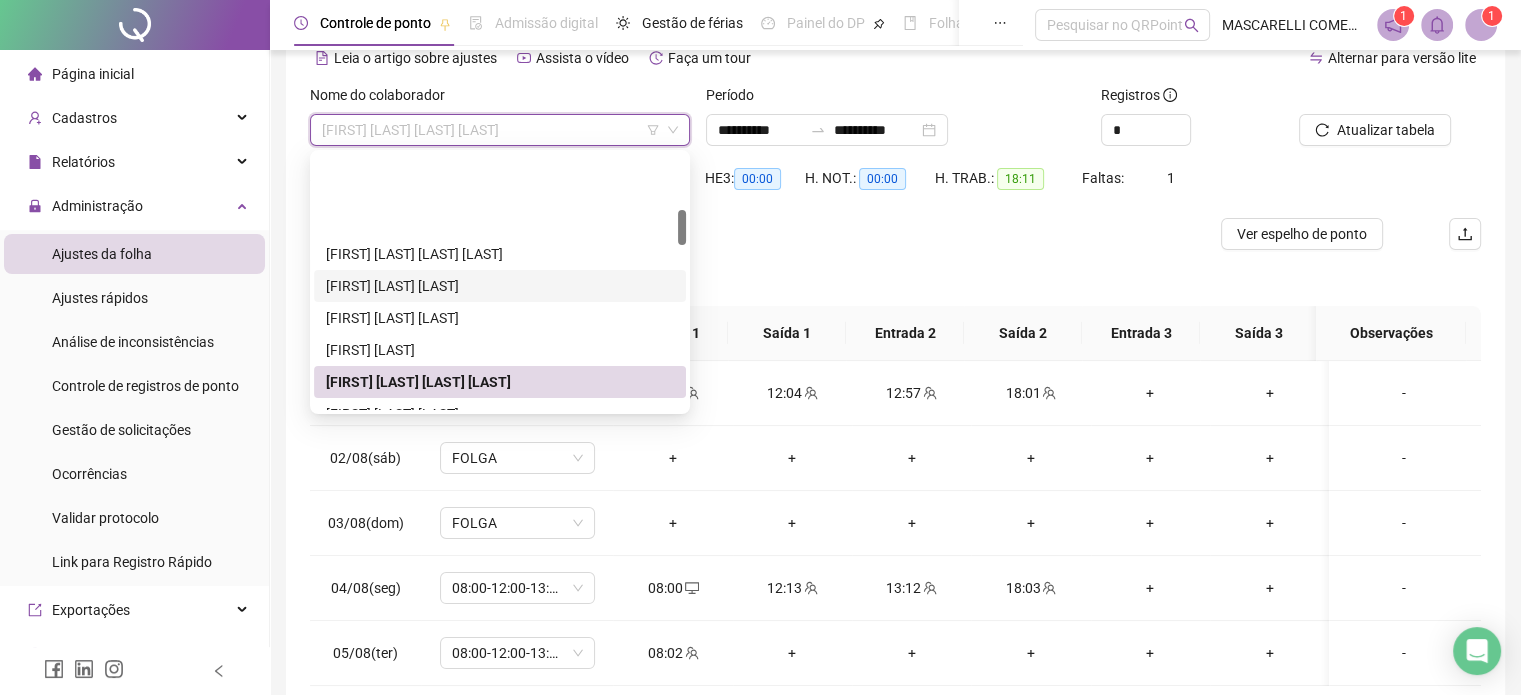 scroll, scrollTop: 400, scrollLeft: 0, axis: vertical 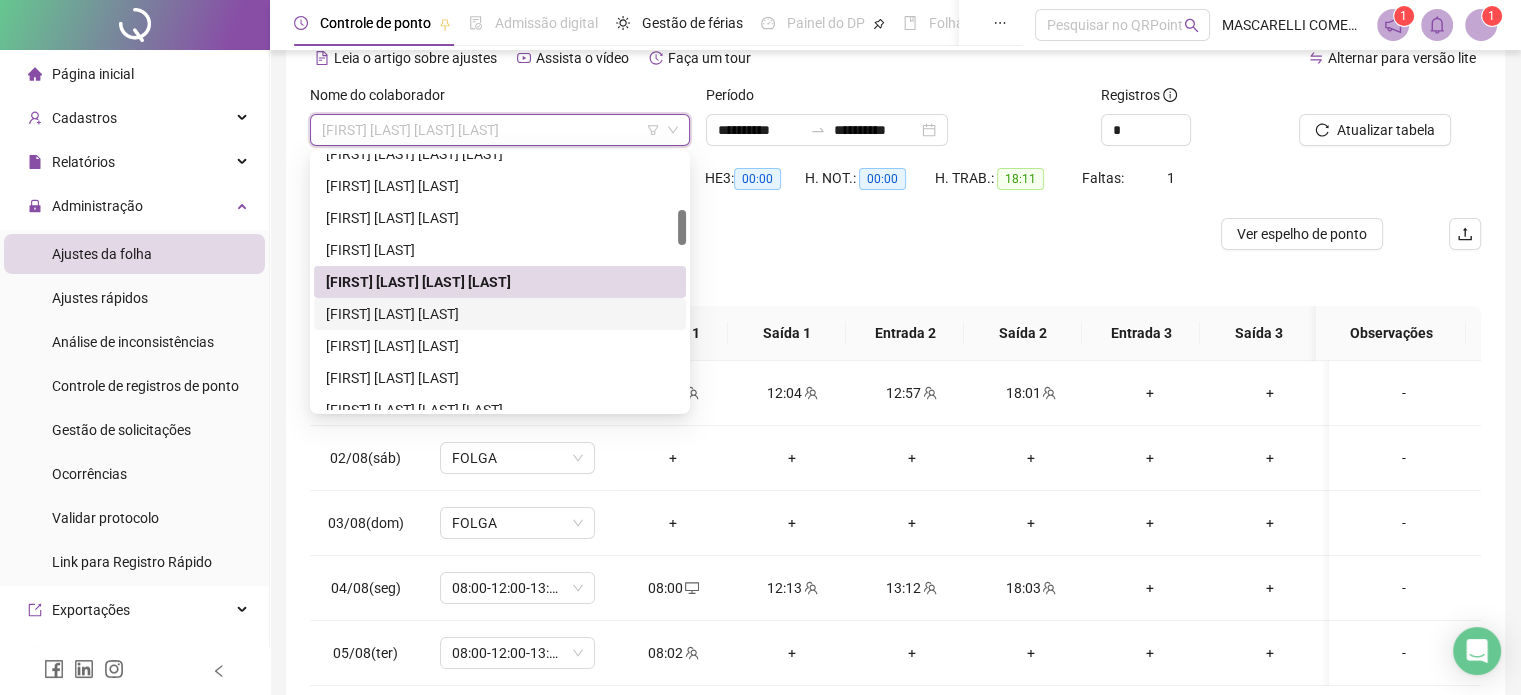 click on "[FIRST] [LAST] [LAST]" at bounding box center (500, 314) 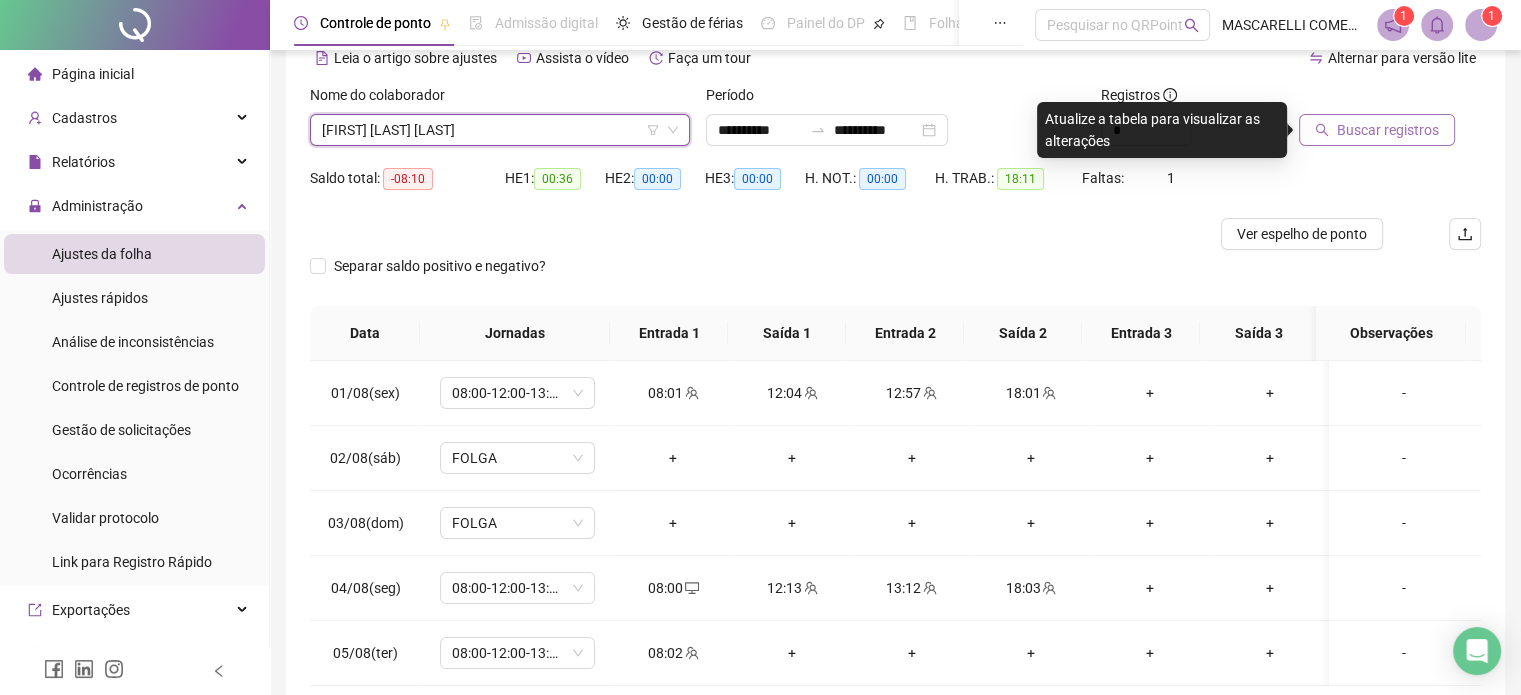 click on "Buscar registros" at bounding box center [1388, 130] 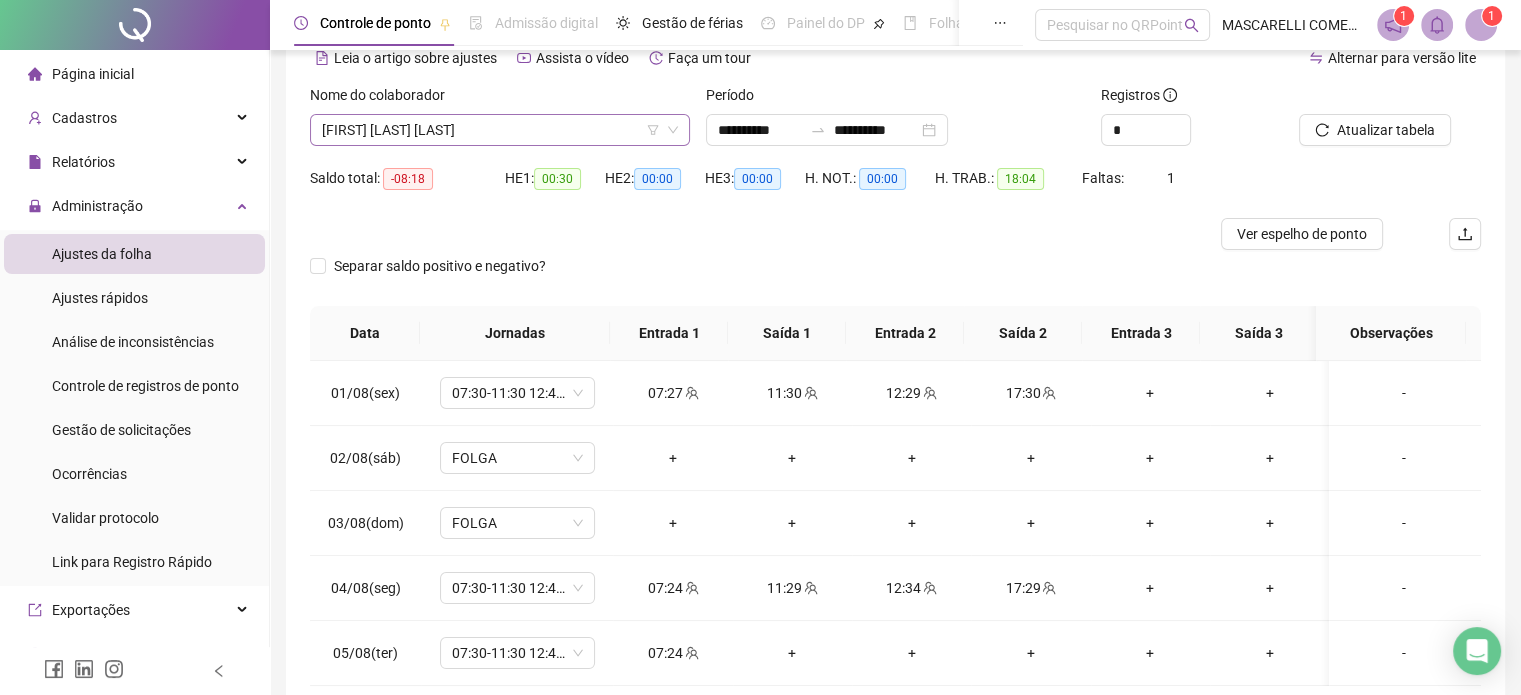 click on "[FIRST] [LAST] [LAST]" at bounding box center (500, 130) 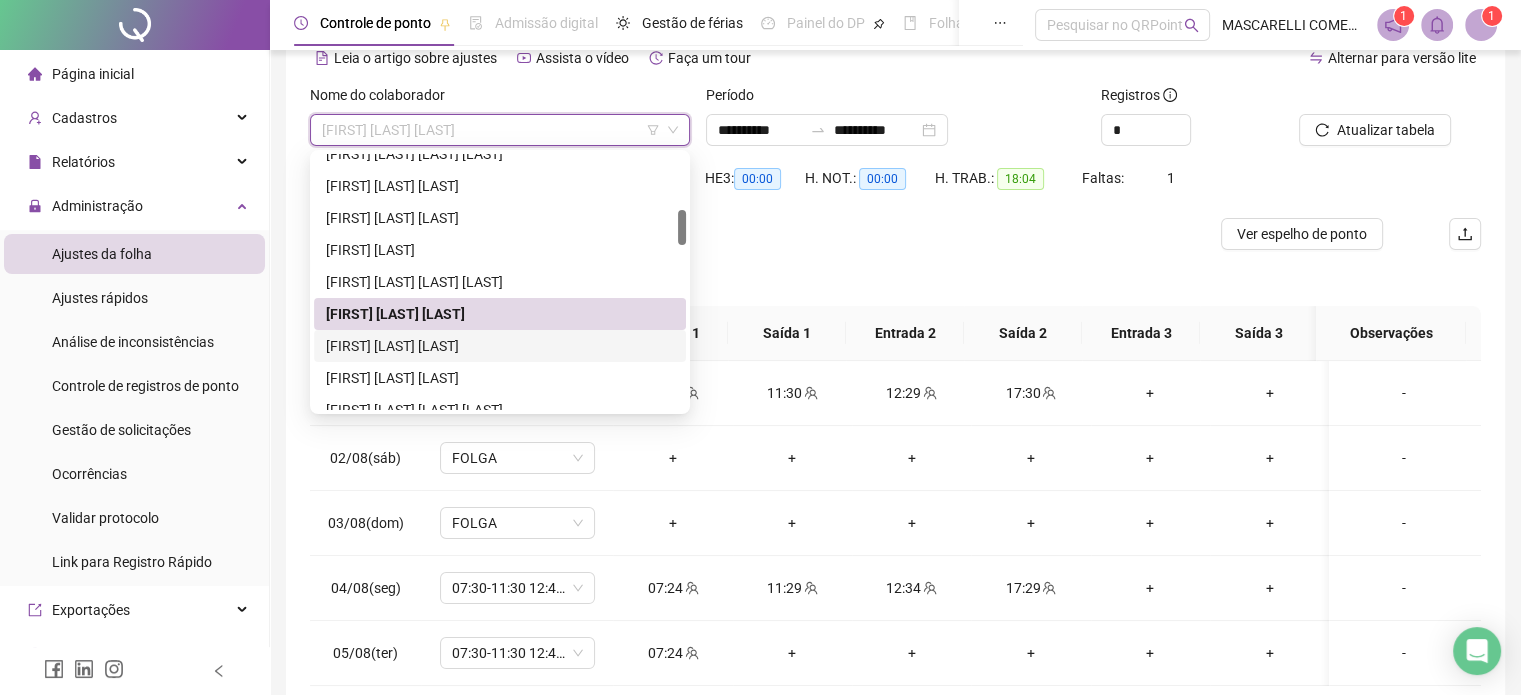 click on "[FIRST] [LAST] [LAST]" at bounding box center [500, 346] 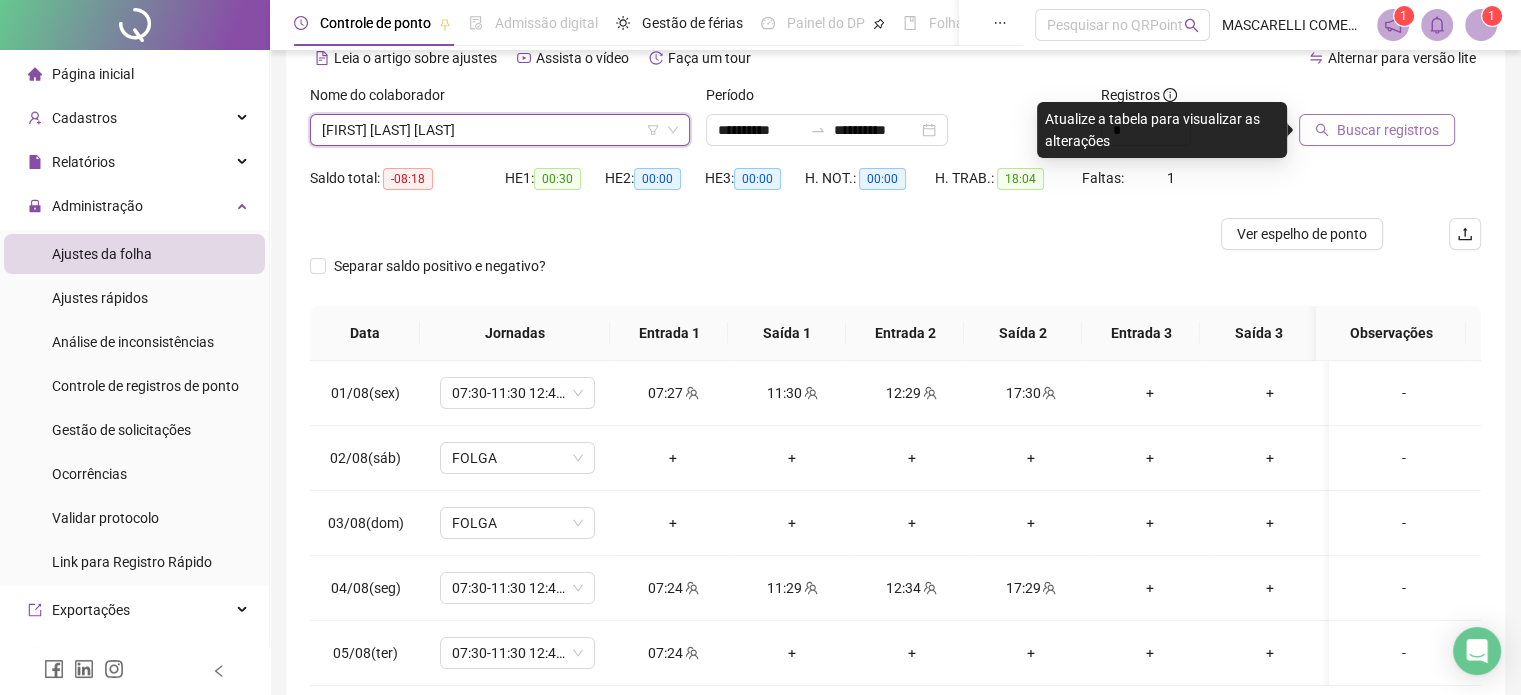 click on "Buscar registros" at bounding box center [1388, 130] 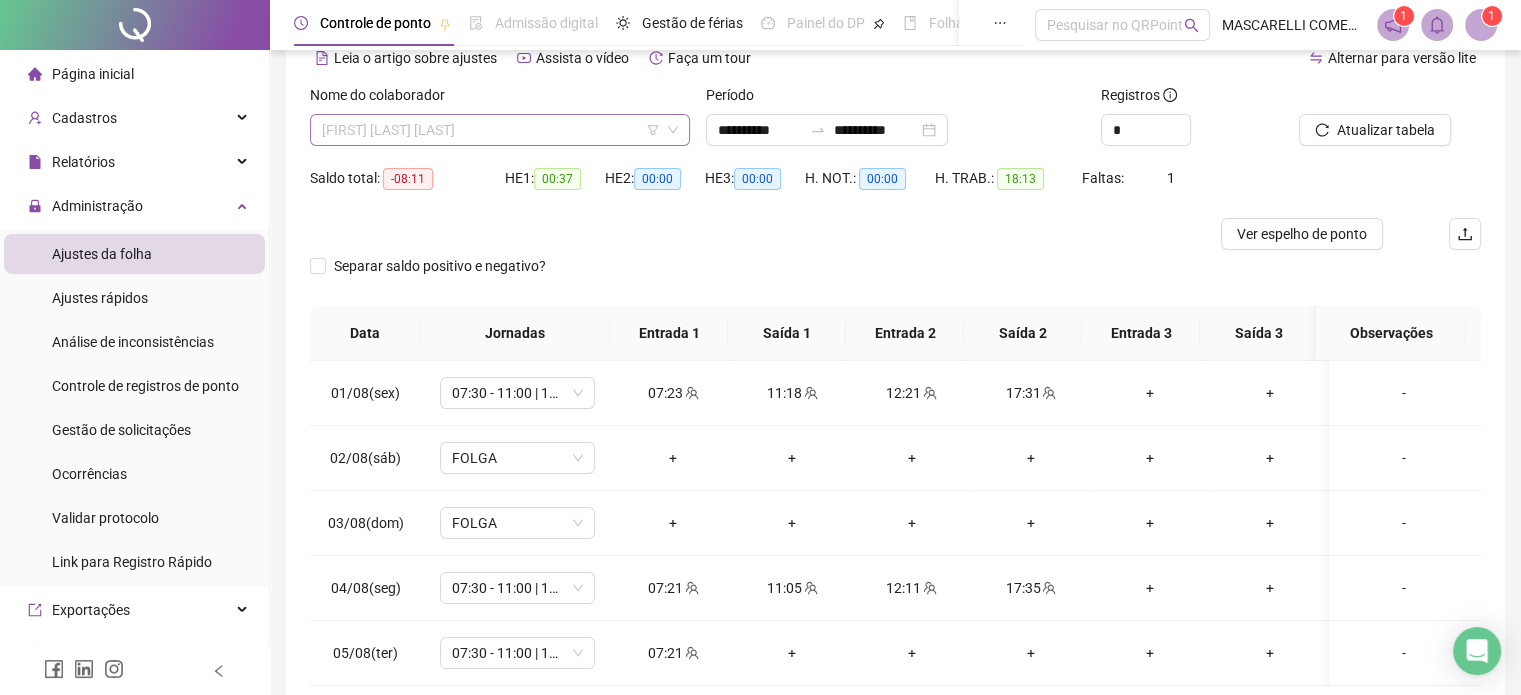 click on "[FIRST] [LAST] [LAST]" at bounding box center [500, 130] 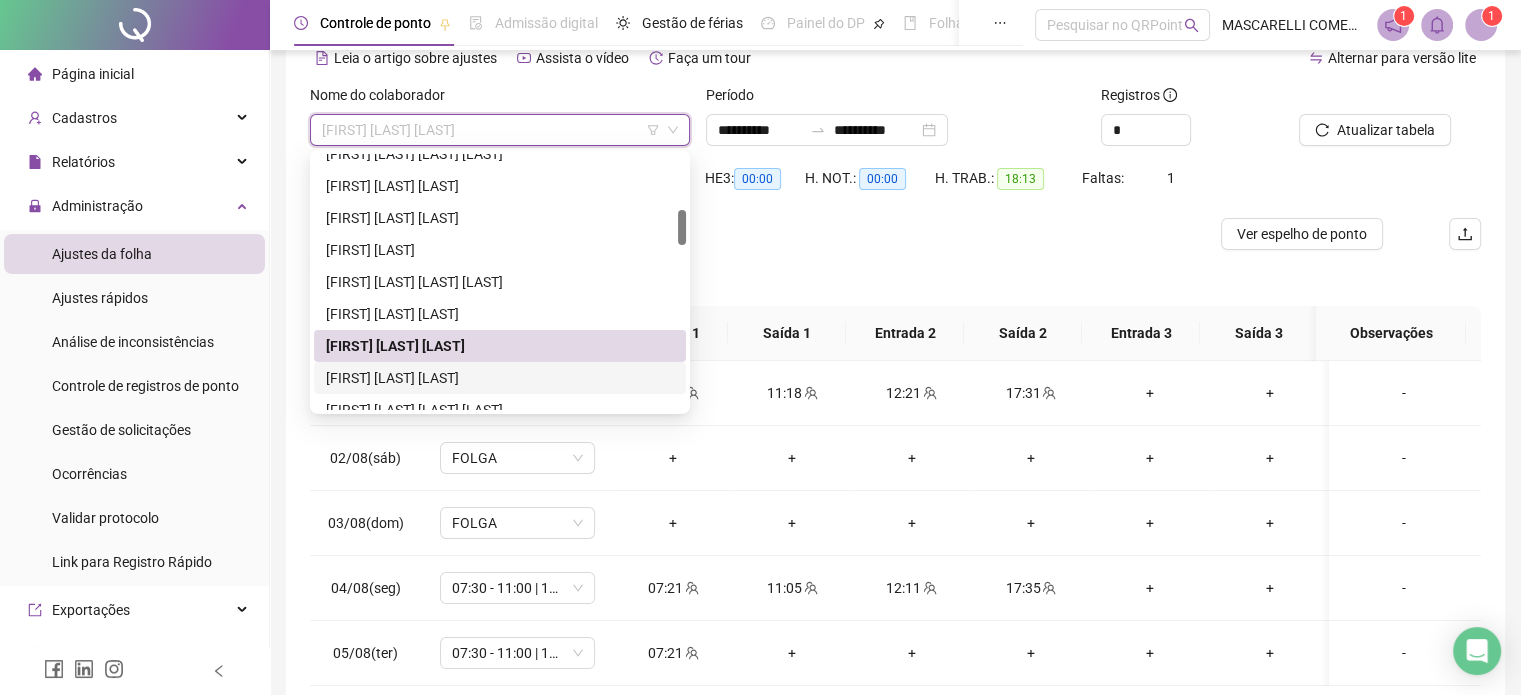 click on "[FIRST] [LAST] [LAST]" at bounding box center [500, 378] 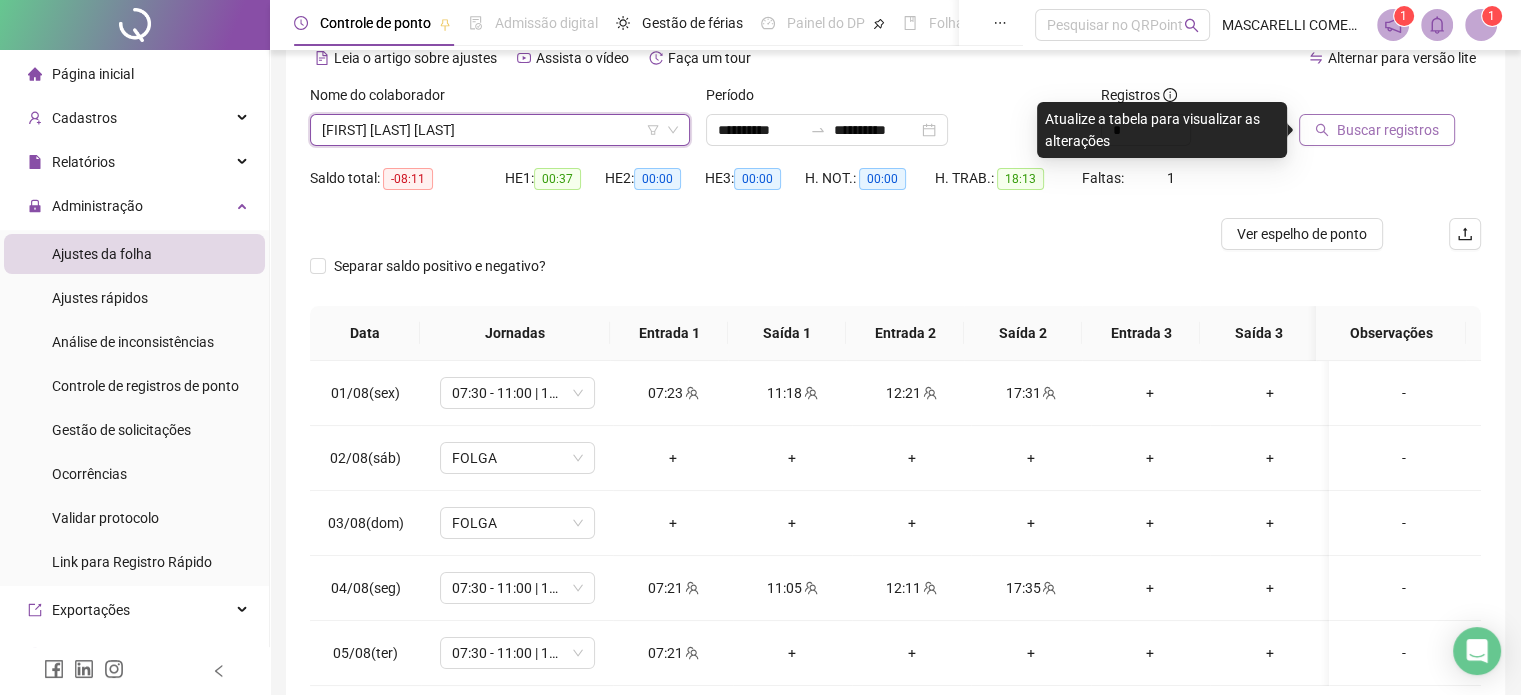 click on "Buscar registros" at bounding box center [1388, 130] 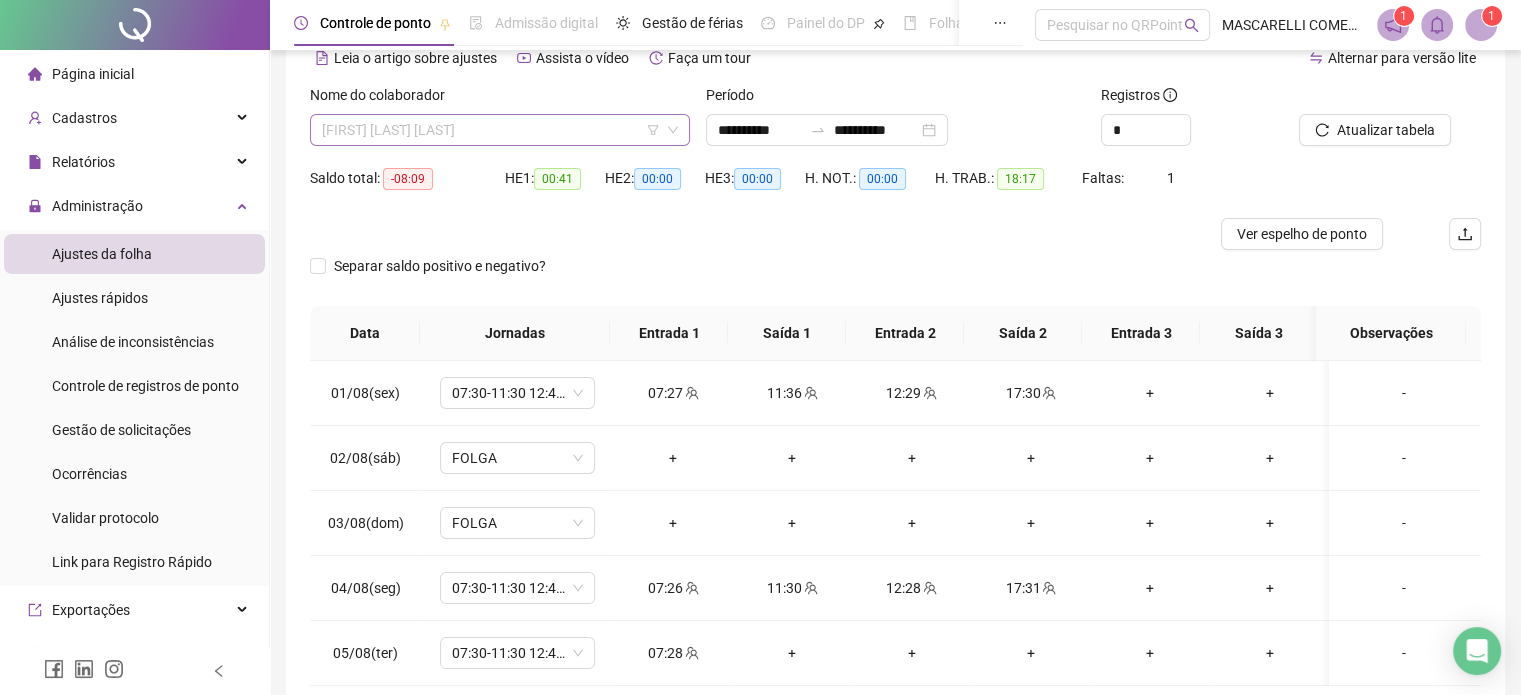 click on "[FIRST] [LAST] [LAST]" at bounding box center (500, 130) 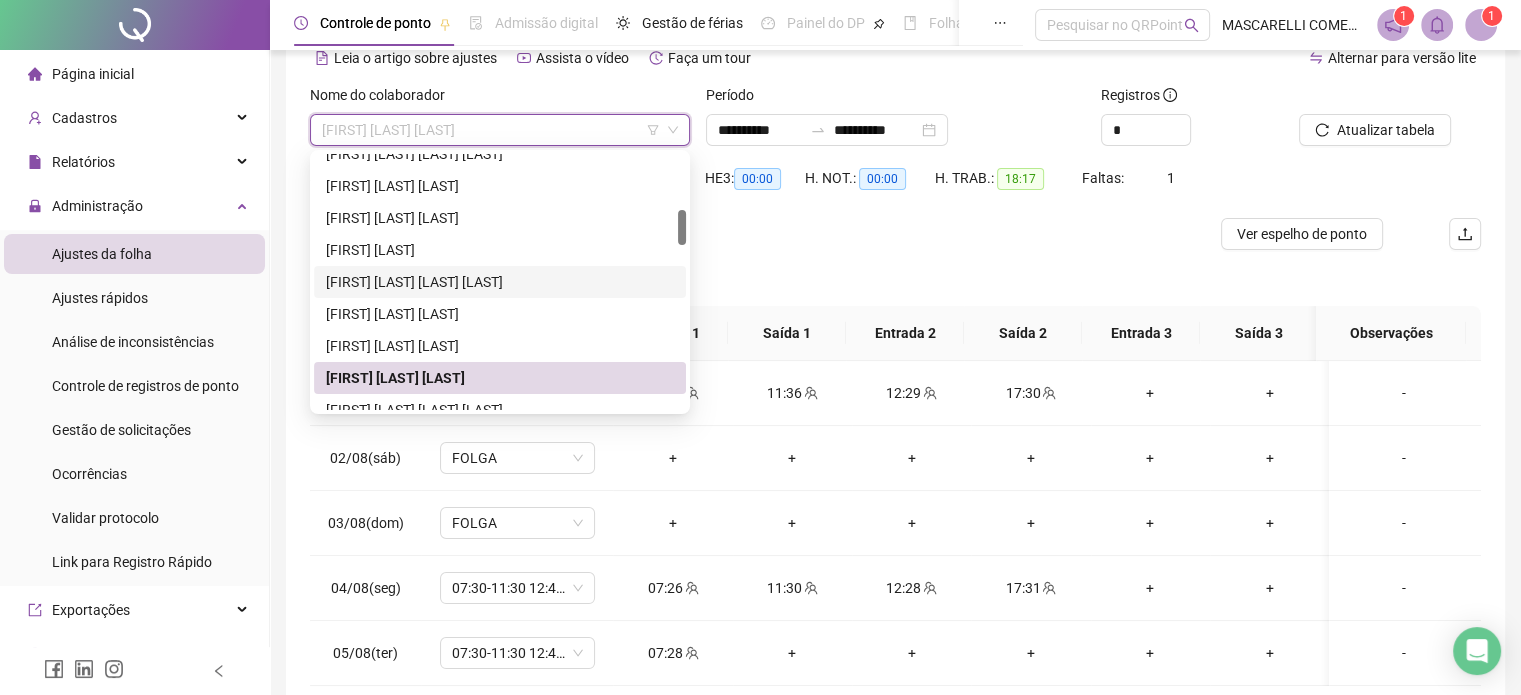 scroll, scrollTop: 500, scrollLeft: 0, axis: vertical 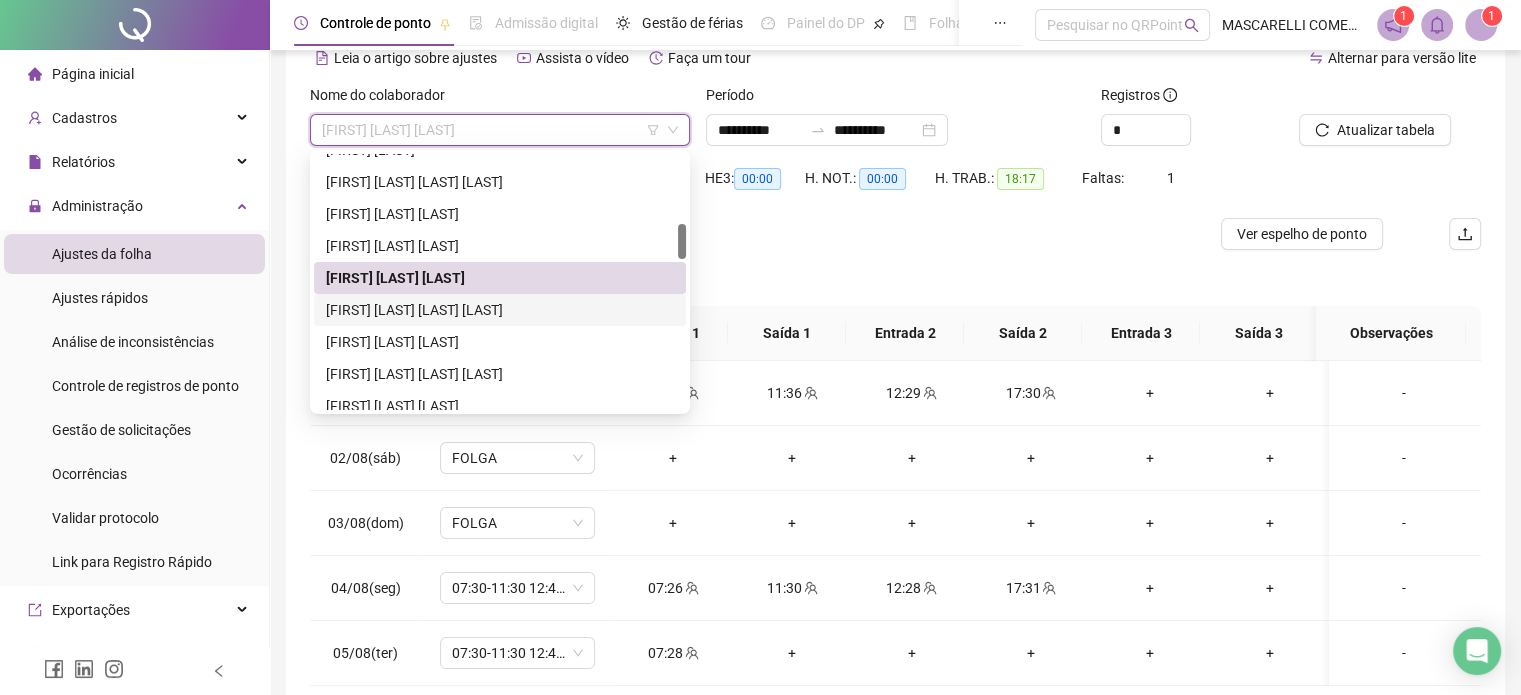 click on "[FIRST] [LAST] [LAST] [LAST]" at bounding box center [500, 310] 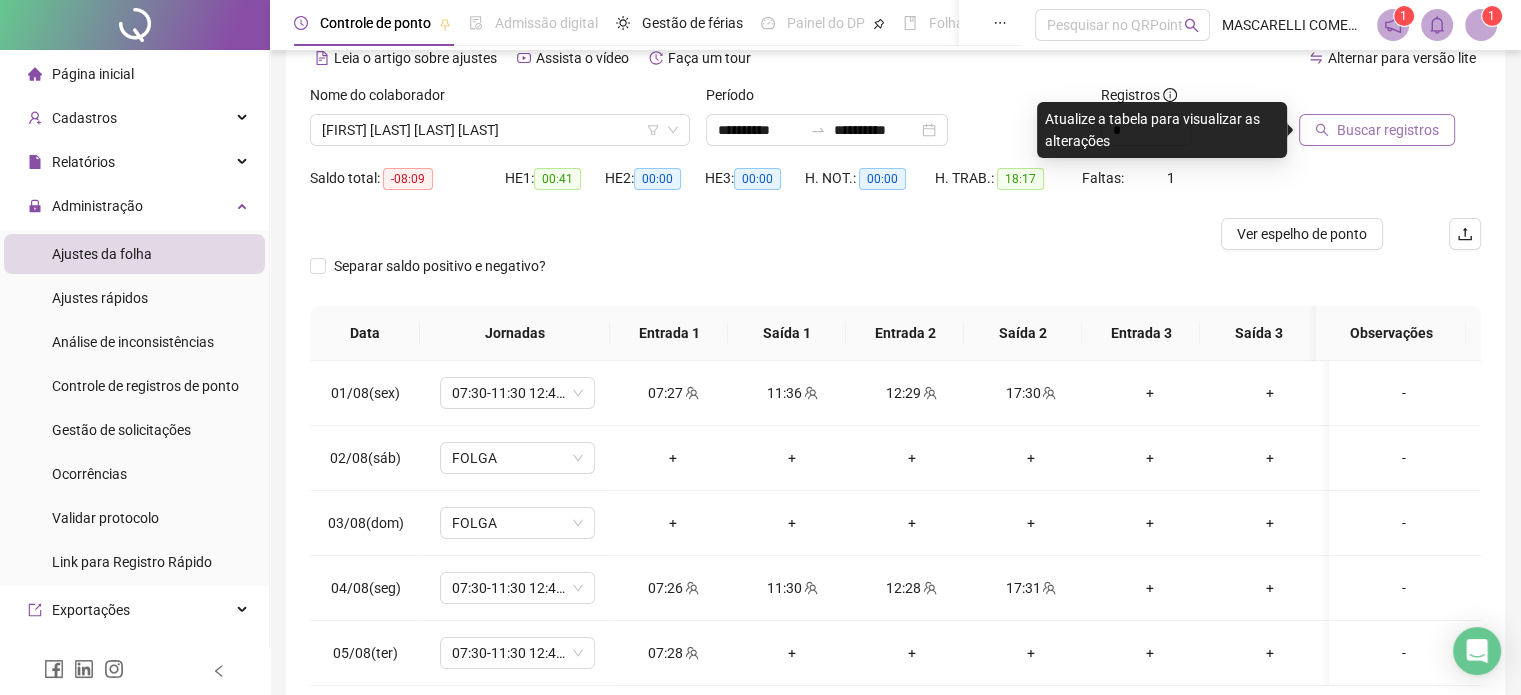 click on "Buscar registros" at bounding box center [1388, 130] 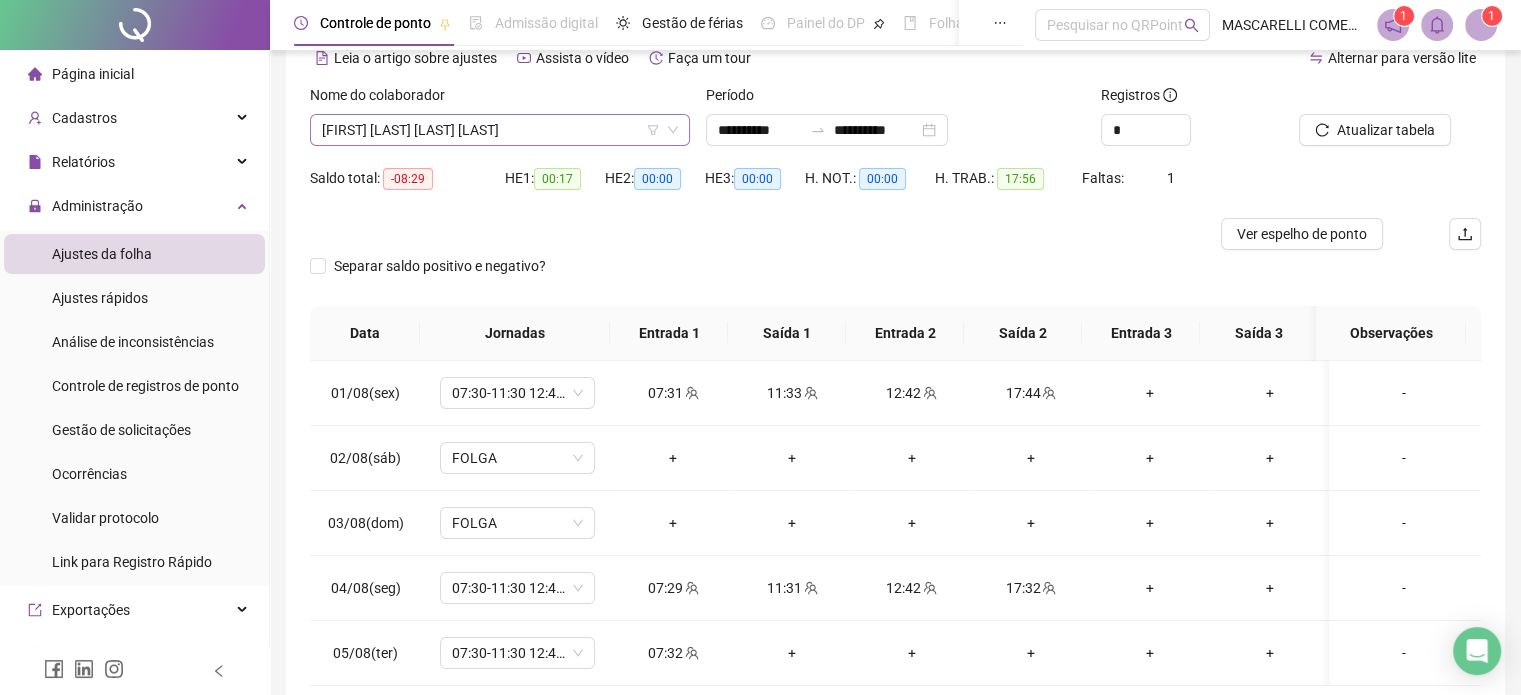 click on "[FIRST] [LAST] [LAST] [LAST]" at bounding box center (500, 130) 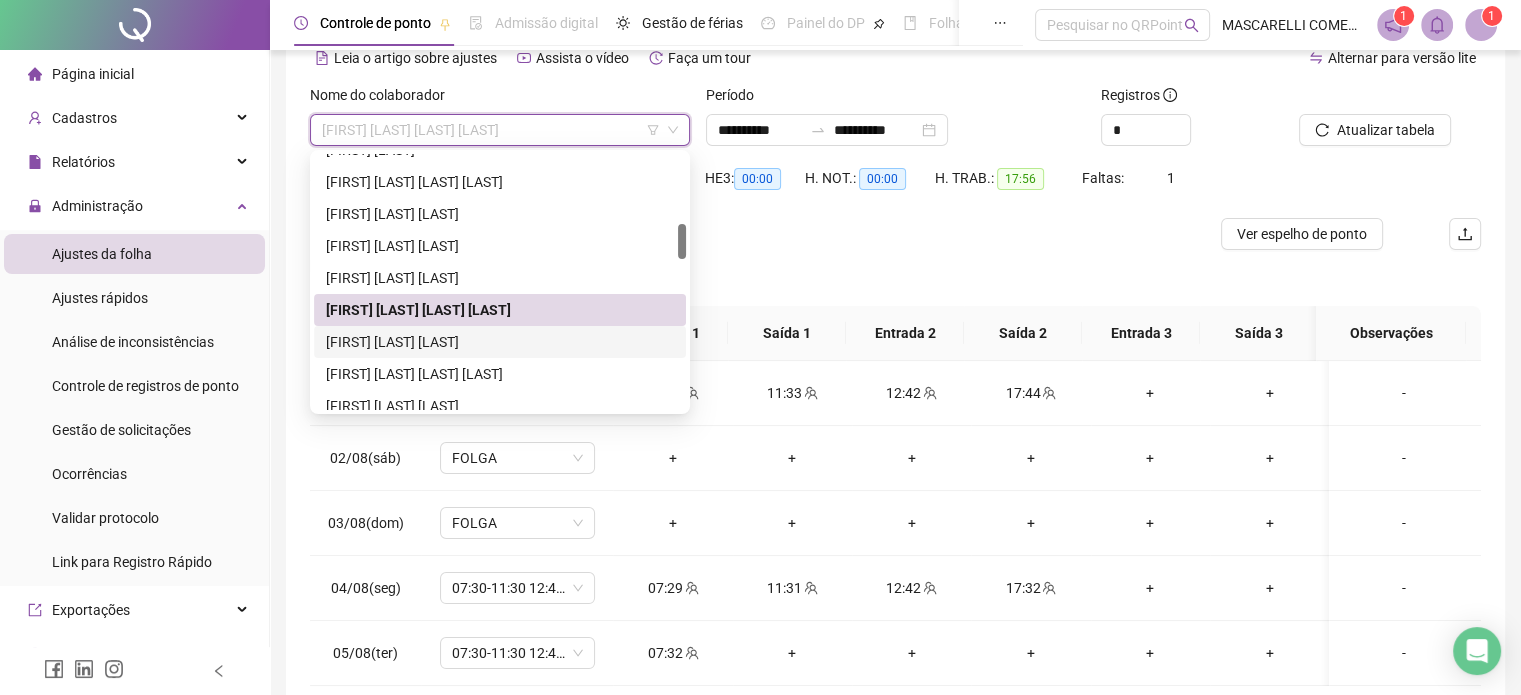 click on "[FIRST] [LAST] [LAST]" at bounding box center [500, 342] 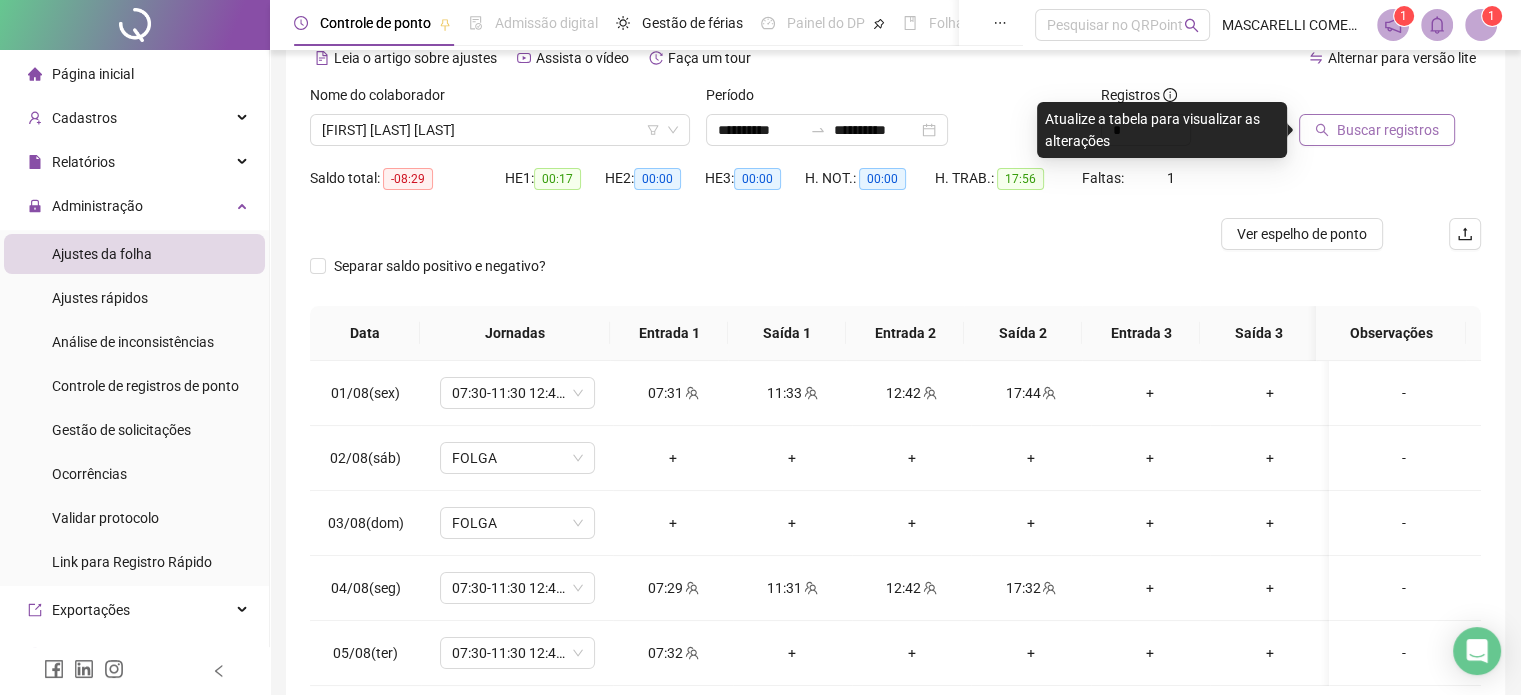 click on "Buscar registros" at bounding box center (1388, 130) 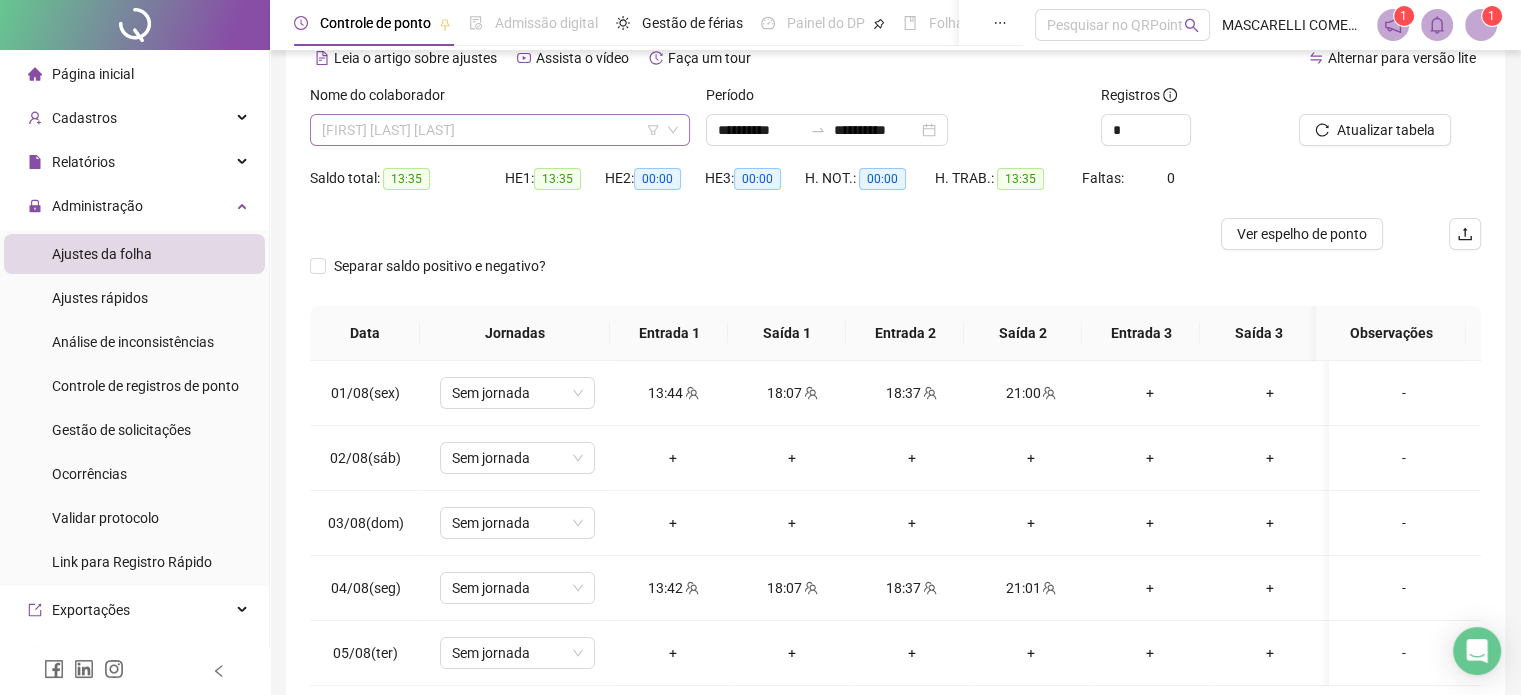 click on "[FIRST] [LAST] [LAST]" at bounding box center (500, 130) 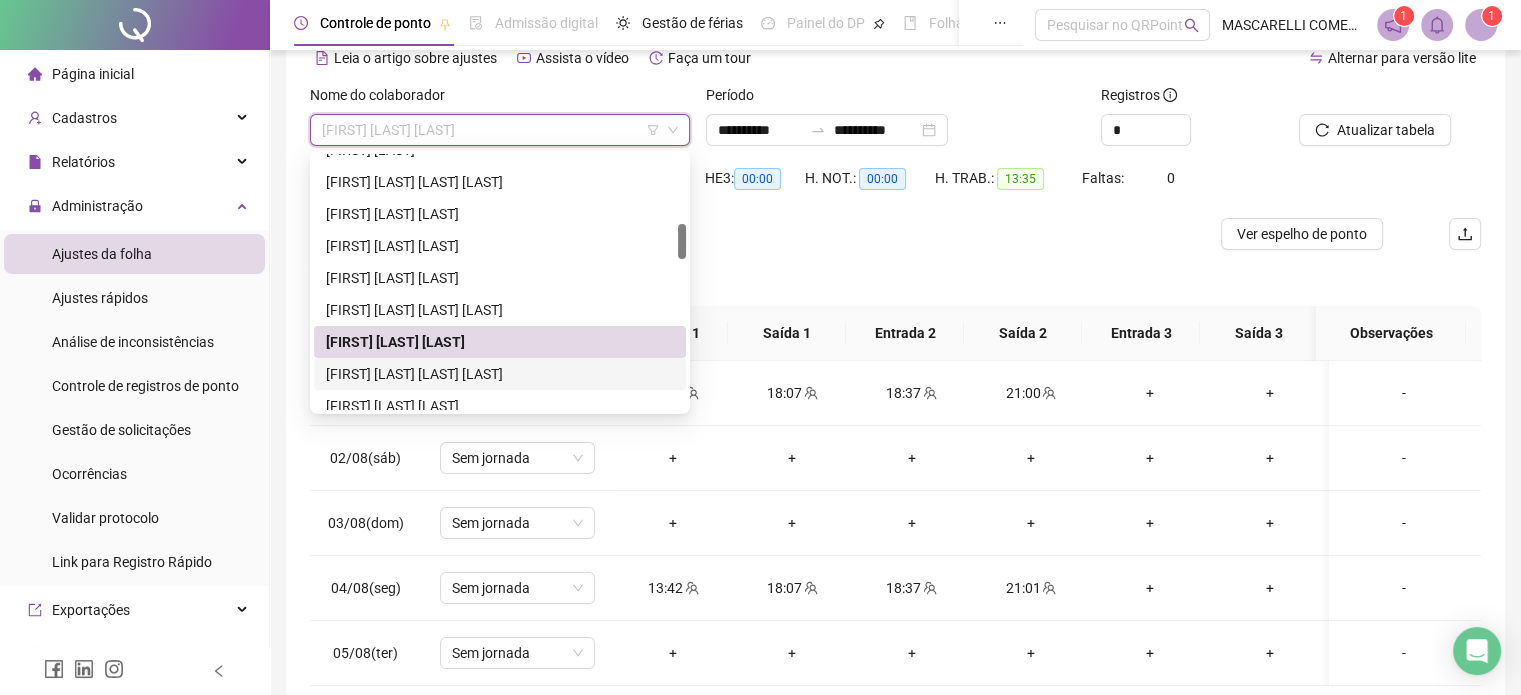 click on "[FIRST] [LAST] [LAST] [LAST]" at bounding box center (500, 374) 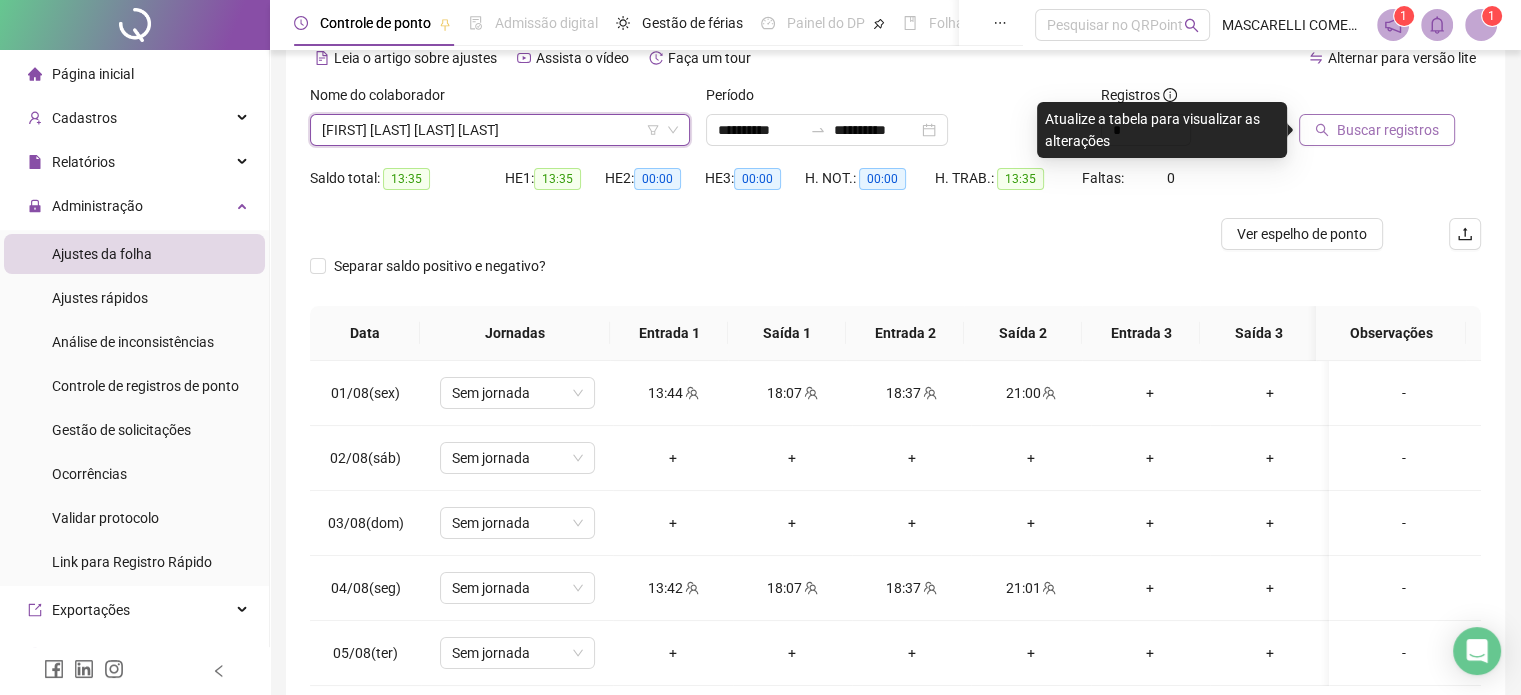 click on "Buscar registros" at bounding box center (1377, 130) 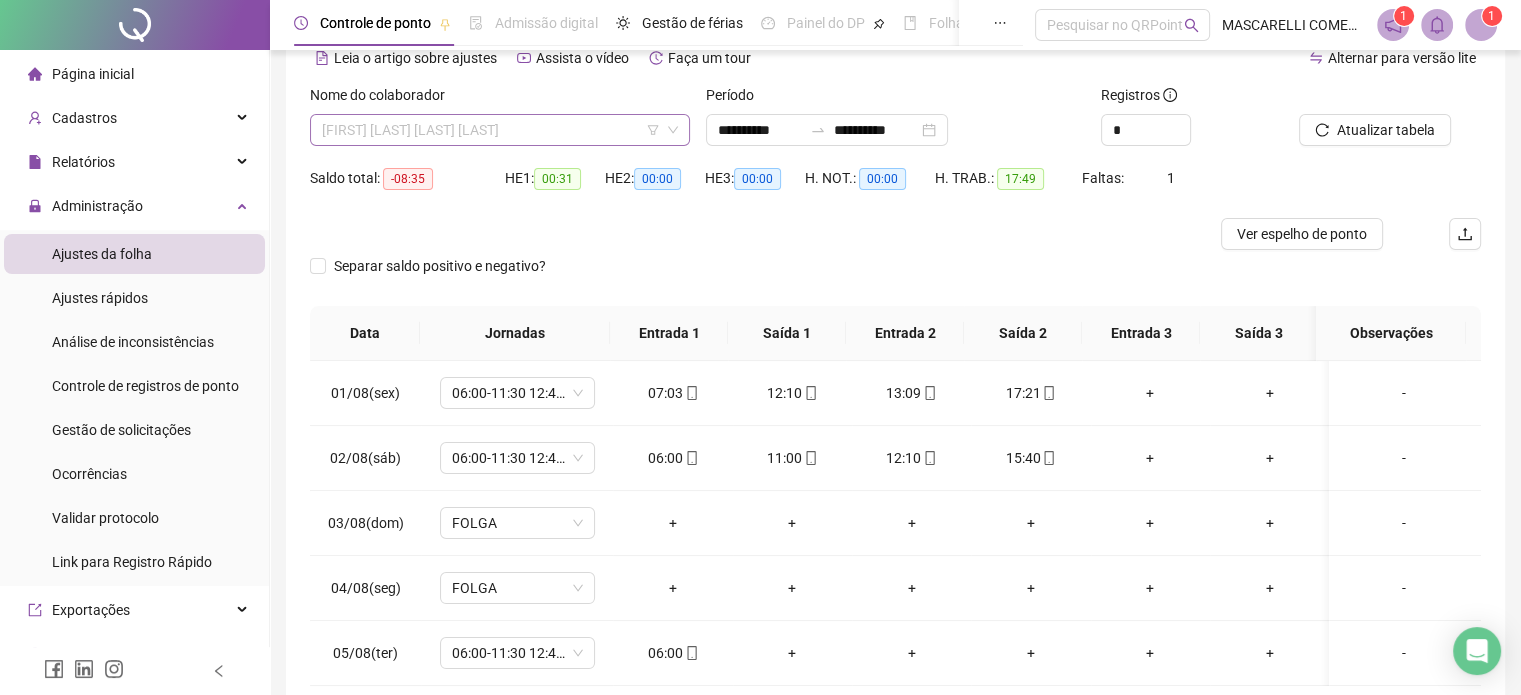 click on "[FIRST] [LAST] [LAST] [LAST]" at bounding box center (500, 130) 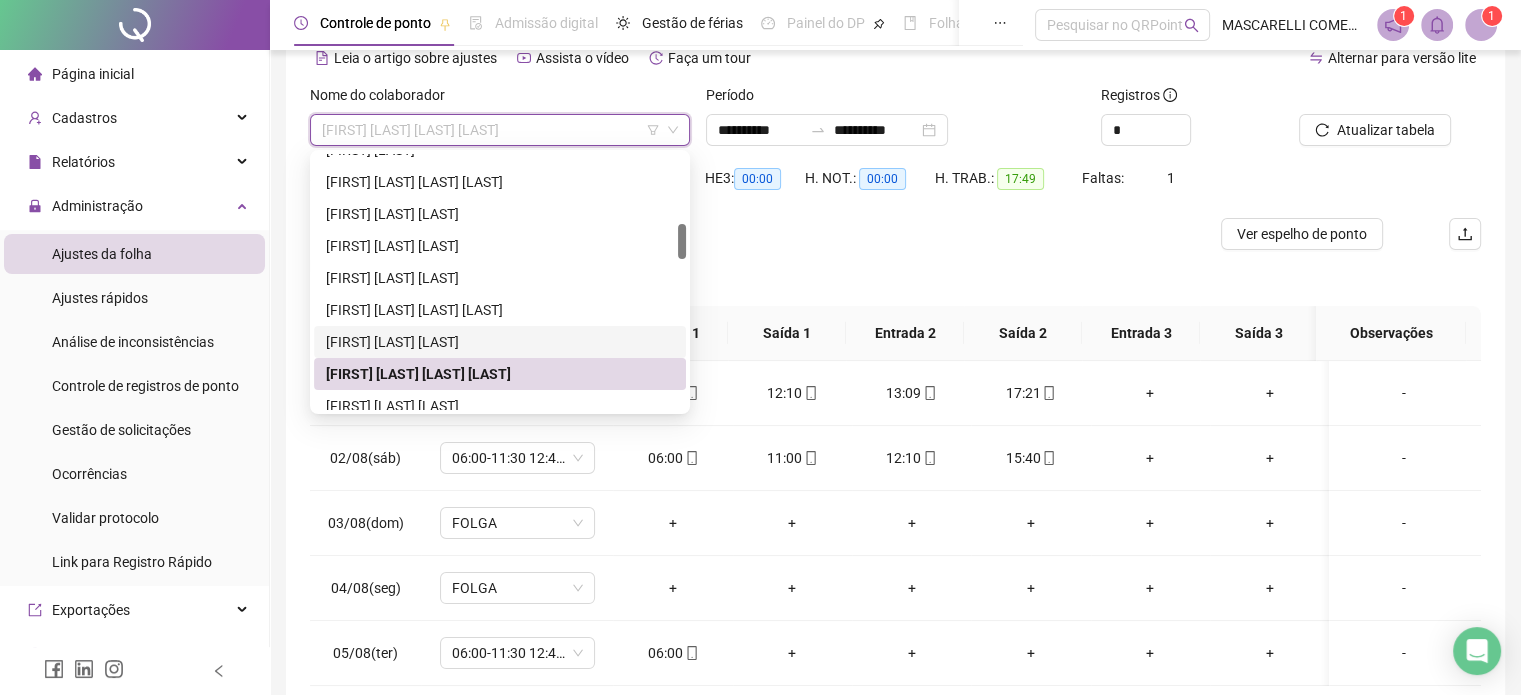 scroll, scrollTop: 600, scrollLeft: 0, axis: vertical 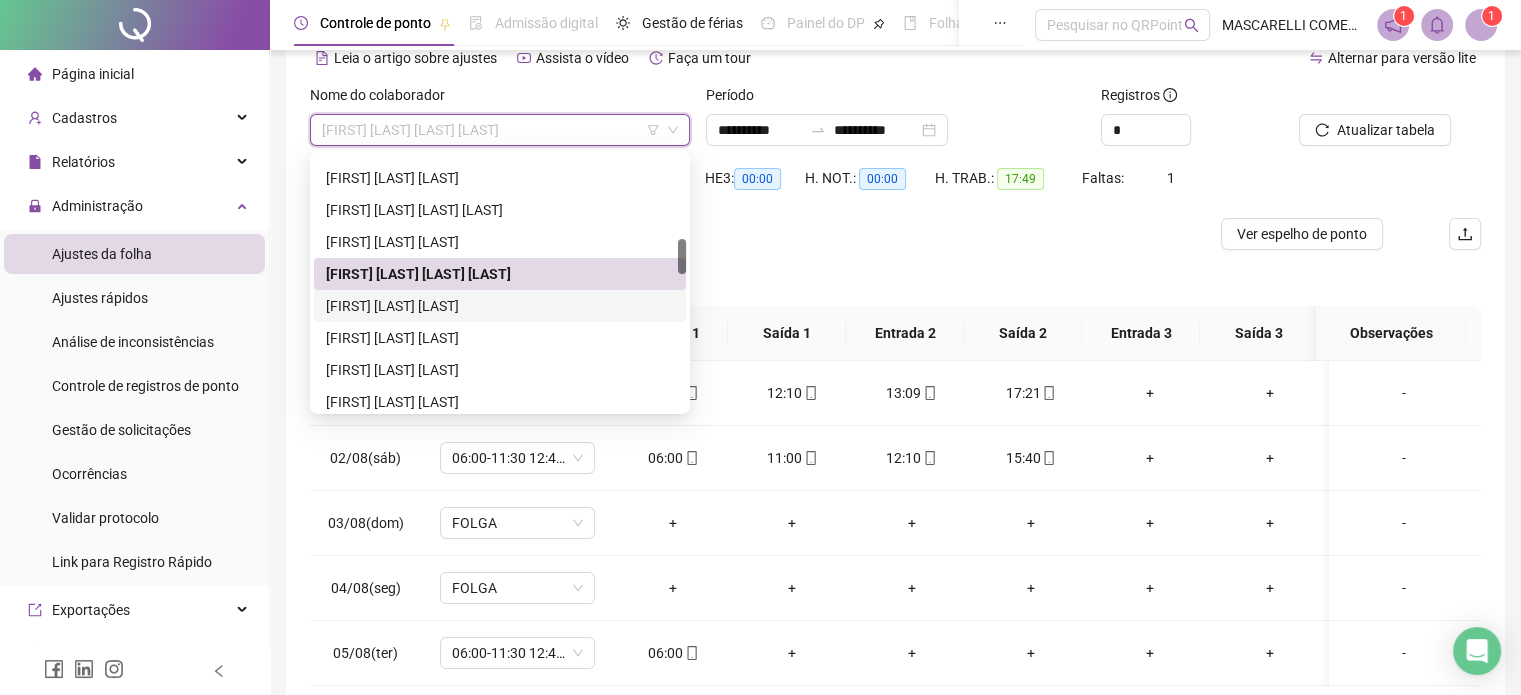 click on "[FIRST] [LAST] [LAST]" at bounding box center [500, 306] 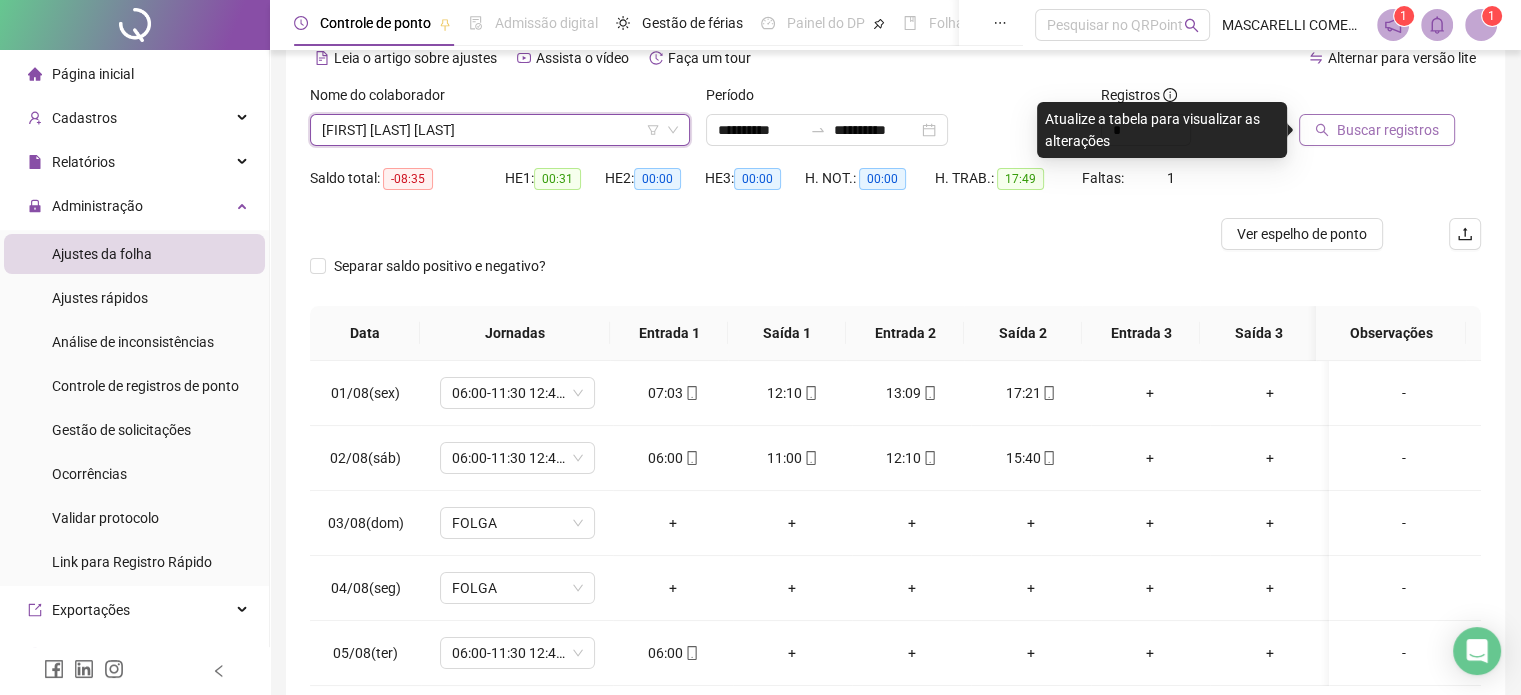 click on "Buscar registros" at bounding box center (1388, 130) 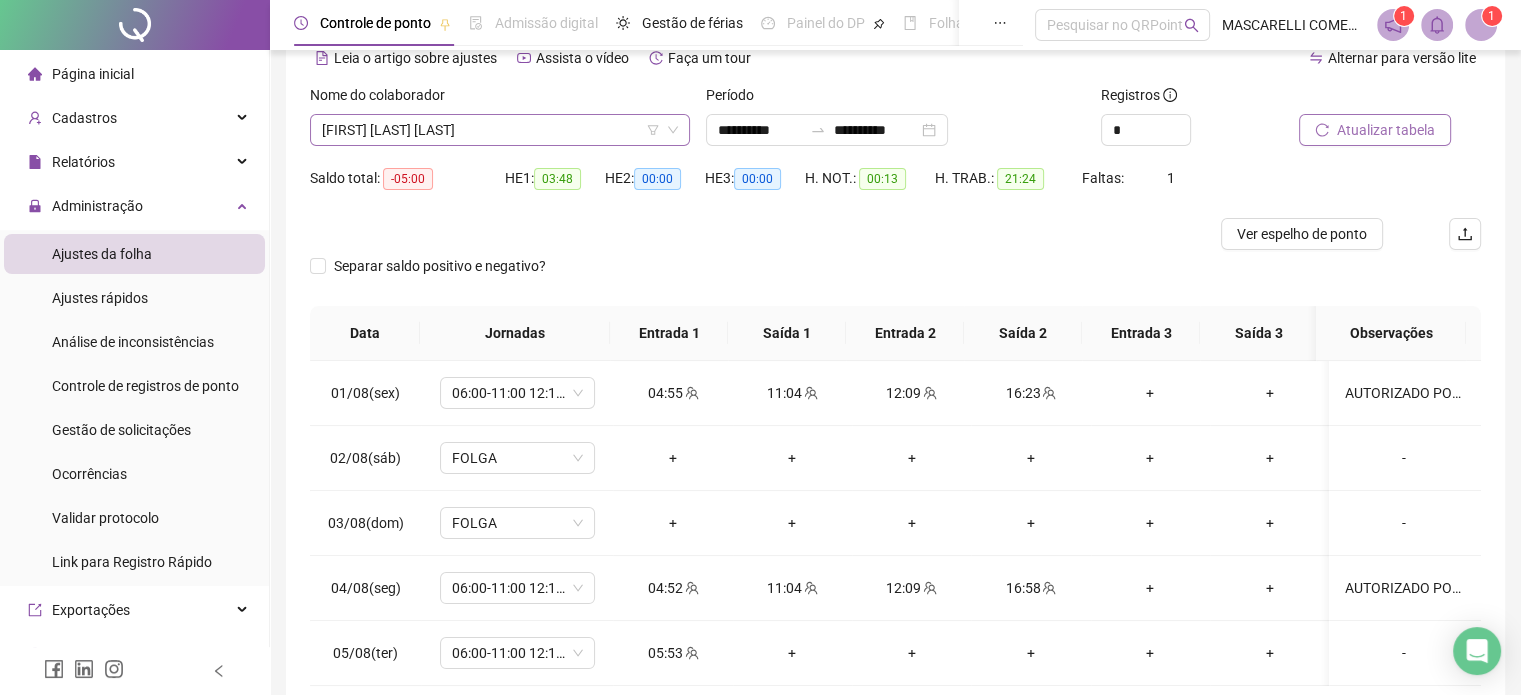 click on "[FIRST] [LAST] [LAST]" at bounding box center [500, 130] 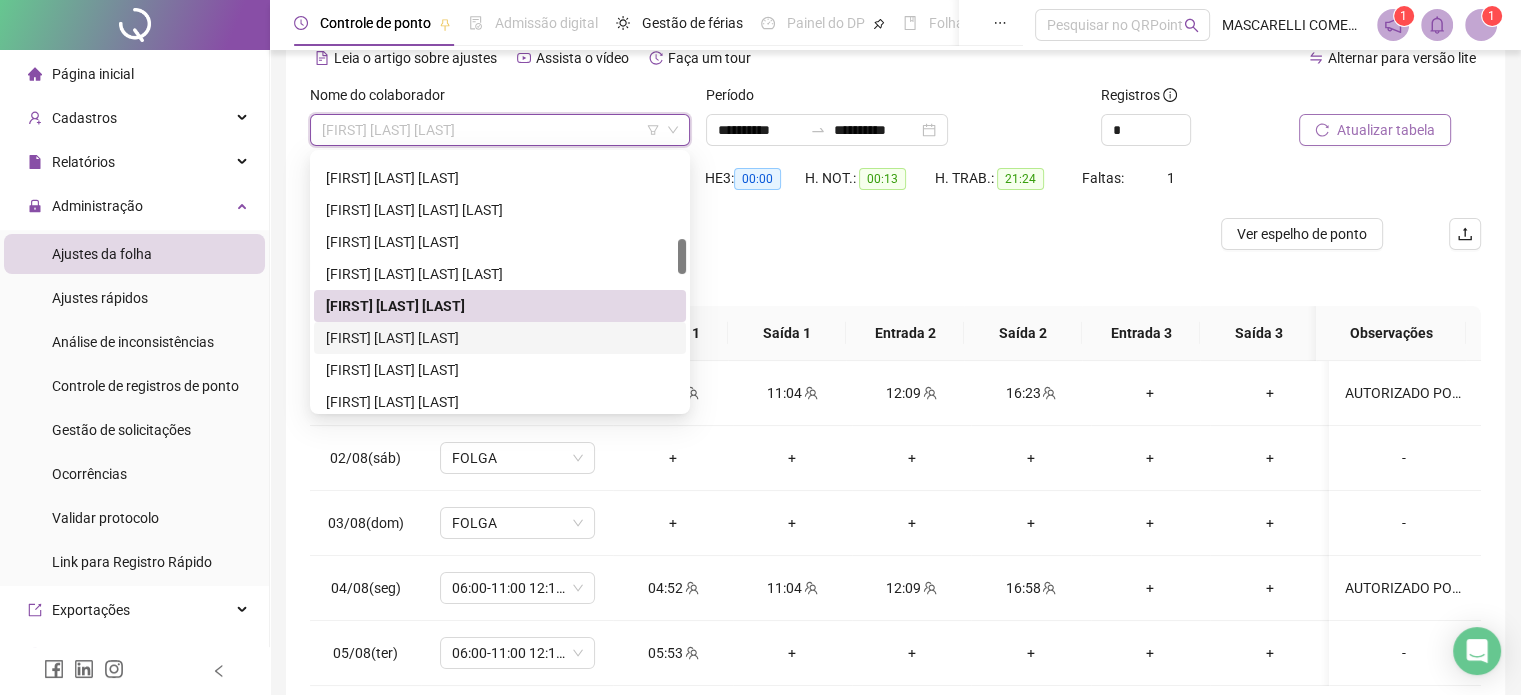 click on "[FIRST] [LAST] [LAST]" at bounding box center [500, 338] 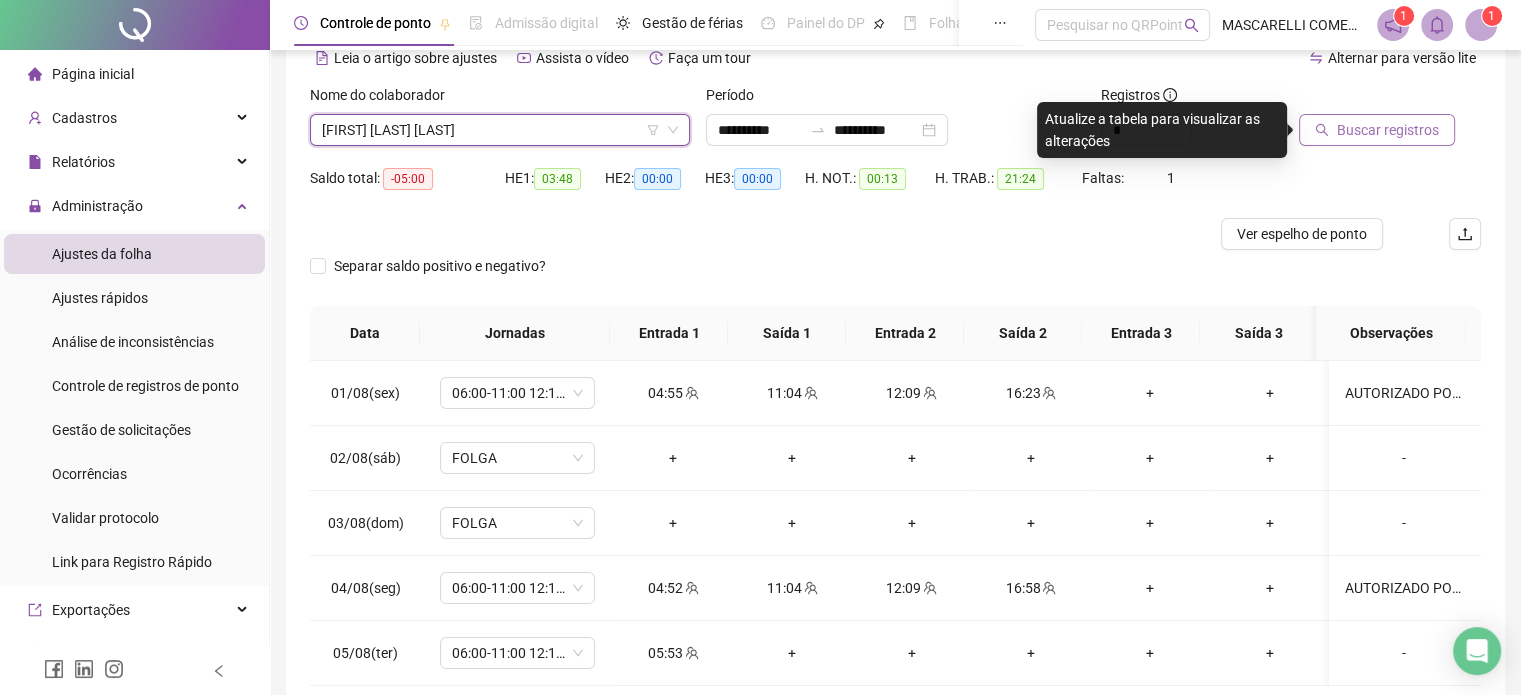 click on "Buscar registros" at bounding box center [1388, 130] 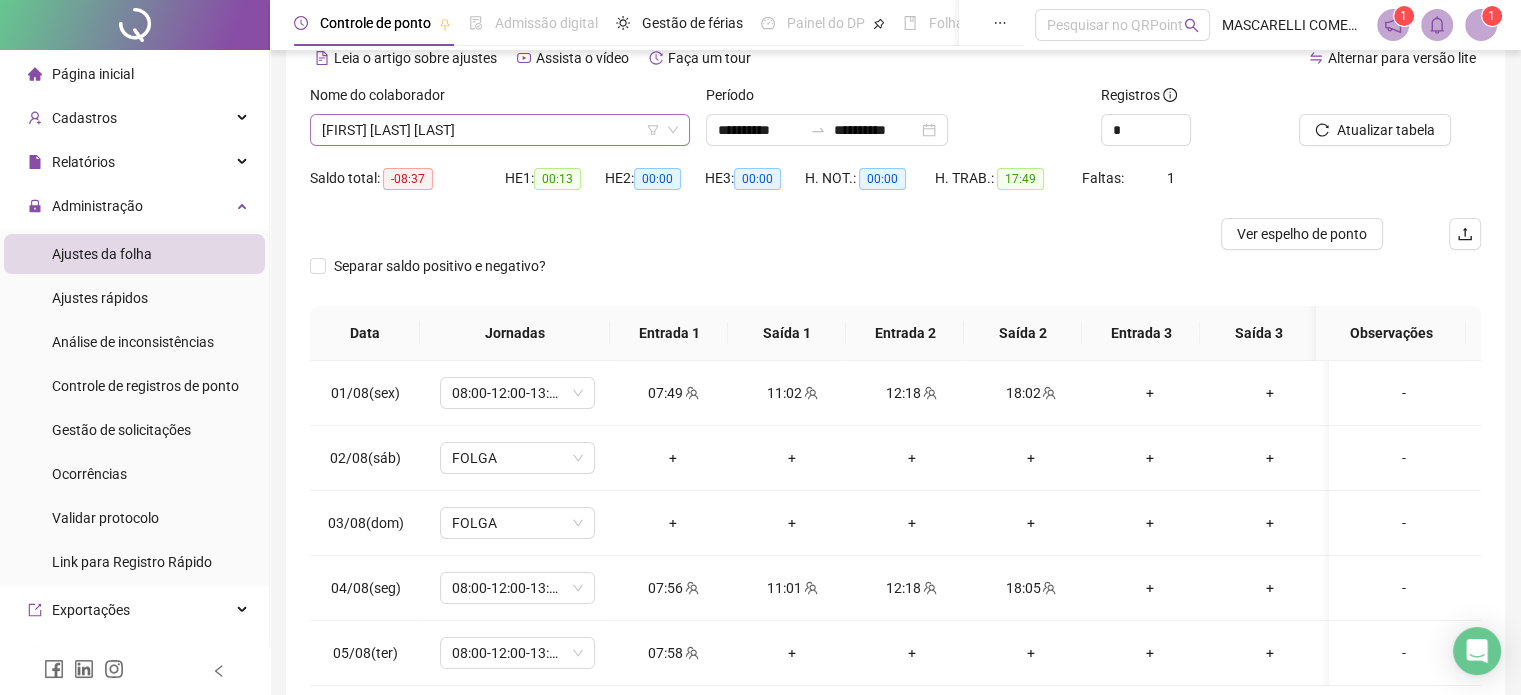 click on "[FIRST] [LAST] [LAST]" at bounding box center [500, 130] 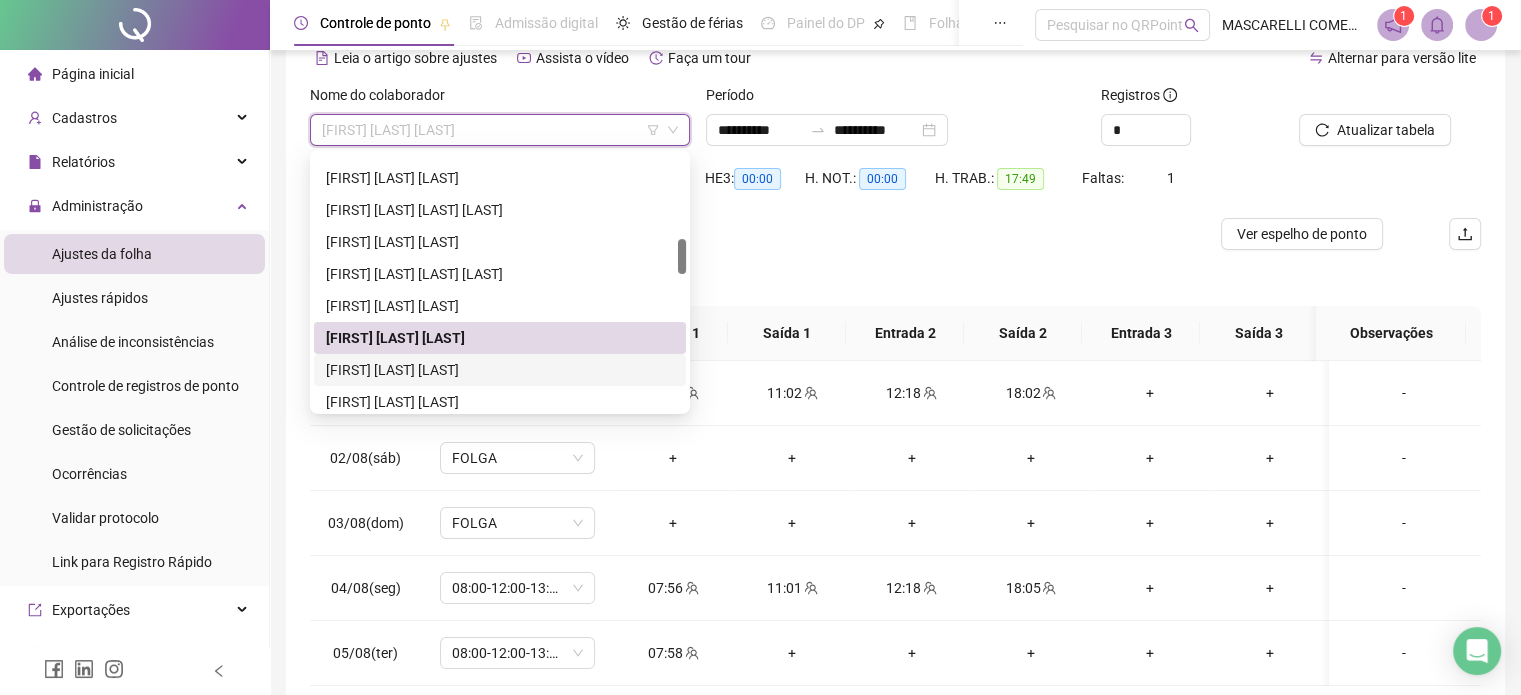 click on "[FIRST] [LAST] [LAST]" at bounding box center (500, 370) 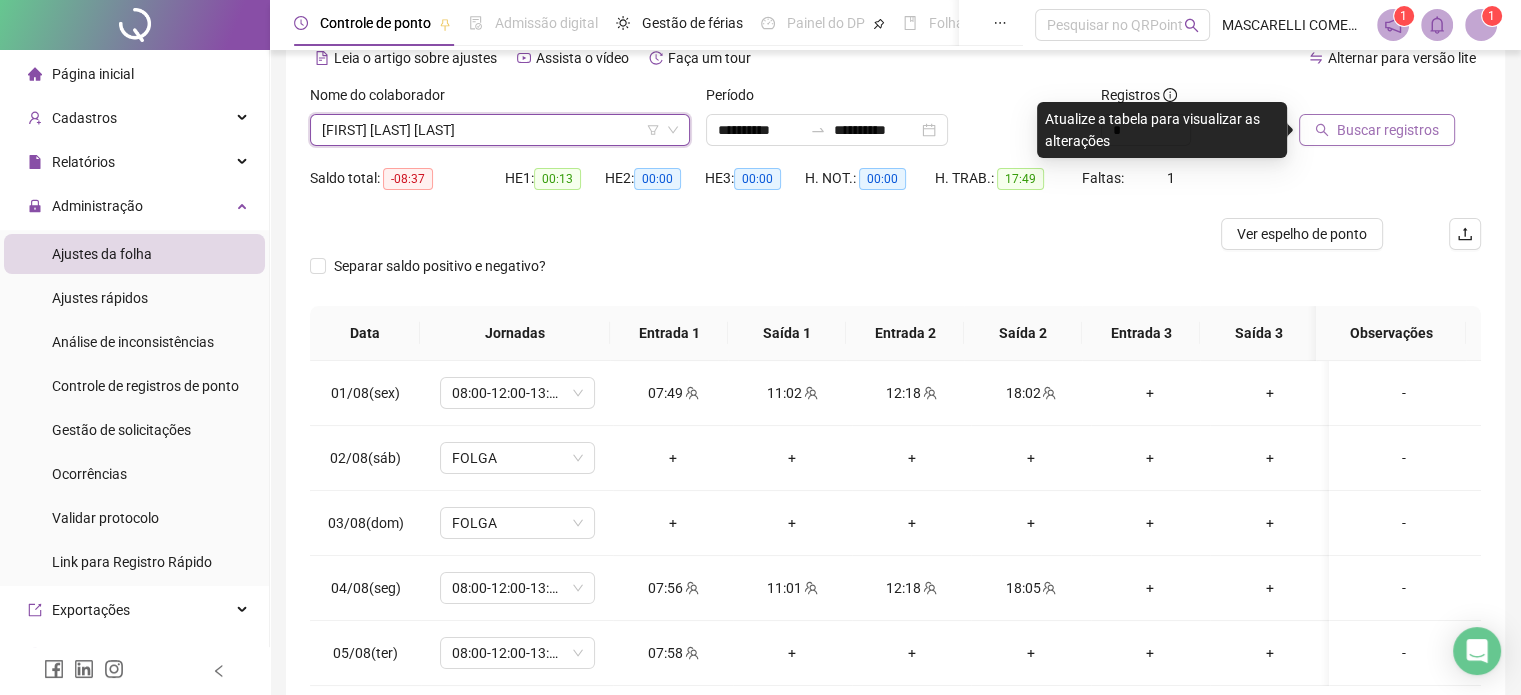 click on "Buscar registros" at bounding box center (1388, 130) 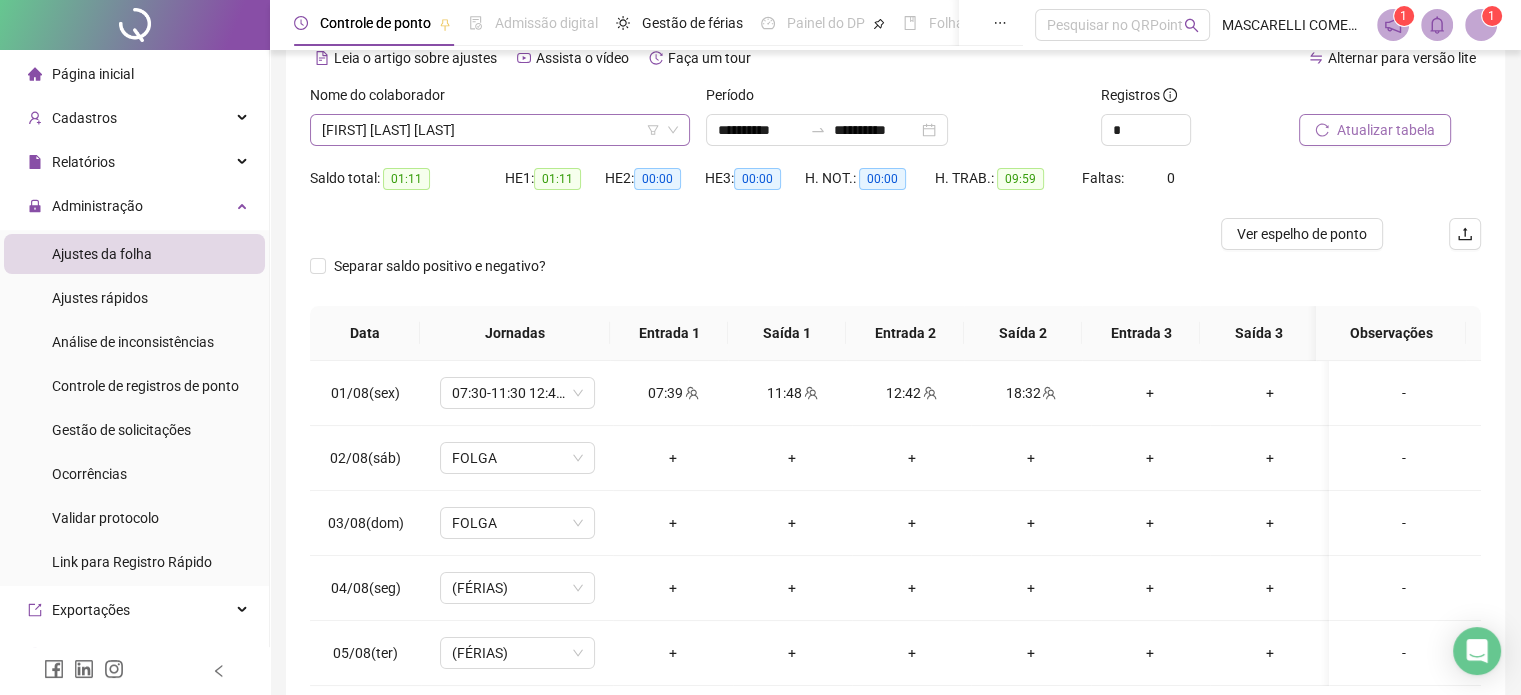 click on "[FIRST] [LAST] [LAST]" at bounding box center (500, 130) 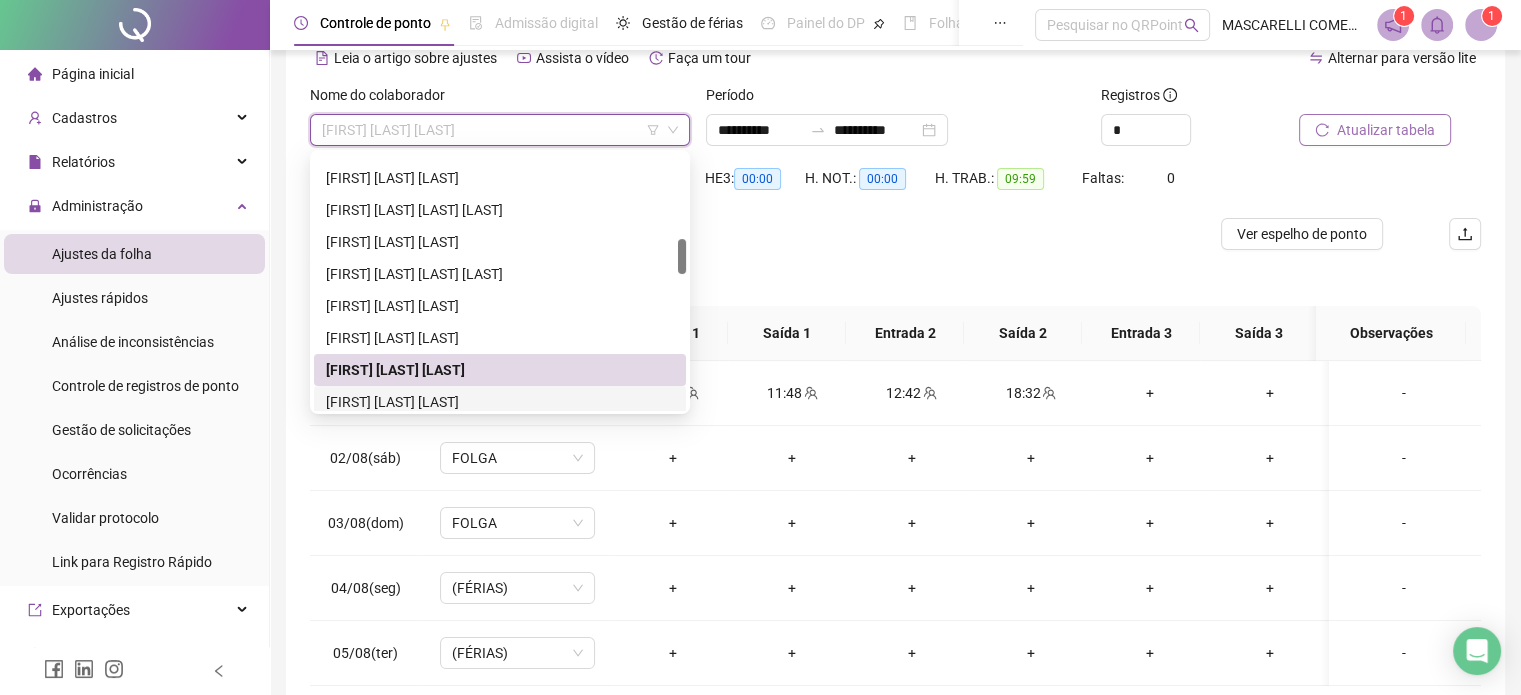 click on "[FIRST] [LAST] [LAST]" at bounding box center [500, 402] 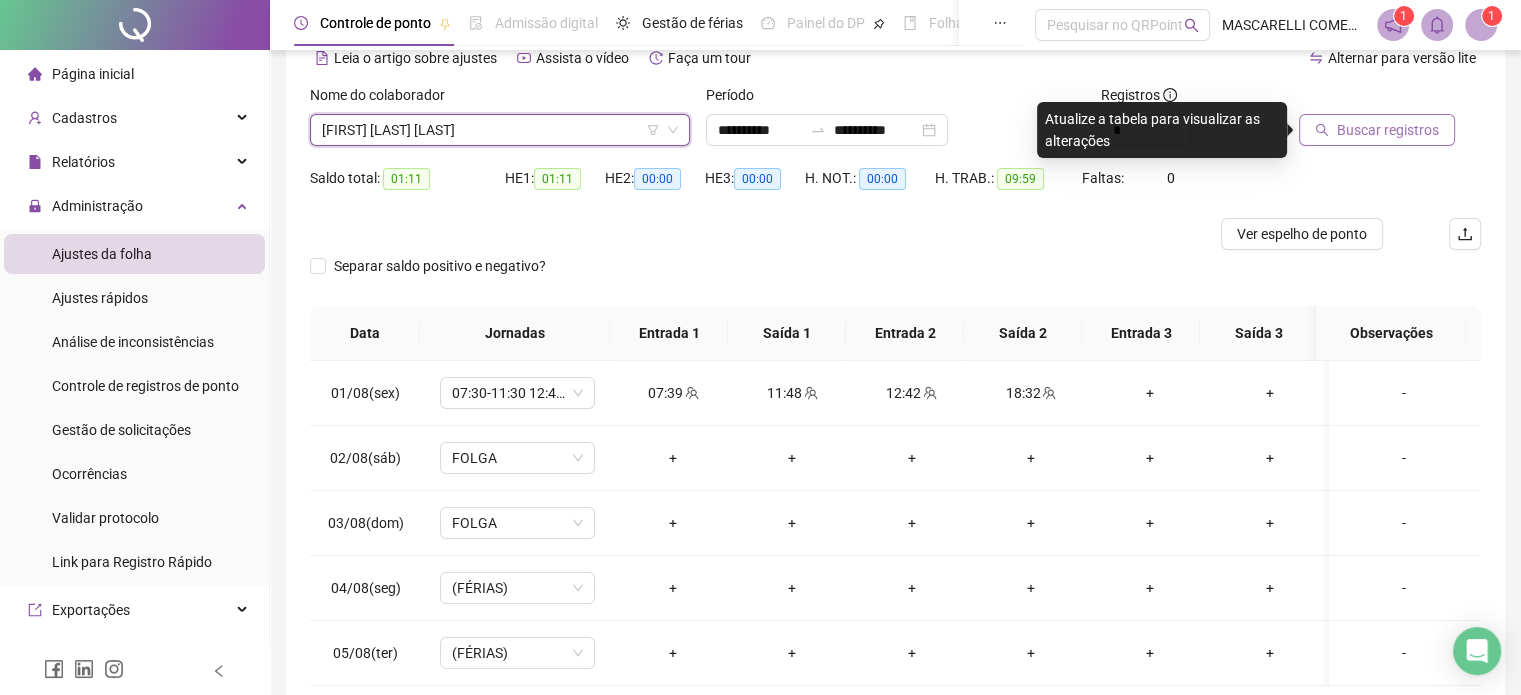 click on "Buscar registros" at bounding box center [1388, 130] 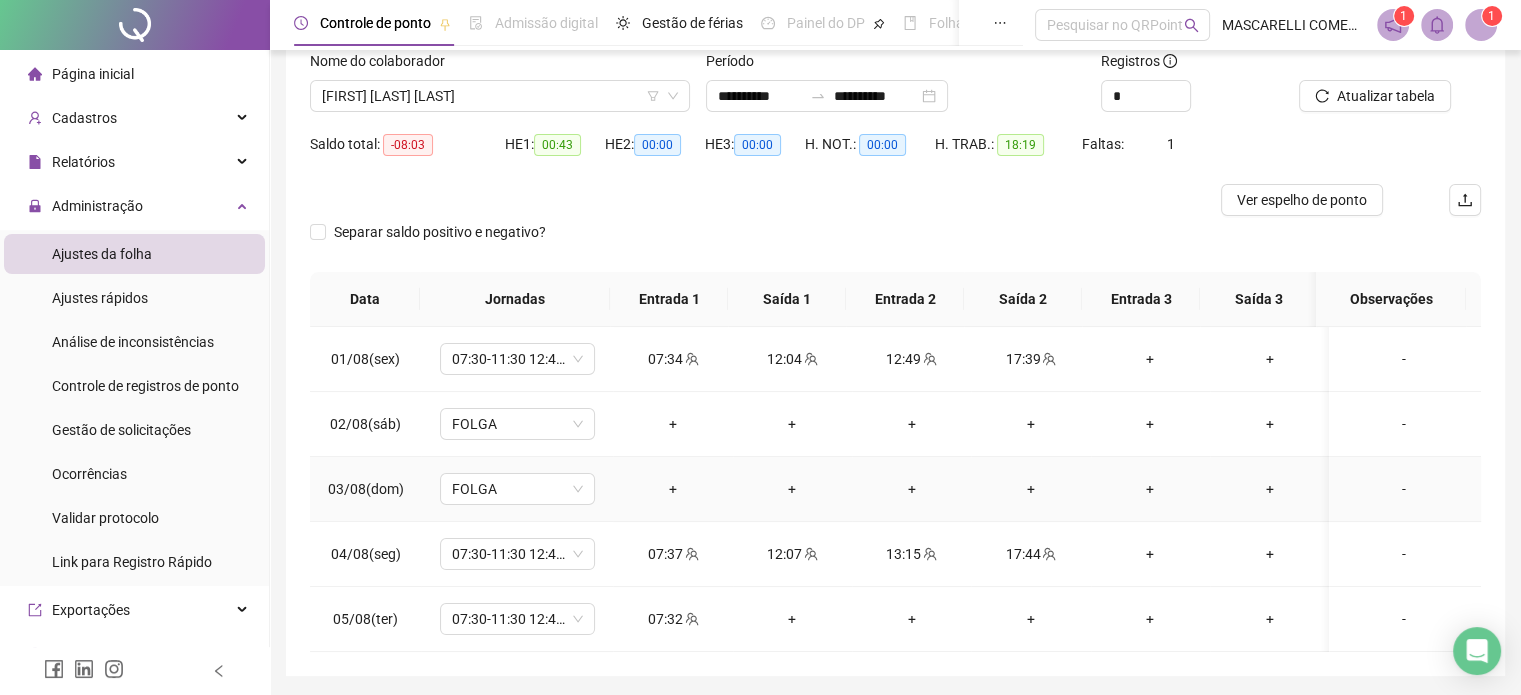 scroll, scrollTop: 100, scrollLeft: 0, axis: vertical 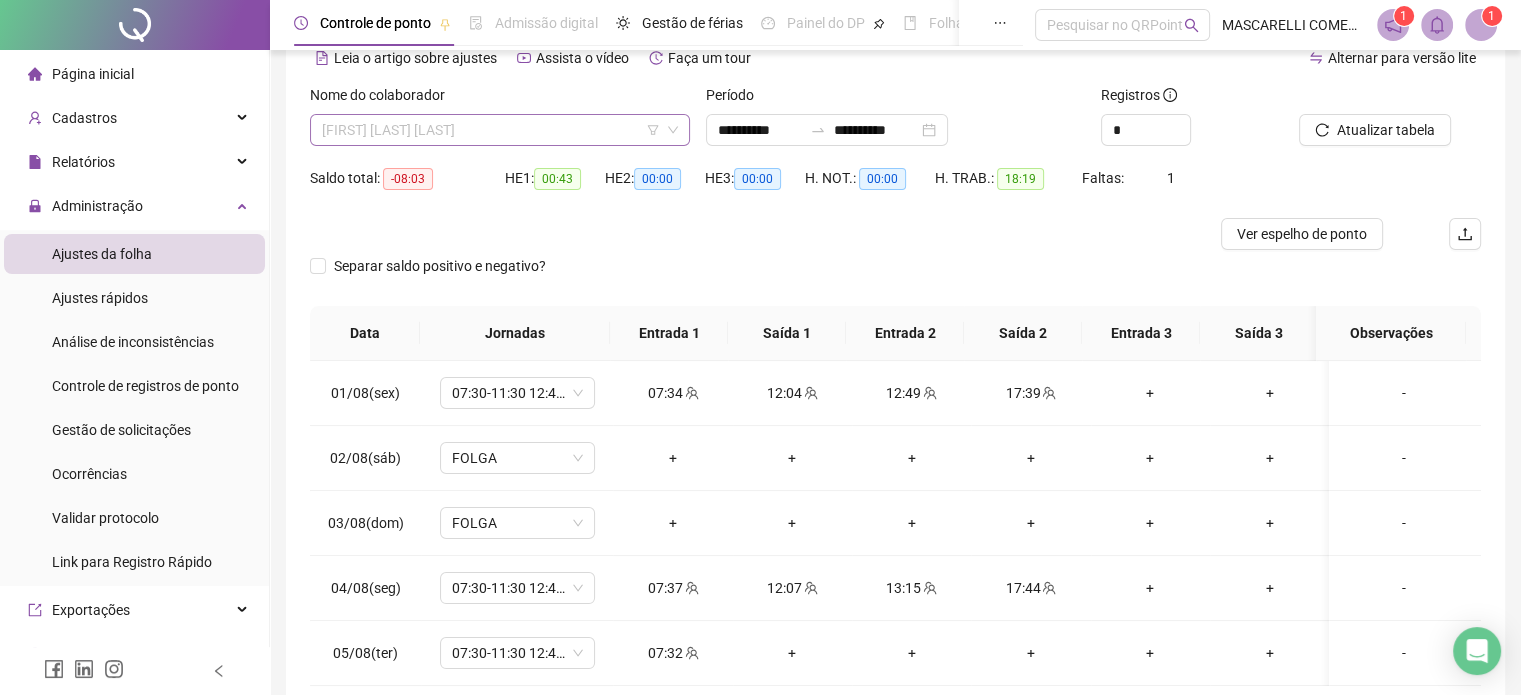 click on "[FIRST] [LAST] [LAST]" at bounding box center [500, 130] 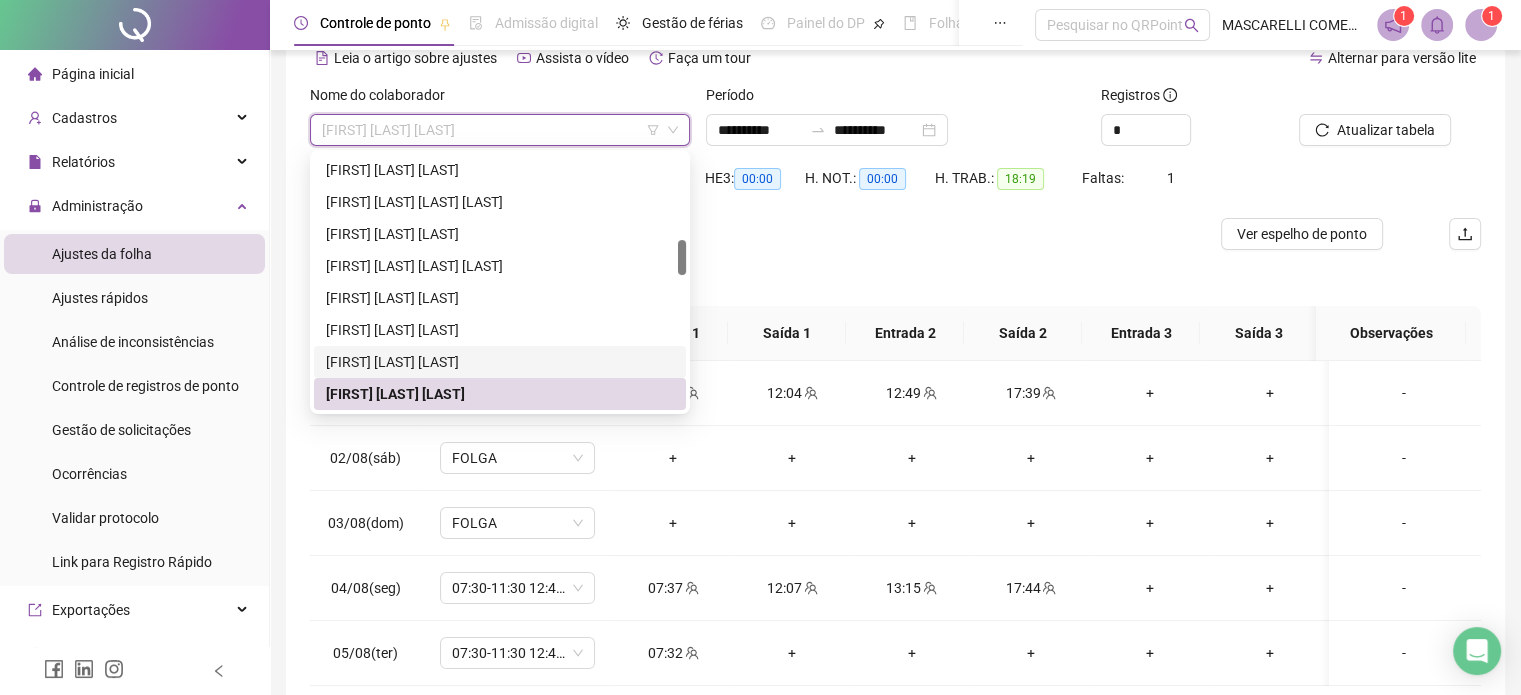 scroll, scrollTop: 708, scrollLeft: 0, axis: vertical 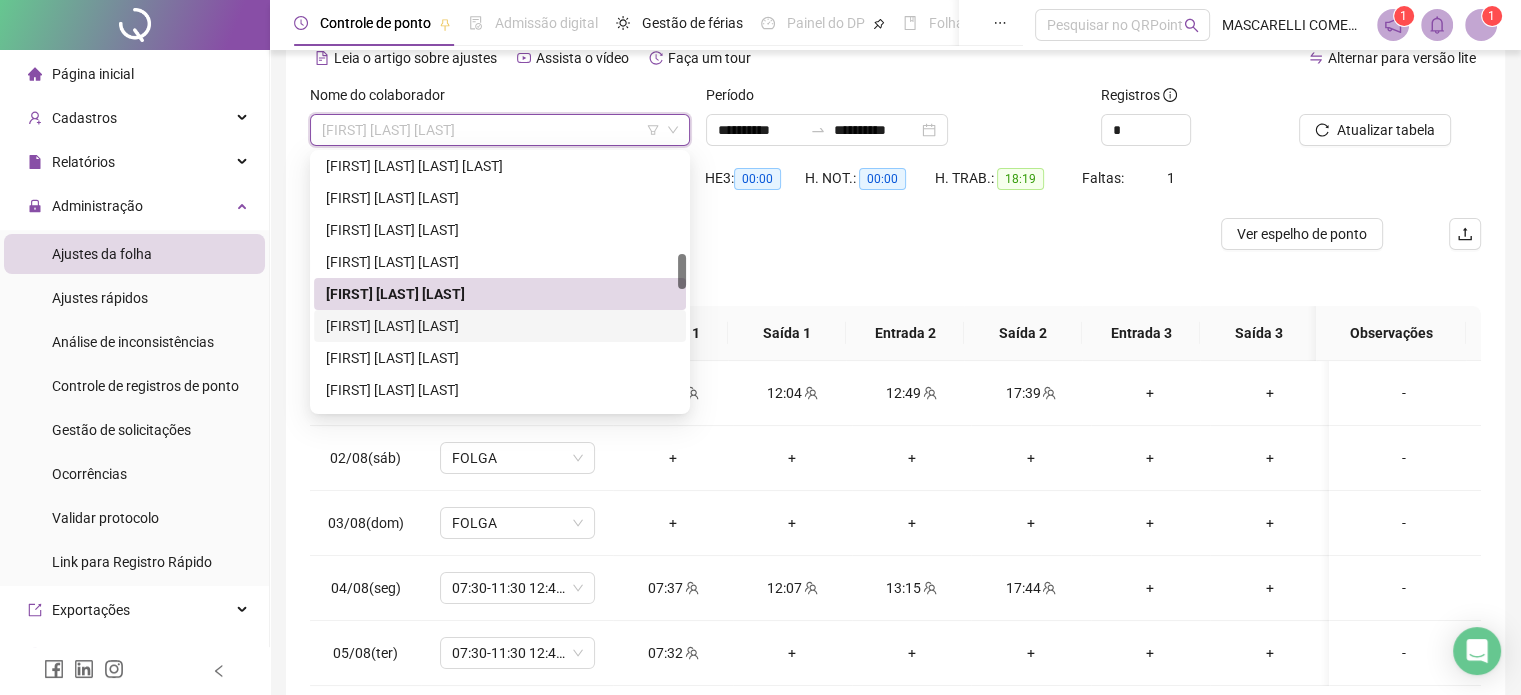 click on "[FIRST] [LAST] [LAST]" at bounding box center [500, 326] 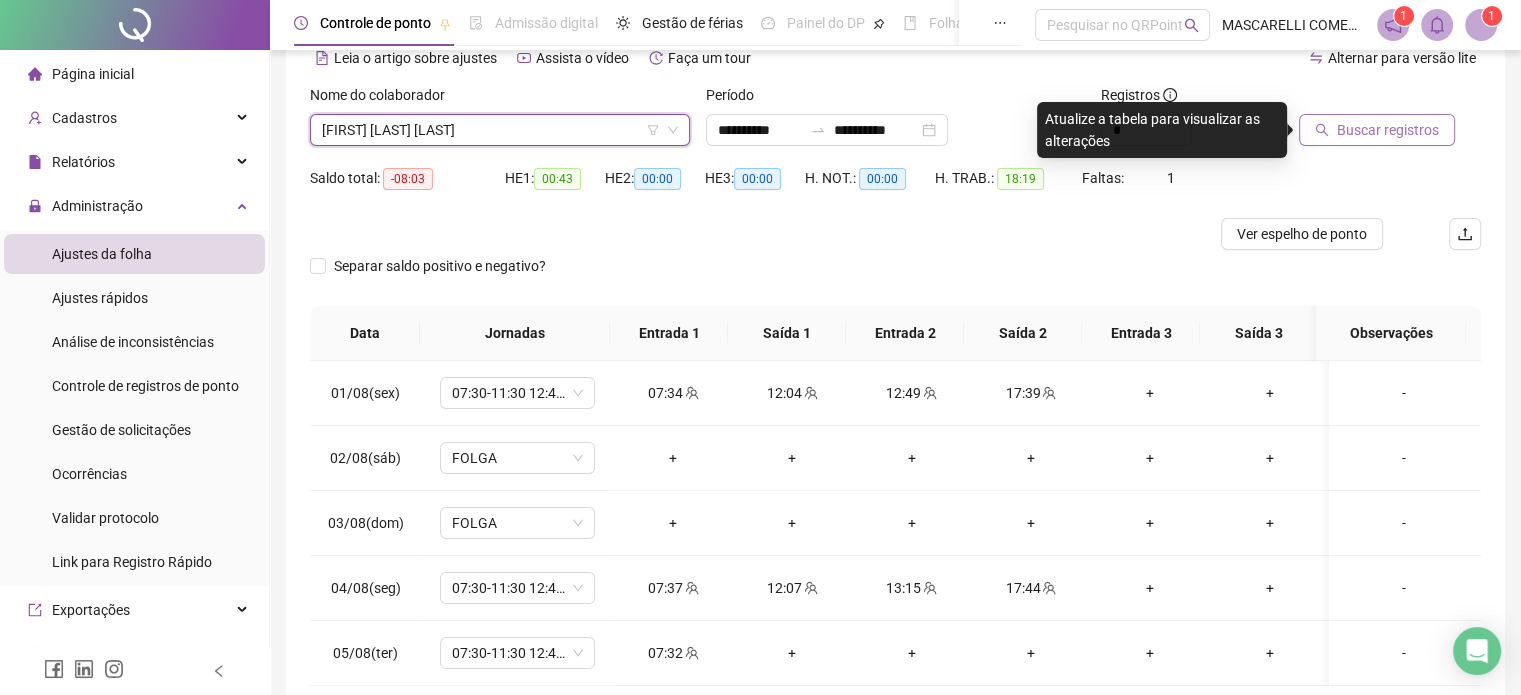 click on "Buscar registros" at bounding box center (1377, 130) 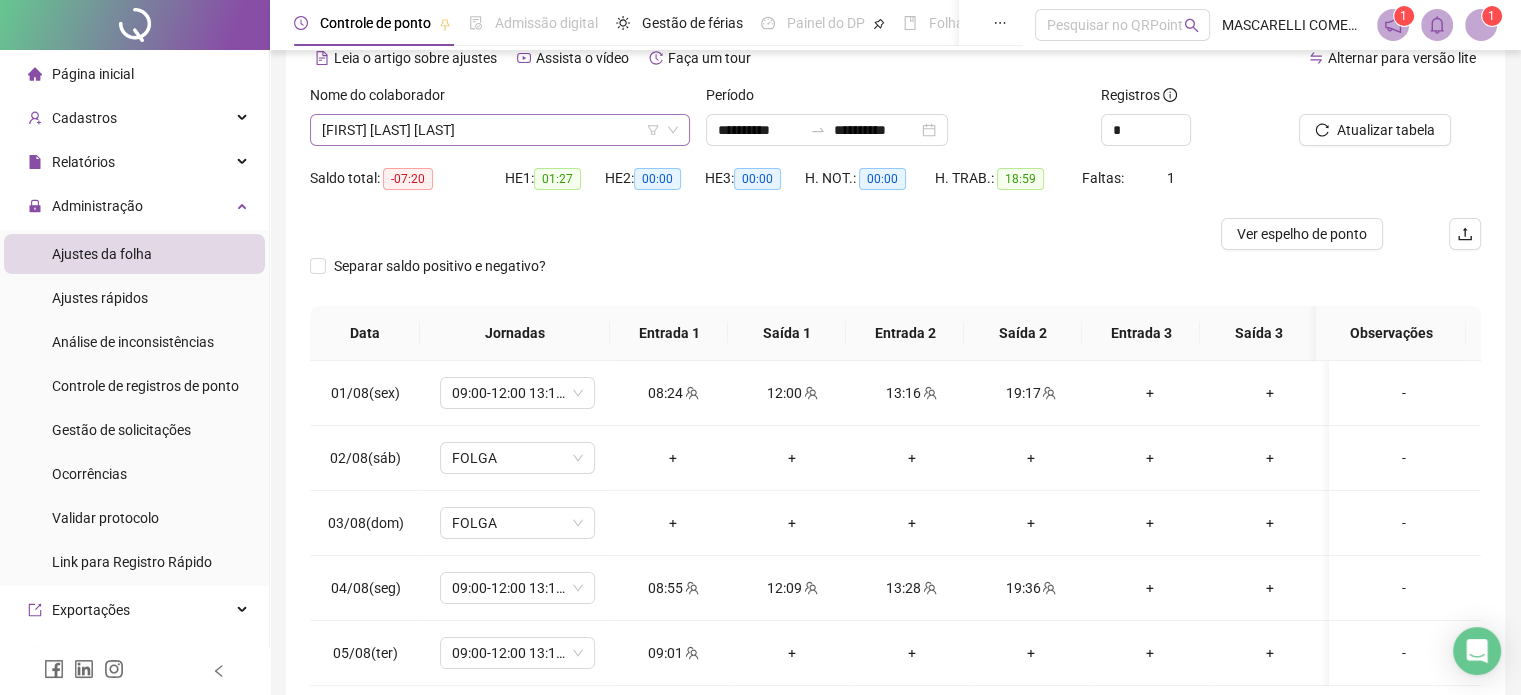 click on "[FIRST] [LAST] [LAST]" at bounding box center (500, 130) 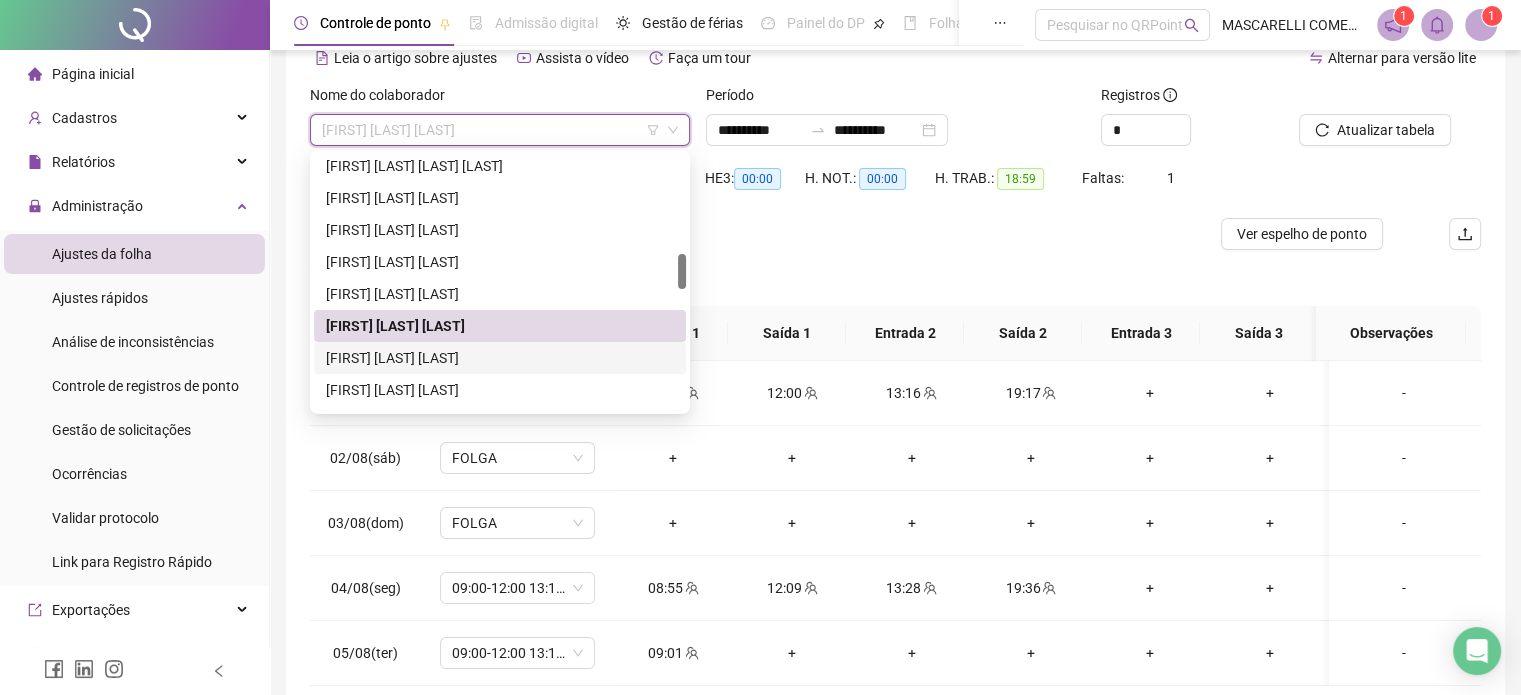 click on "[FIRST] [LAST] [LAST]" at bounding box center (500, 358) 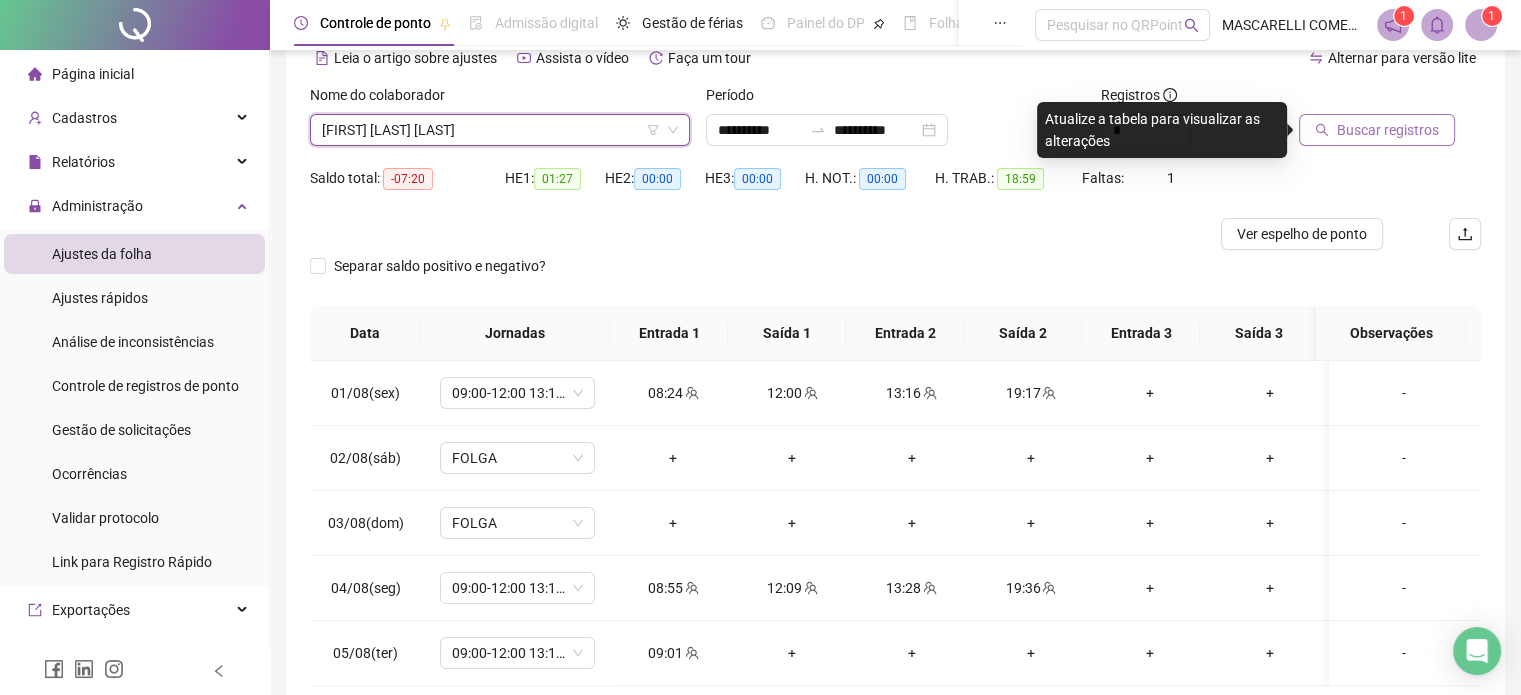 click on "Buscar registros" at bounding box center [1388, 130] 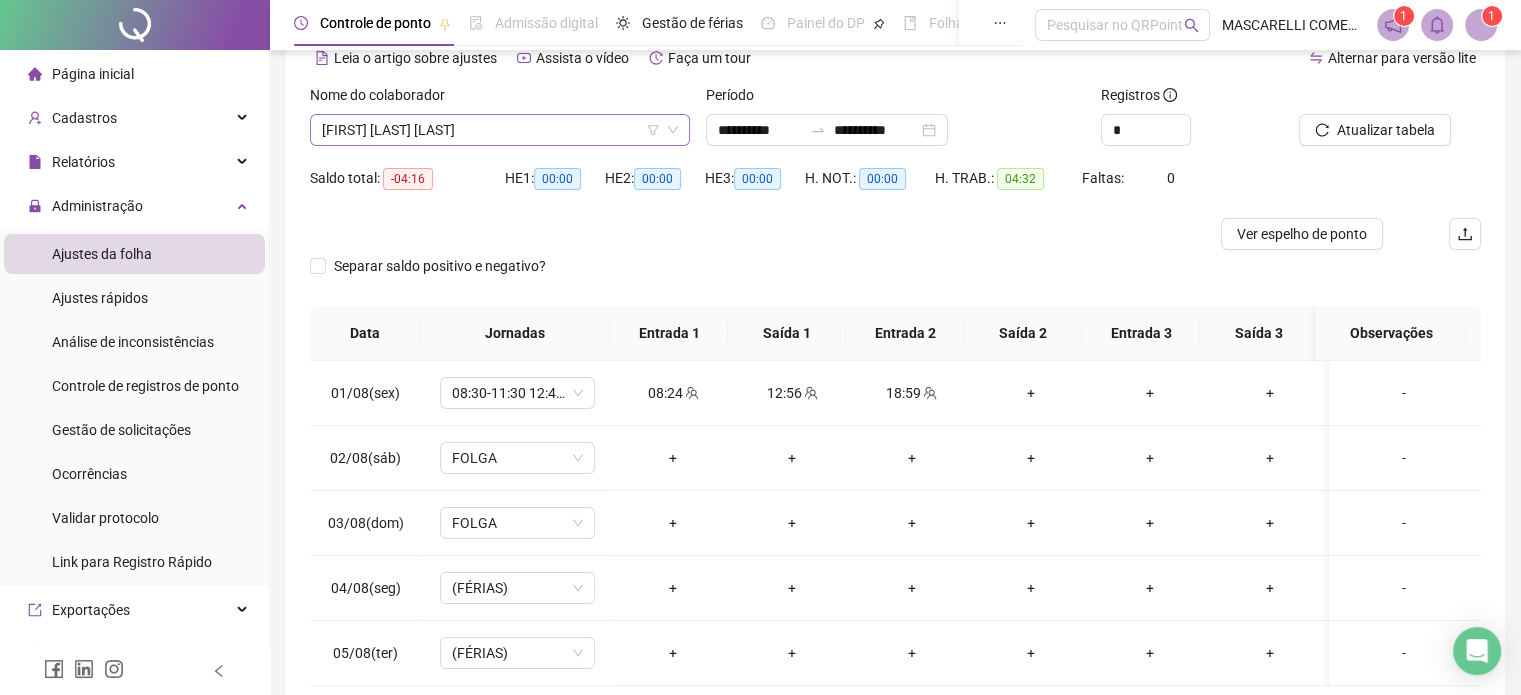 click on "[FIRST] [LAST] [LAST]" at bounding box center (500, 130) 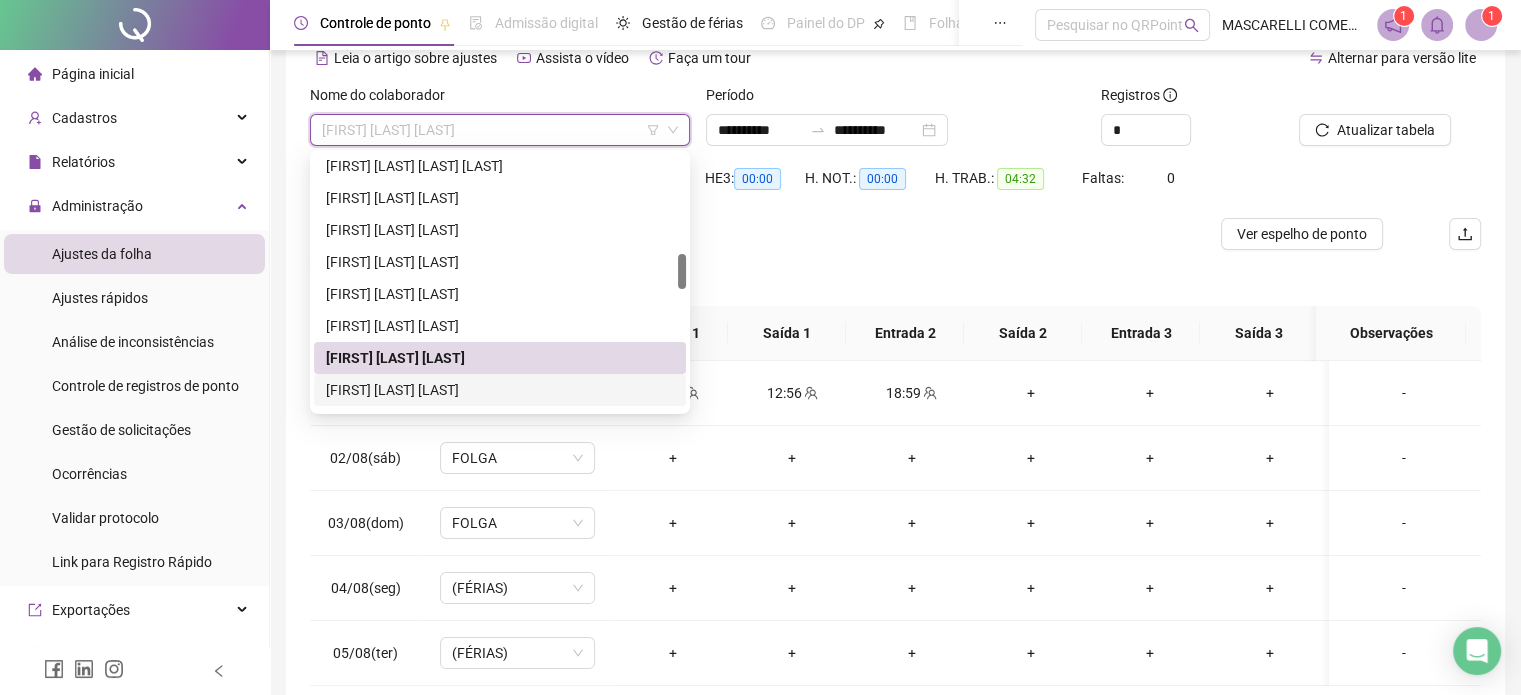 click on "[FIRST] [LAST] [LAST]" at bounding box center (500, 390) 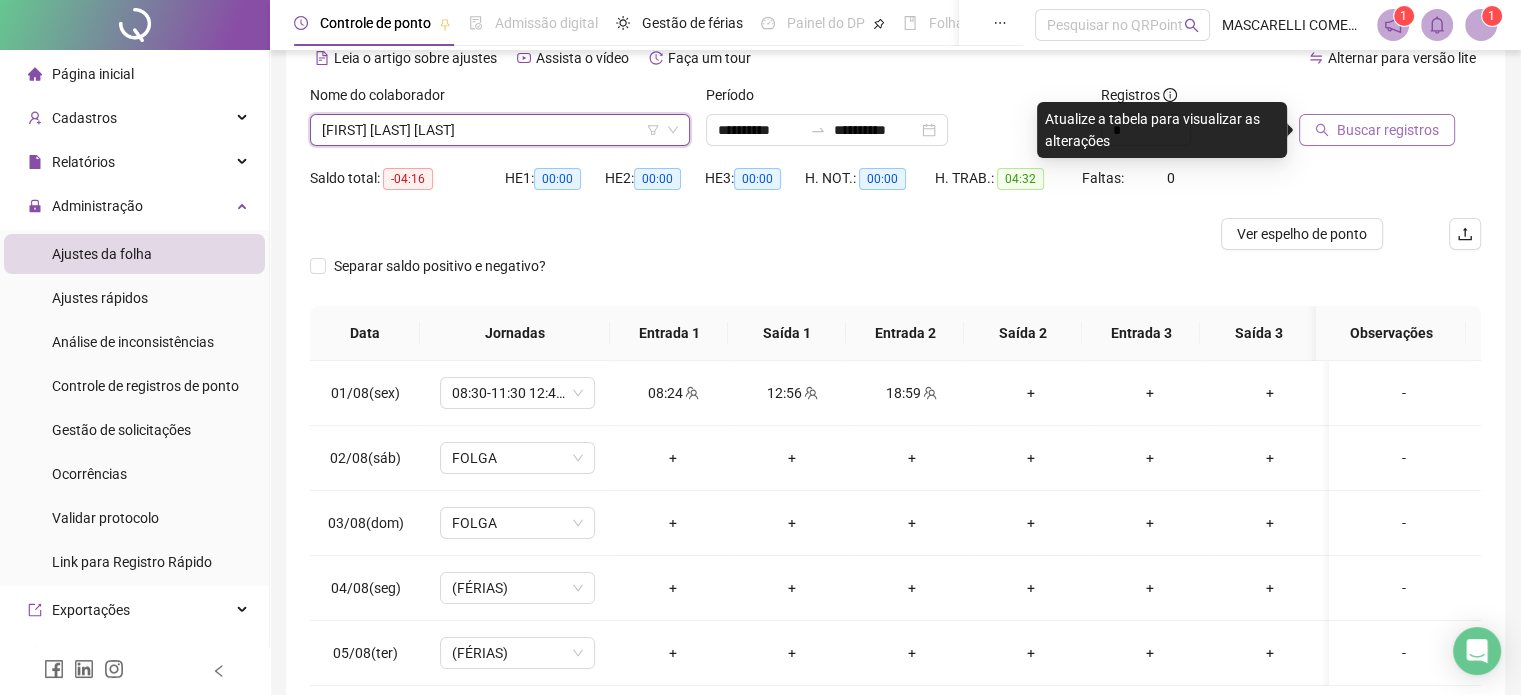 click on "Buscar registros" at bounding box center (1388, 130) 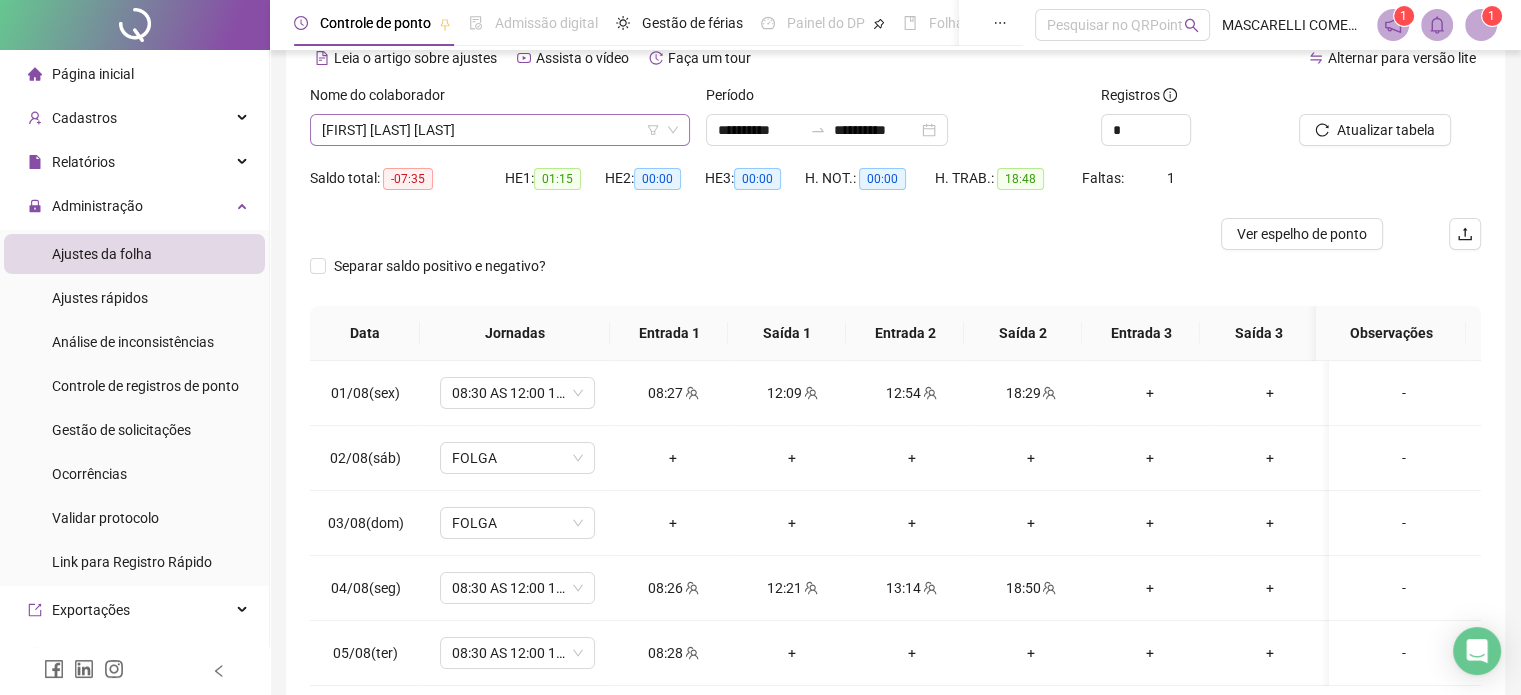 click on "[FIRST] [LAST] [LAST]" at bounding box center (500, 130) 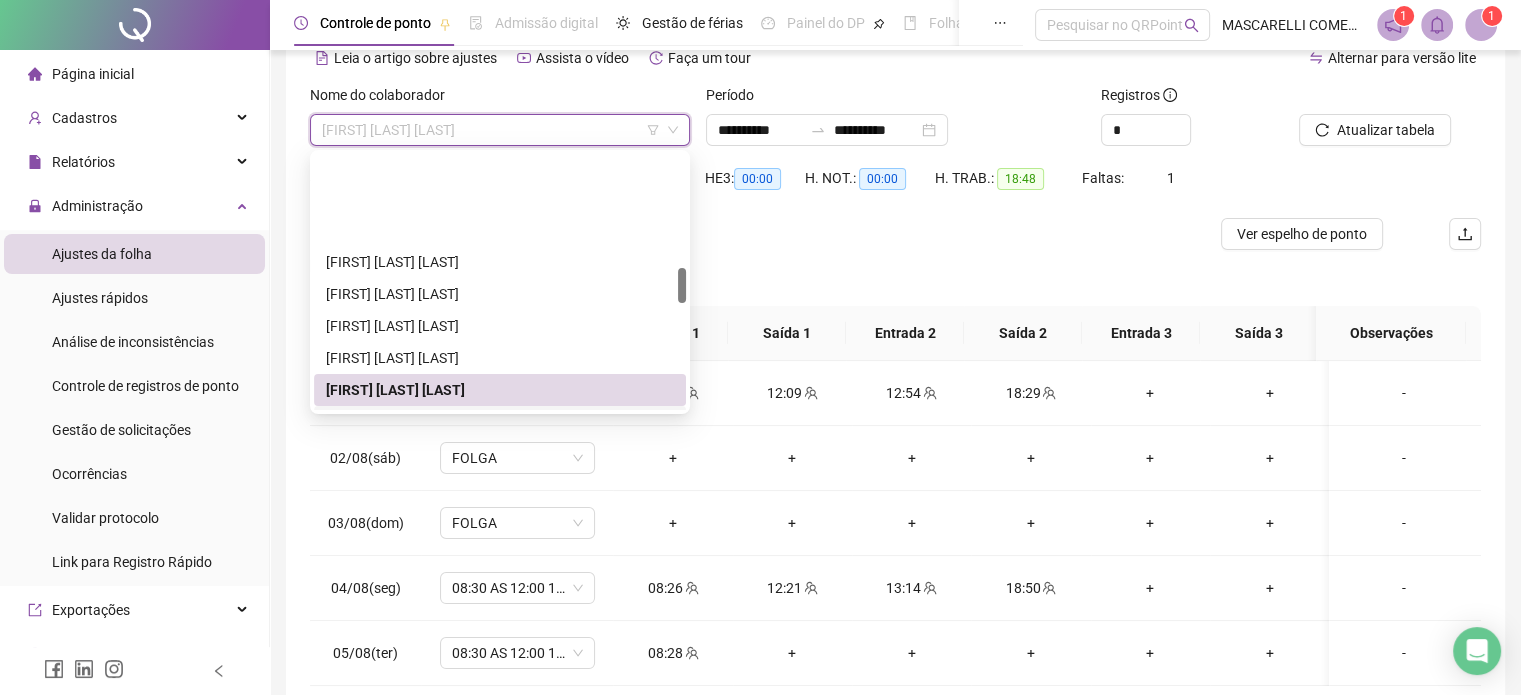 scroll, scrollTop: 808, scrollLeft: 0, axis: vertical 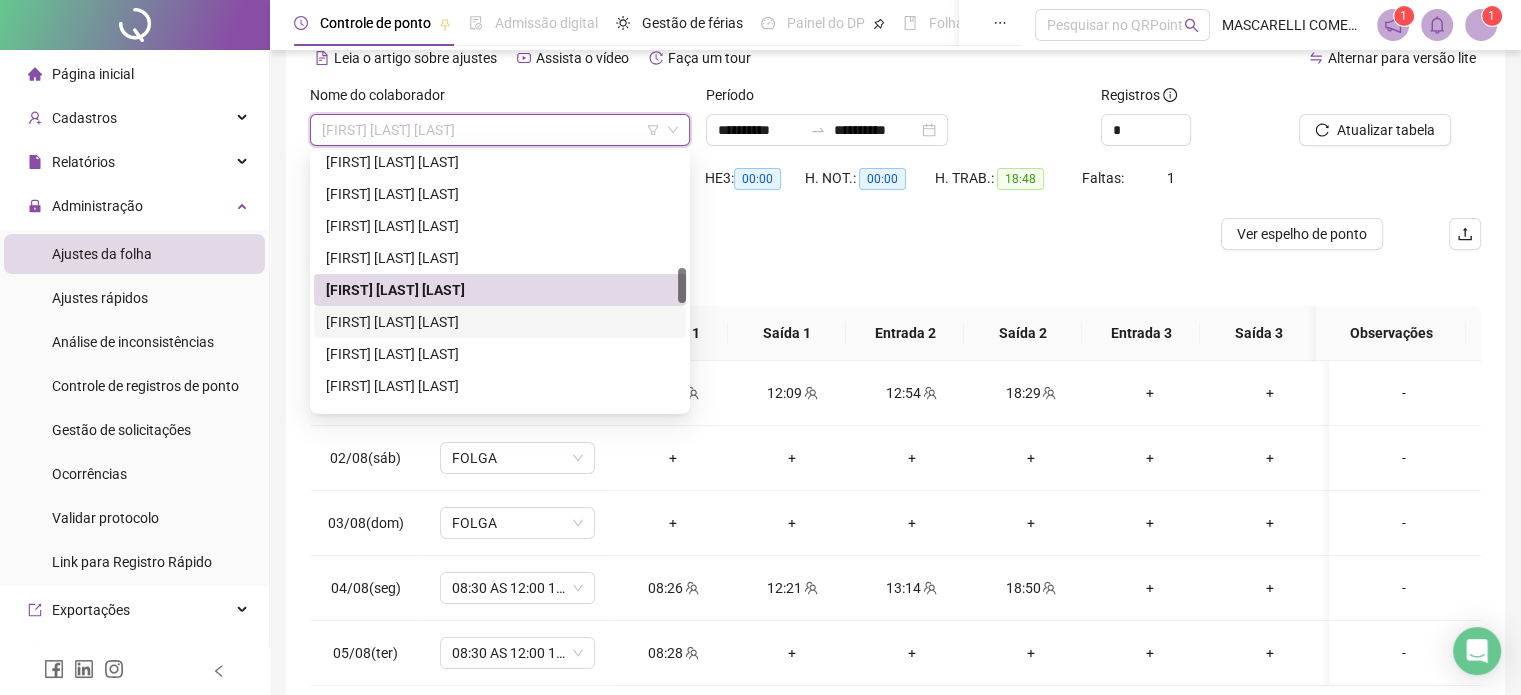 click on "[FIRST] [LAST] [LAST]" at bounding box center [500, 322] 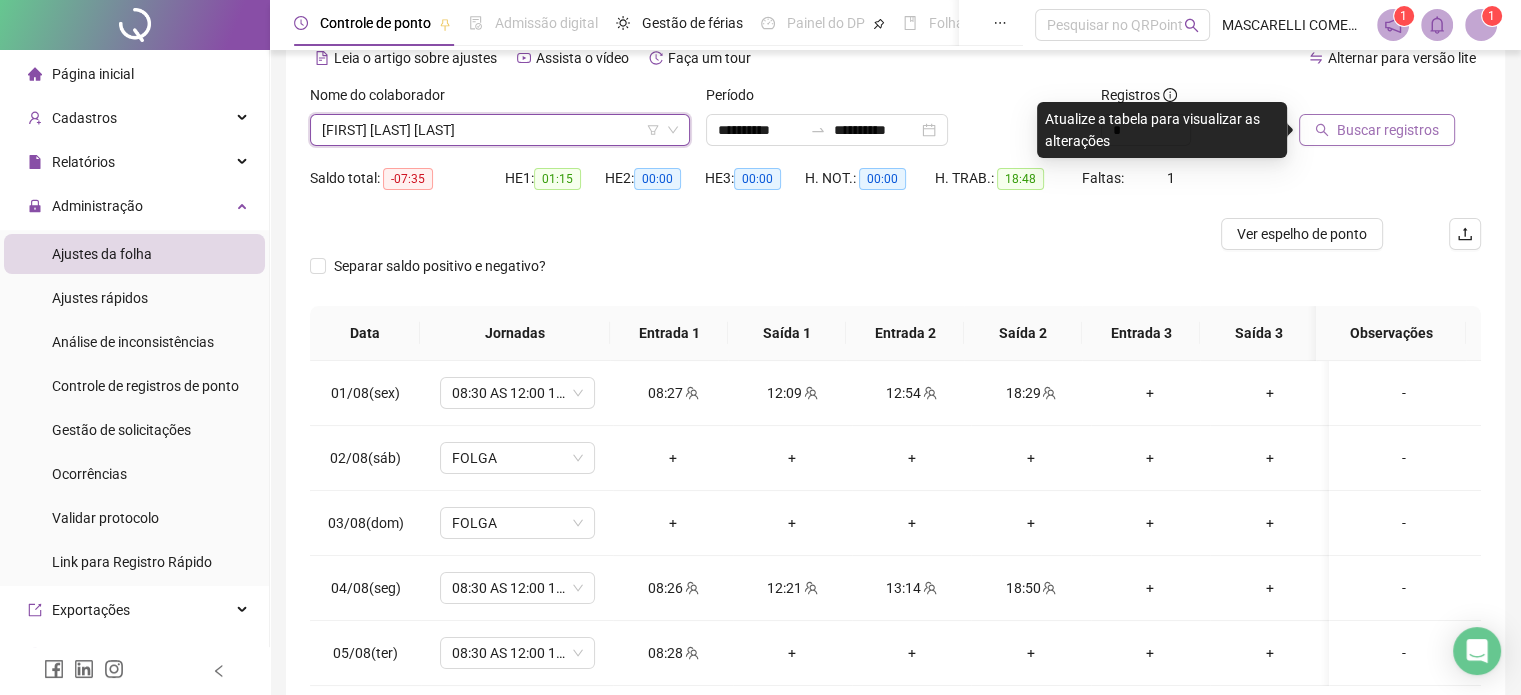 click on "Buscar registros" at bounding box center [1388, 130] 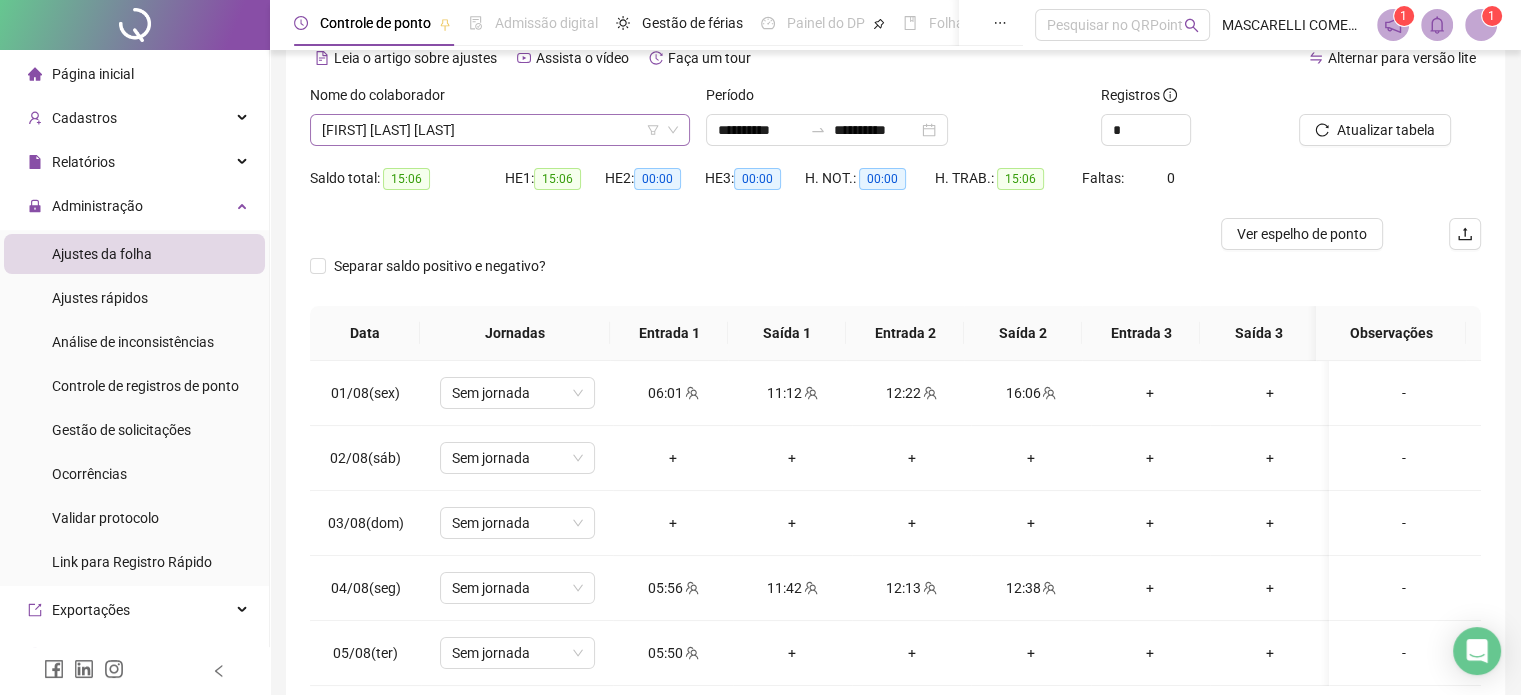 click on "[FIRST] [LAST] [LAST]" at bounding box center [500, 130] 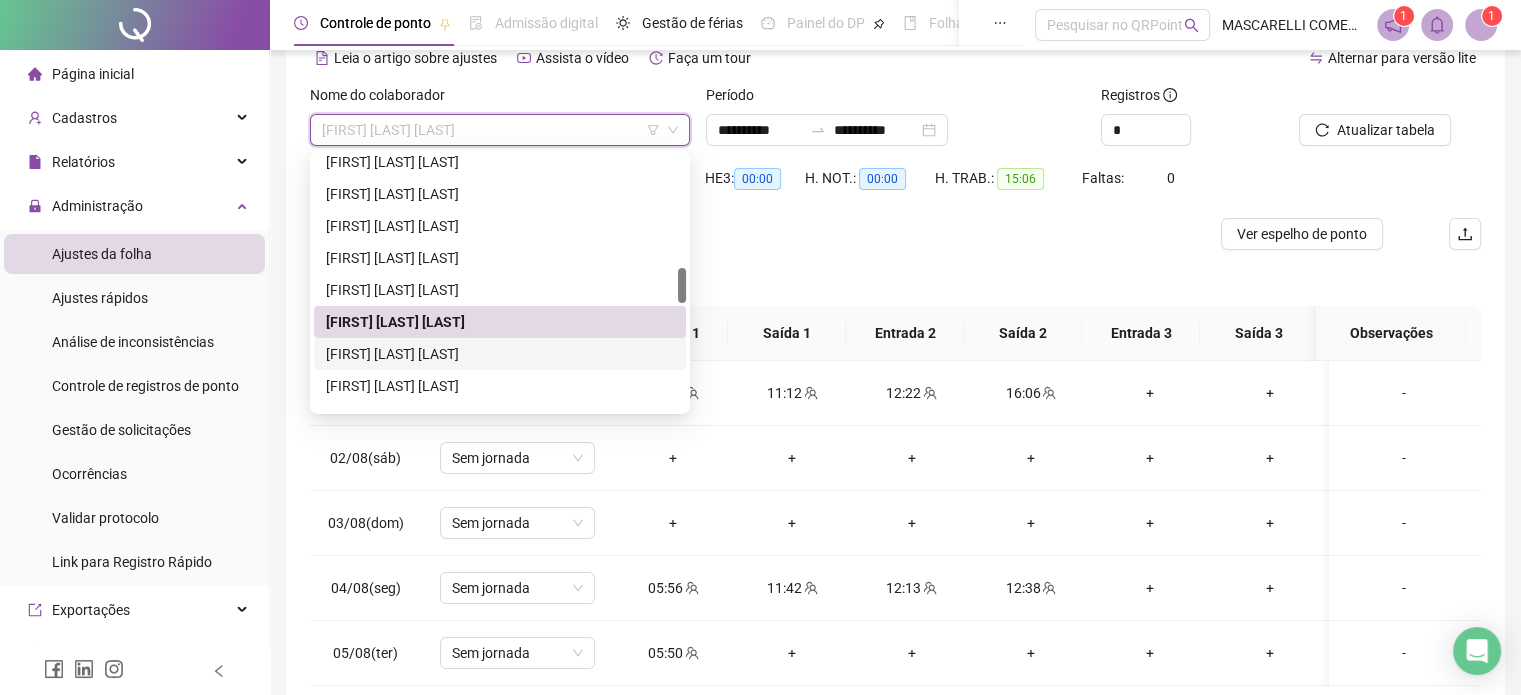 drag, startPoint x: 414, startPoint y: 352, endPoint x: 715, endPoint y: 295, distance: 306.3495 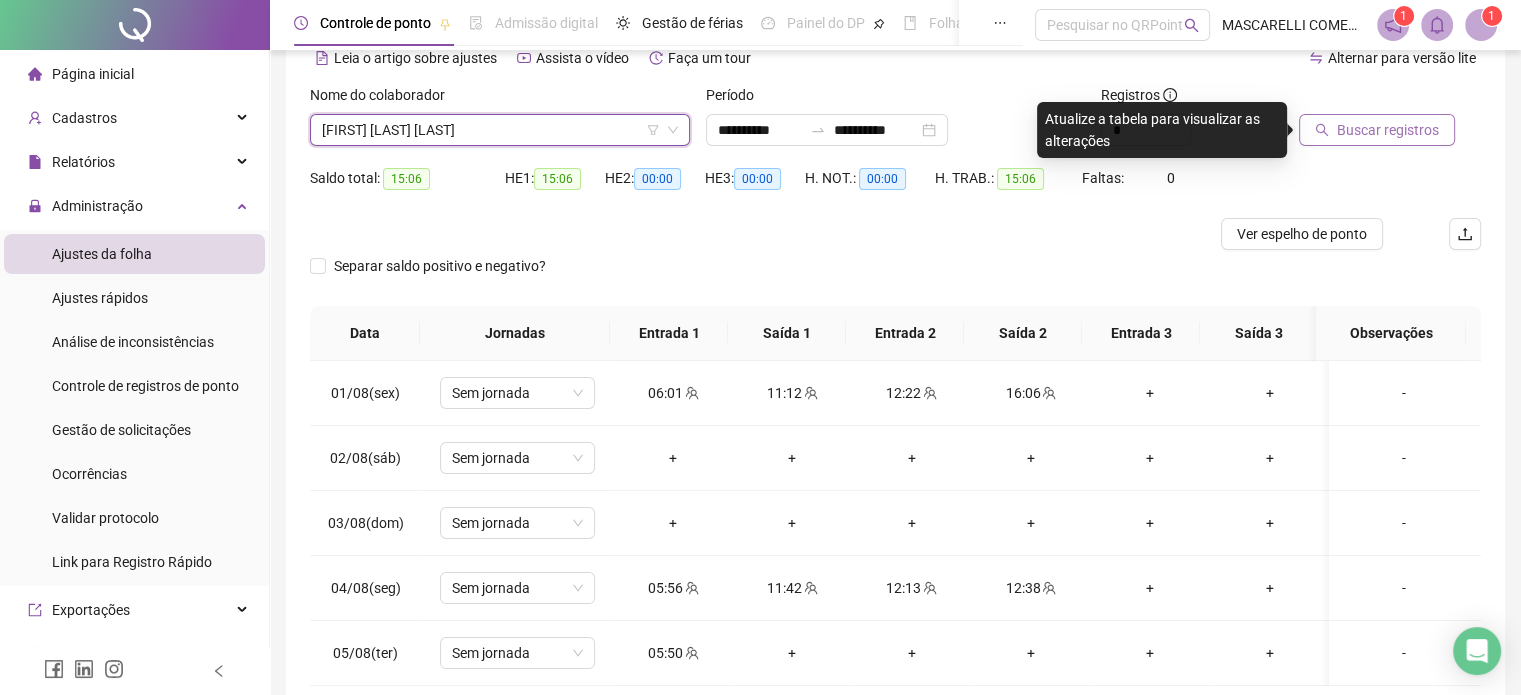 click on "Buscar registros" at bounding box center (1388, 130) 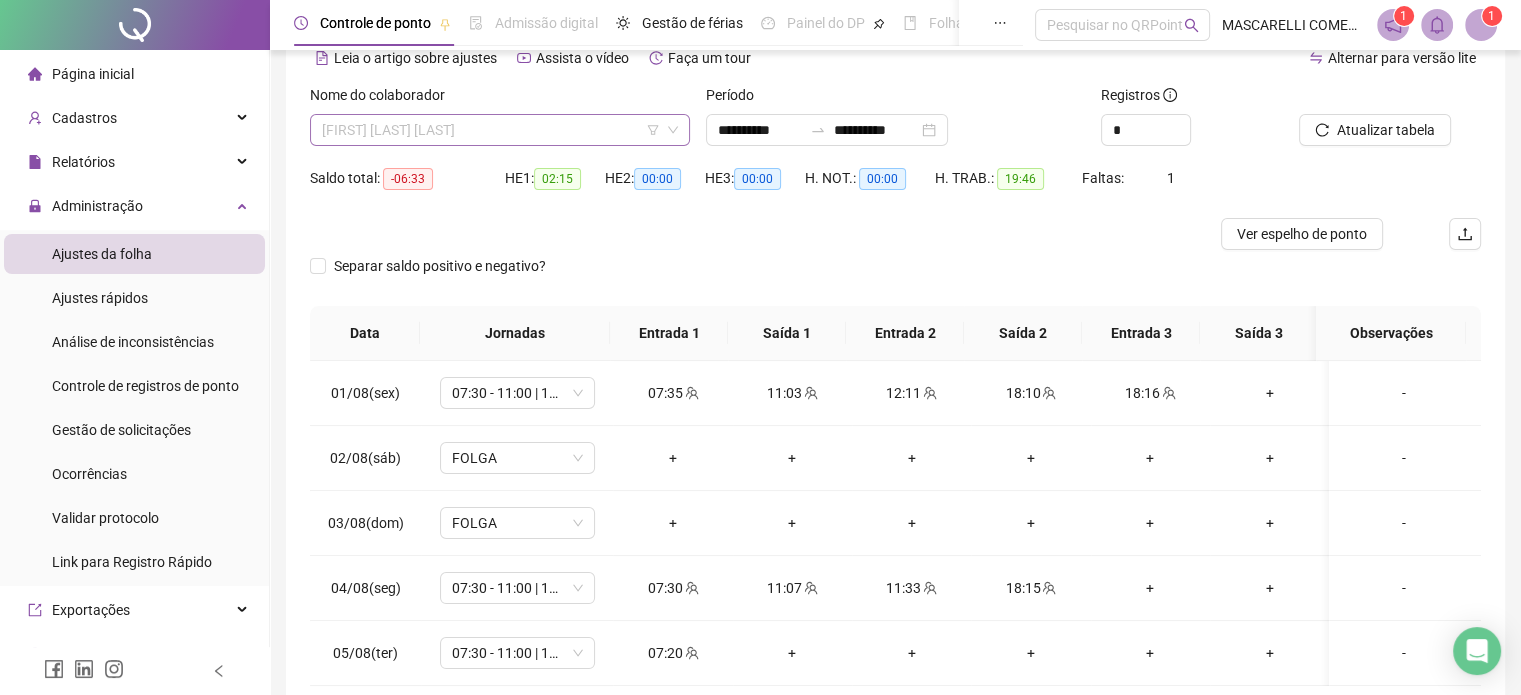 click on "[FIRST] [LAST] [LAST]" at bounding box center [500, 130] 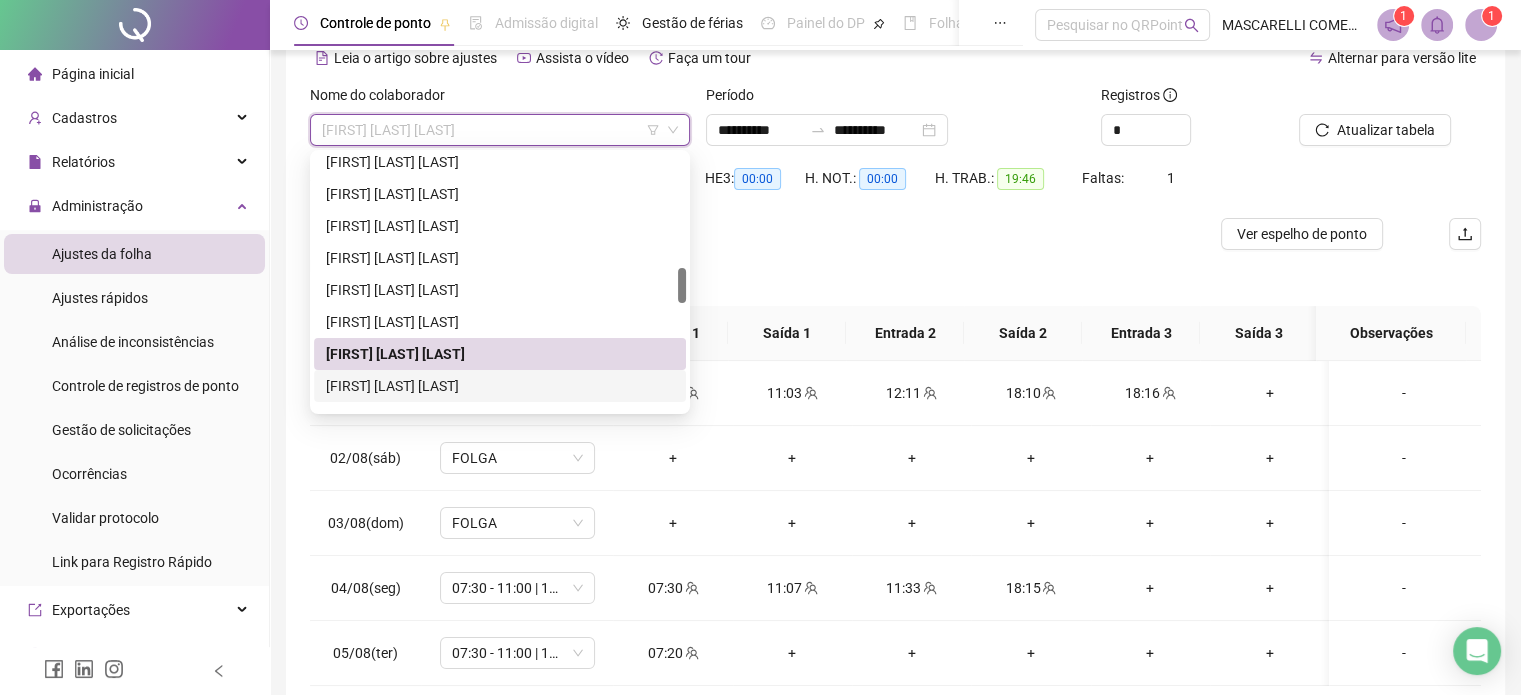 click on "[FIRST] [LAST] [LAST]" at bounding box center [500, 386] 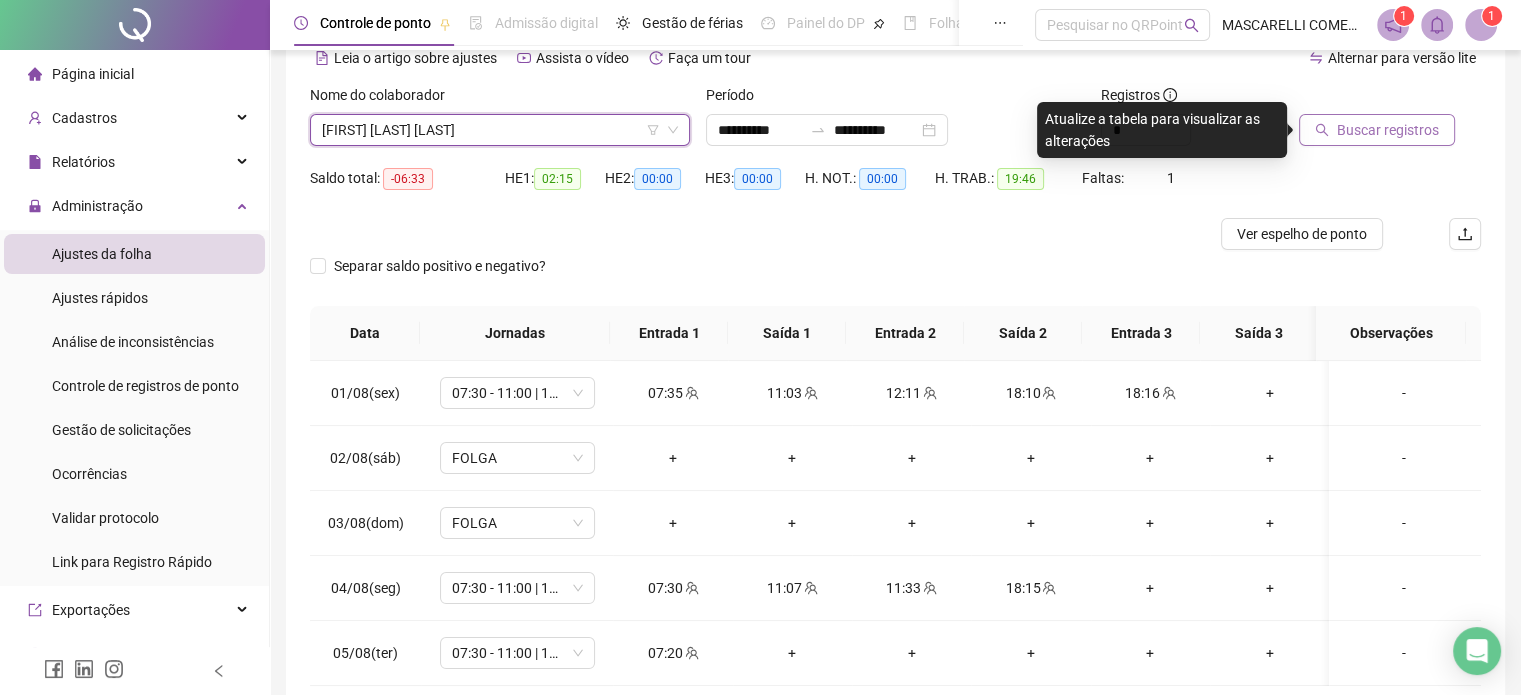 click on "Buscar registros" at bounding box center [1388, 130] 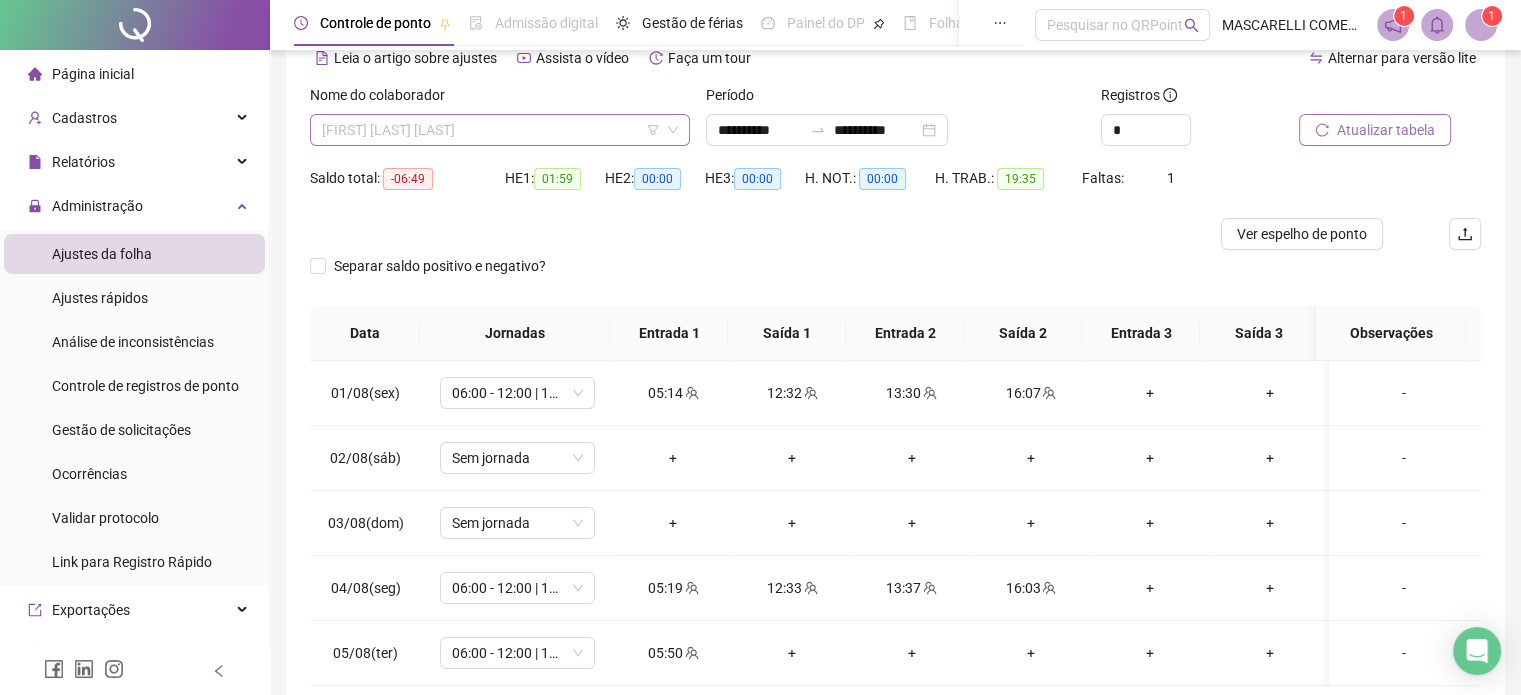 click on "[FIRST] [LAST] [LAST]" at bounding box center (500, 130) 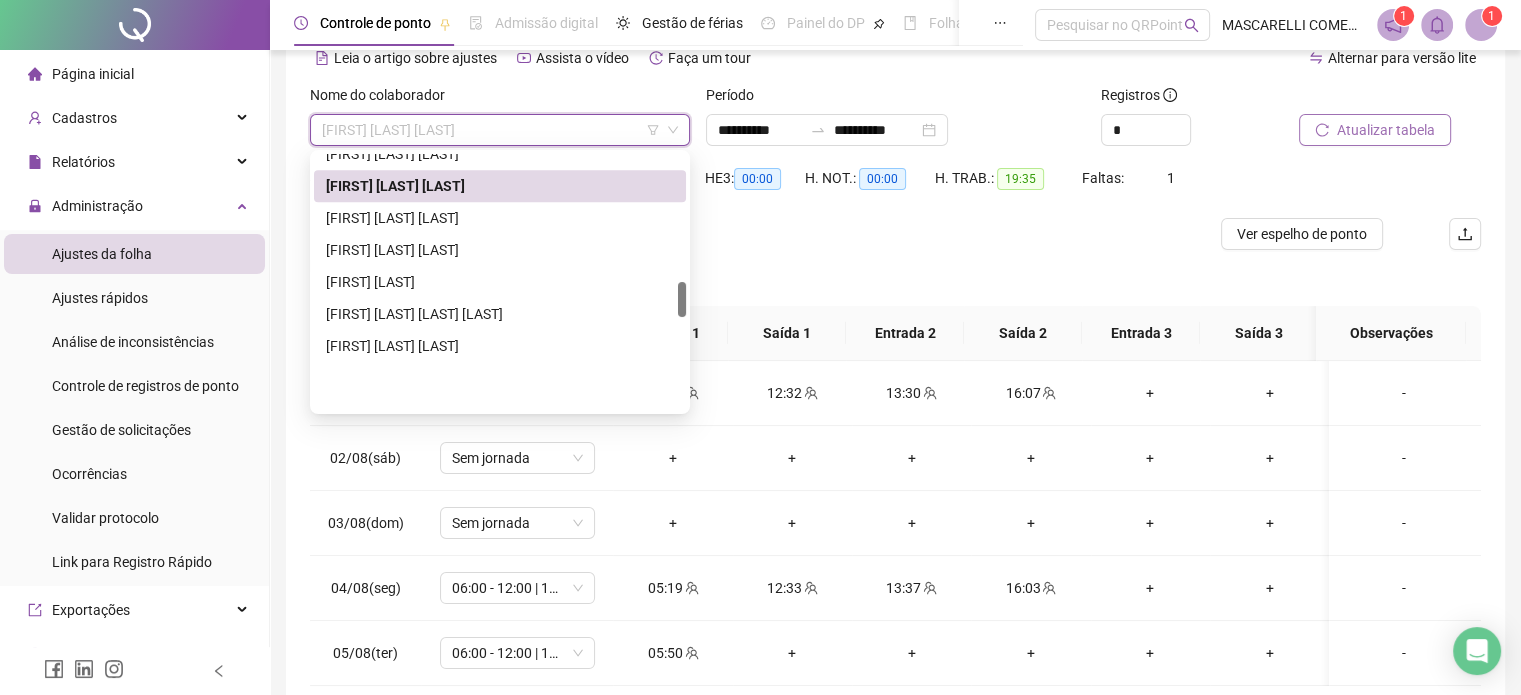 scroll, scrollTop: 1008, scrollLeft: 0, axis: vertical 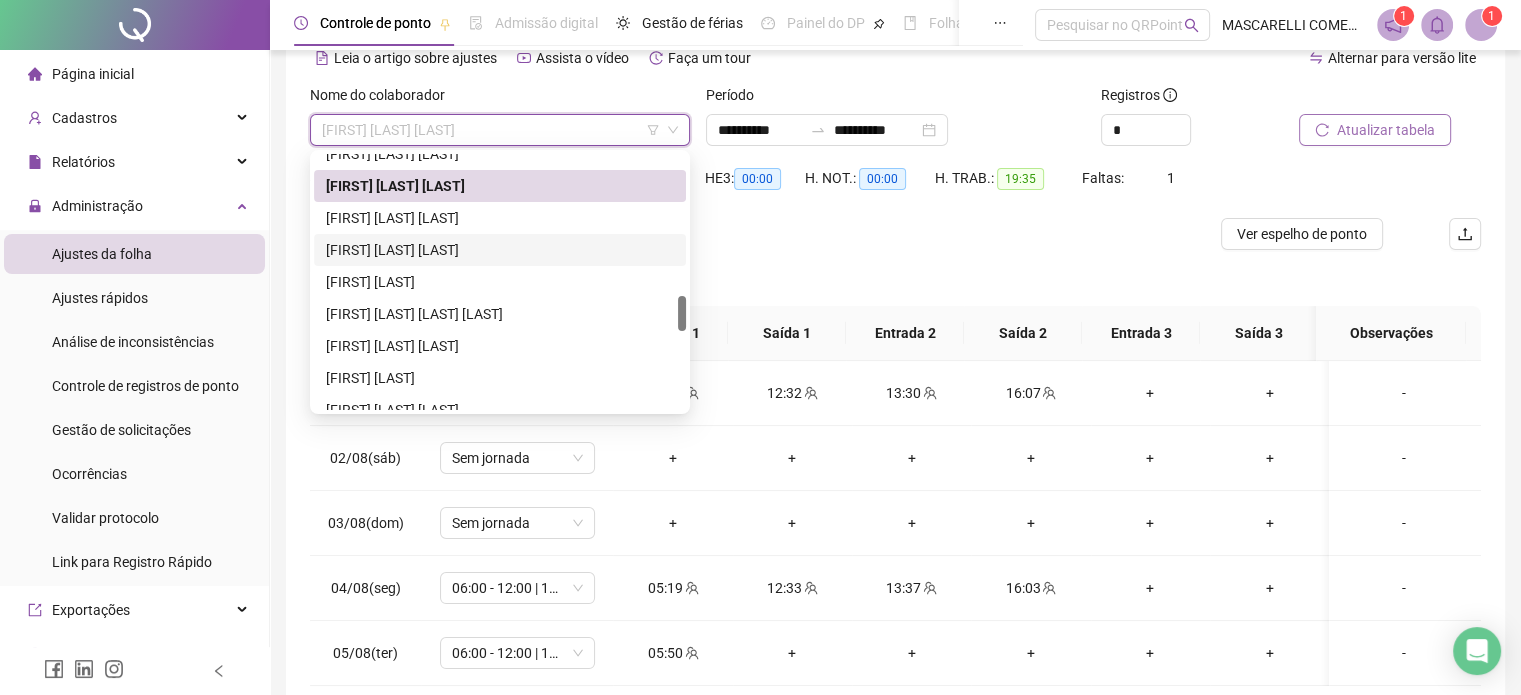click on "[FIRST] [LAST] [LAST]" at bounding box center (500, 218) 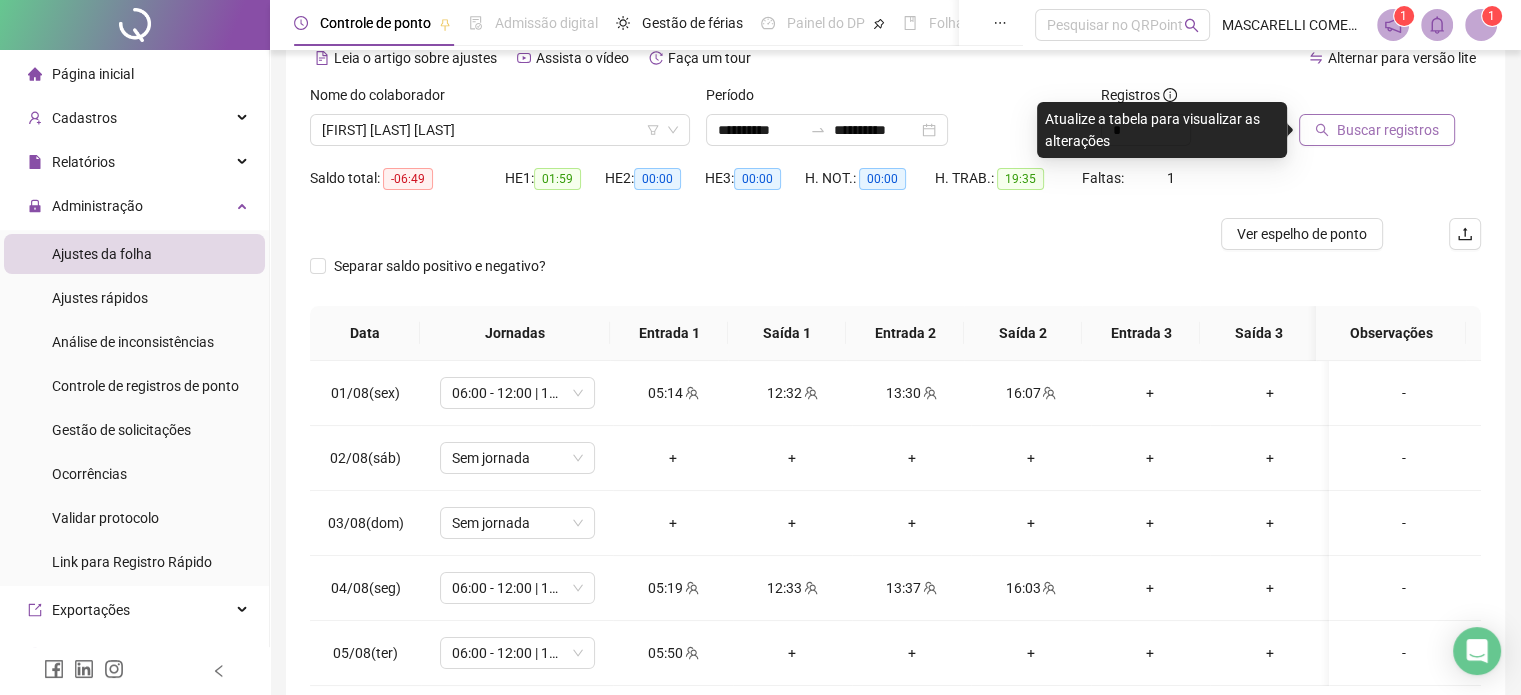 click on "Buscar registros" at bounding box center [1388, 130] 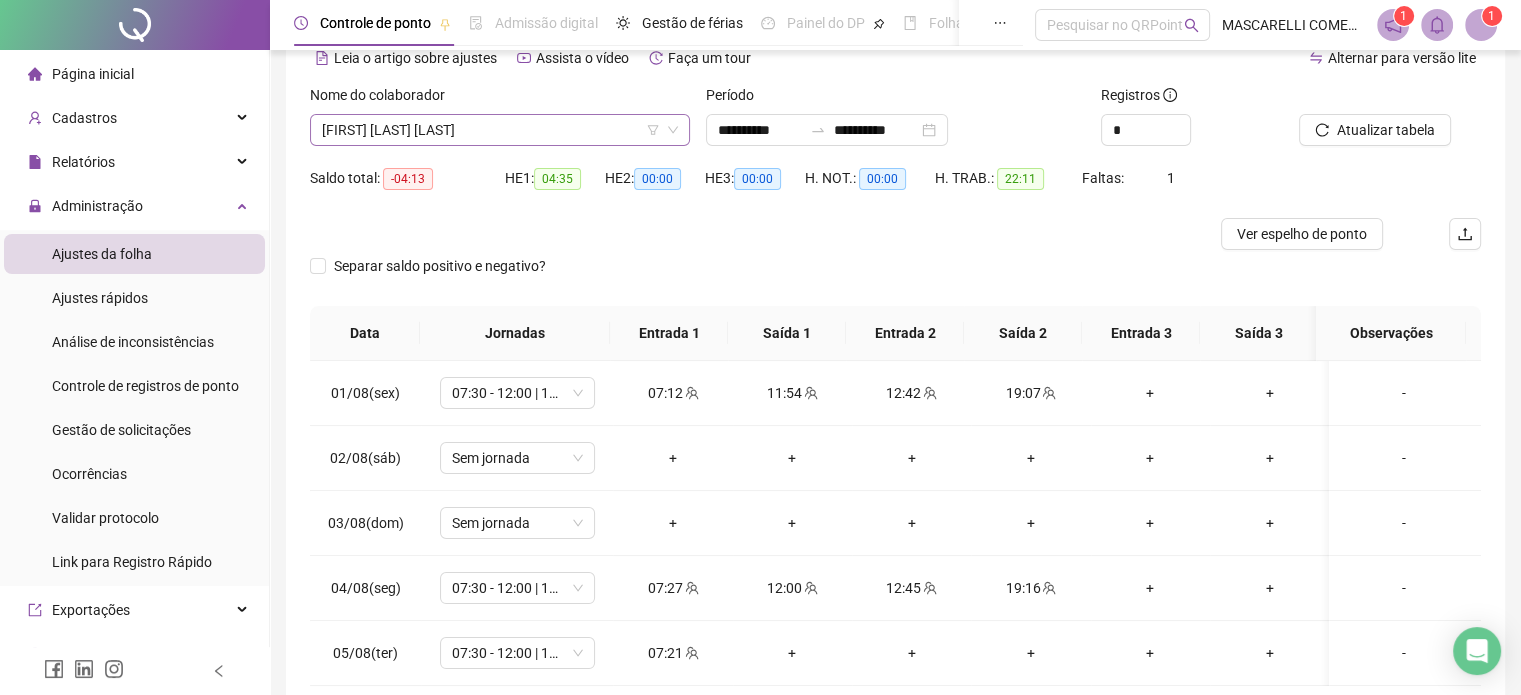 click on "[FIRST] [LAST] [LAST]" at bounding box center (500, 130) 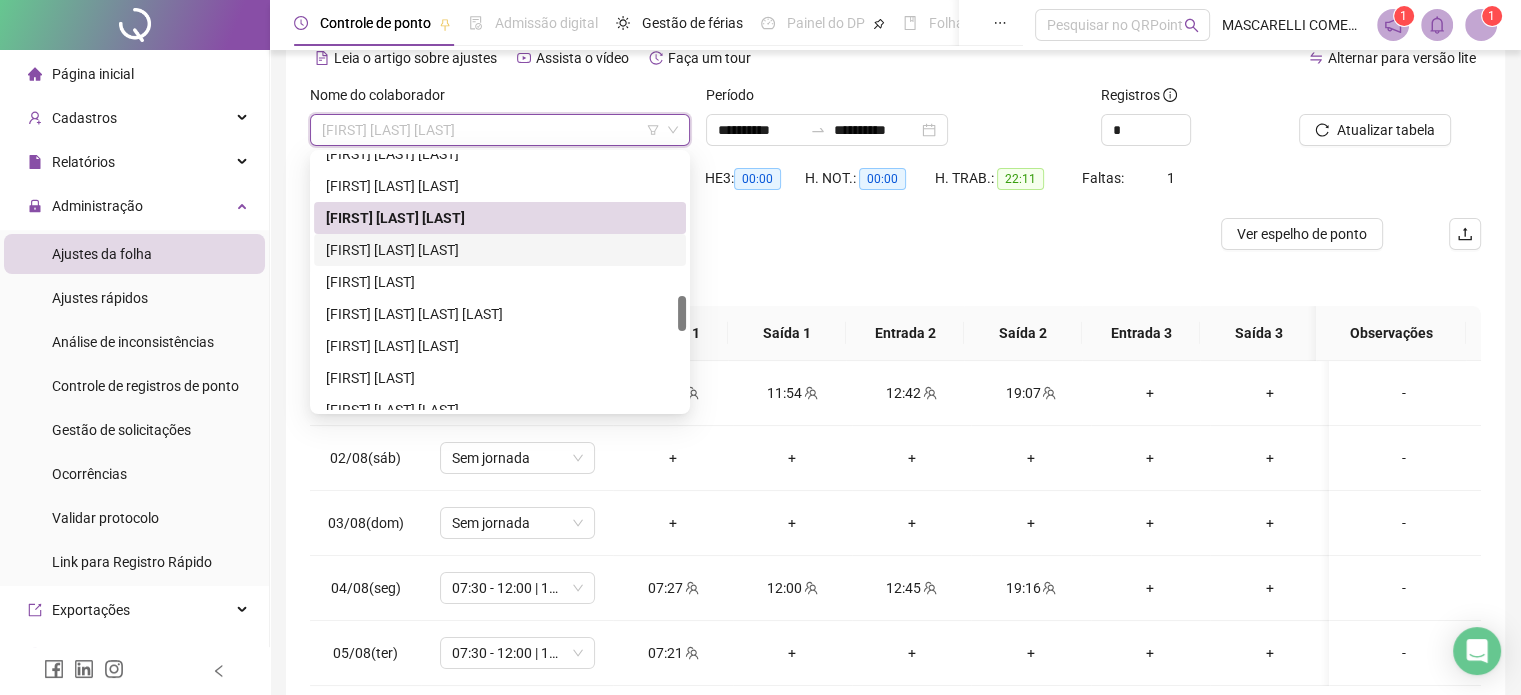 click on "[FIRST] [LAST] [LAST]" at bounding box center (500, 250) 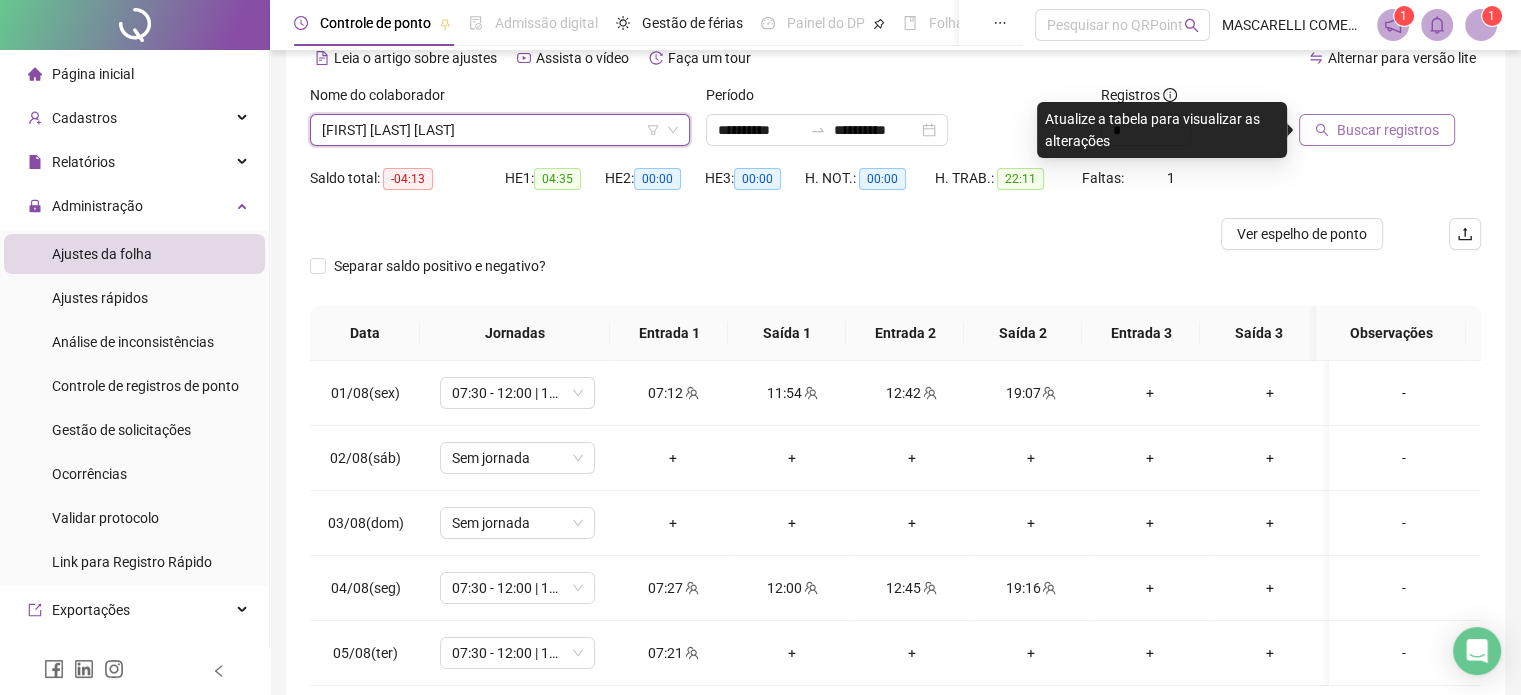 click on "Buscar registros" at bounding box center (1388, 130) 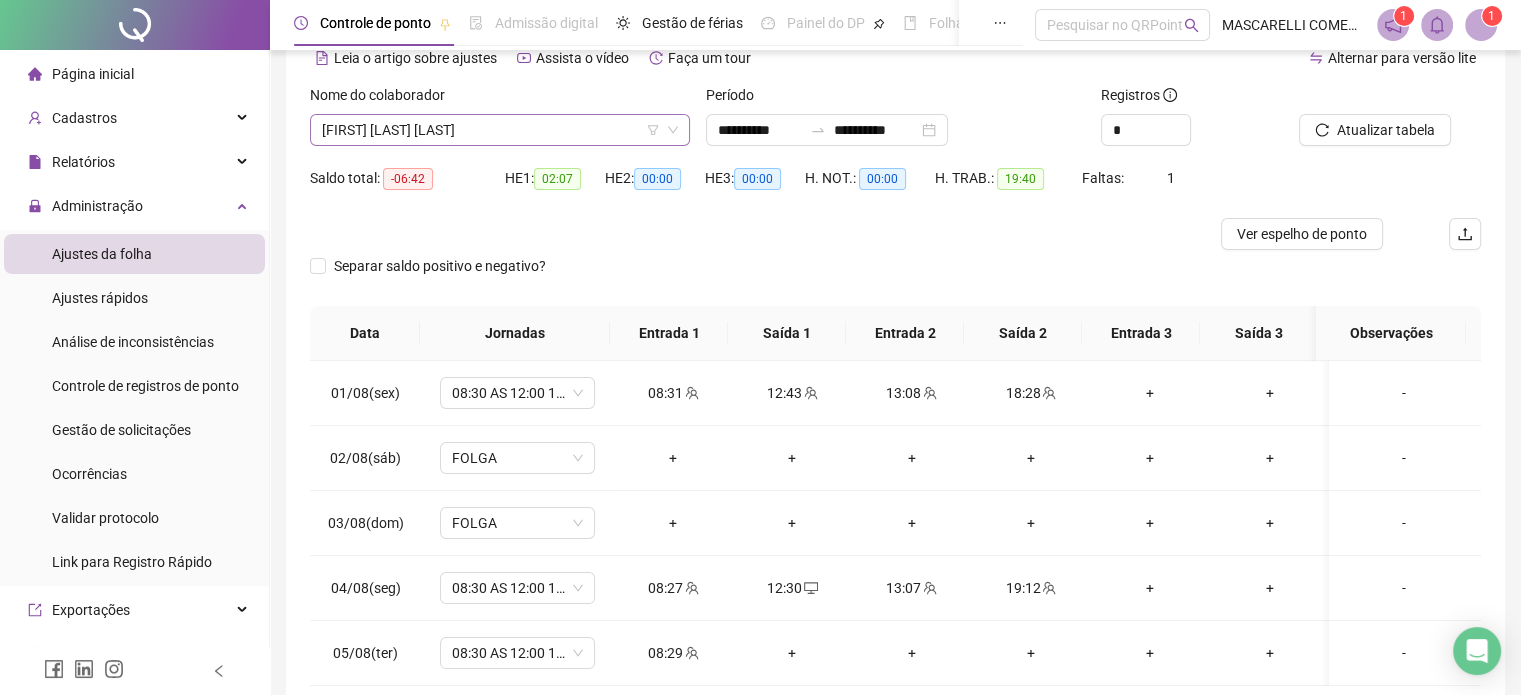 click on "[FIRST] [LAST] [LAST]" at bounding box center (500, 130) 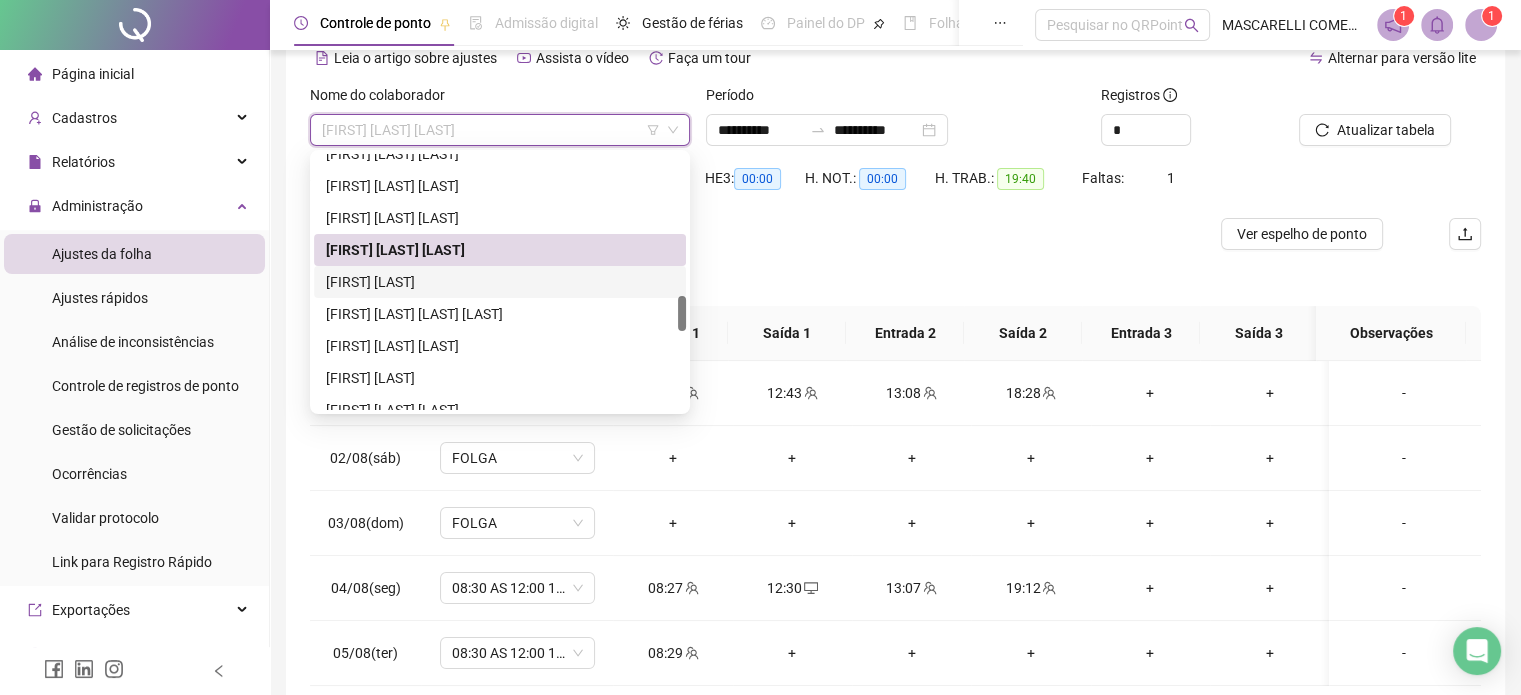 click on "[FIRST] [LAST]" at bounding box center (500, 282) 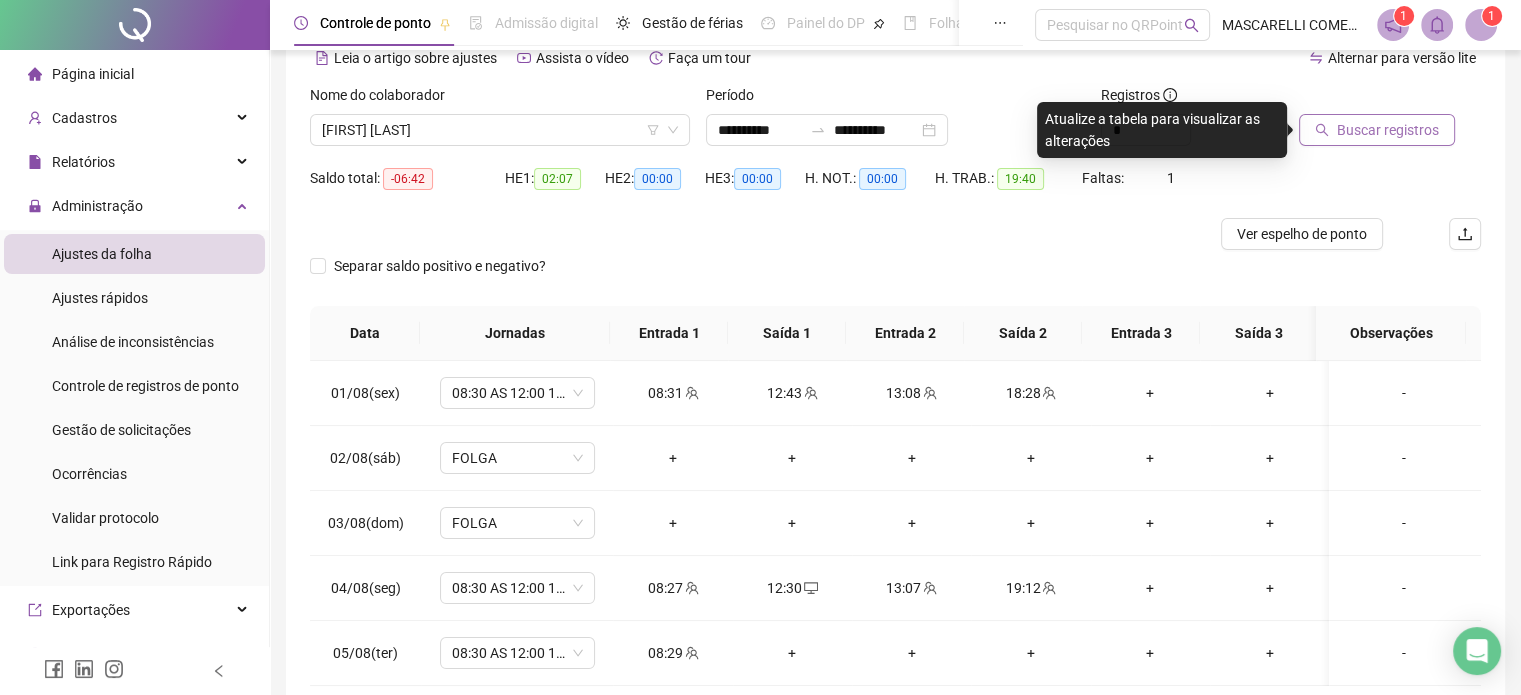 click on "Buscar registros" at bounding box center (1388, 130) 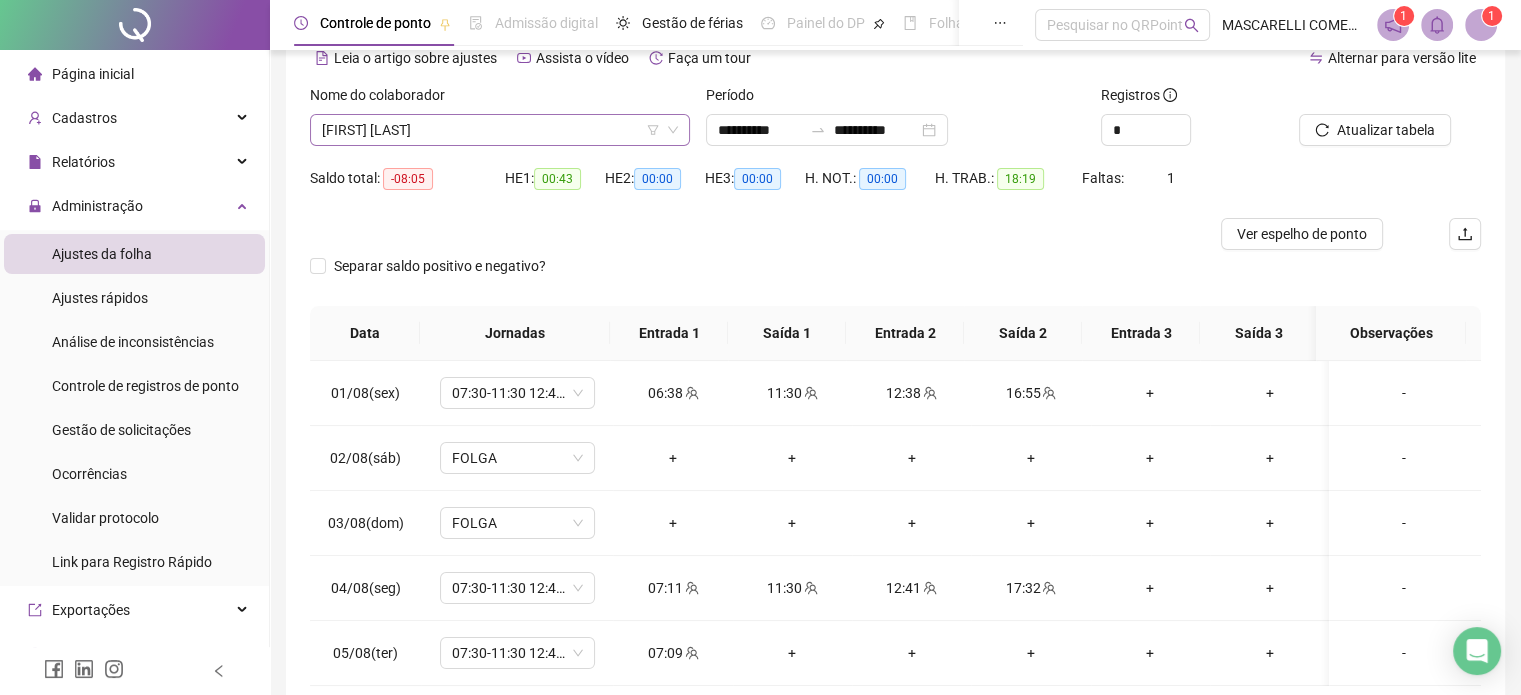 click on "[FIRST] [LAST]" at bounding box center [500, 130] 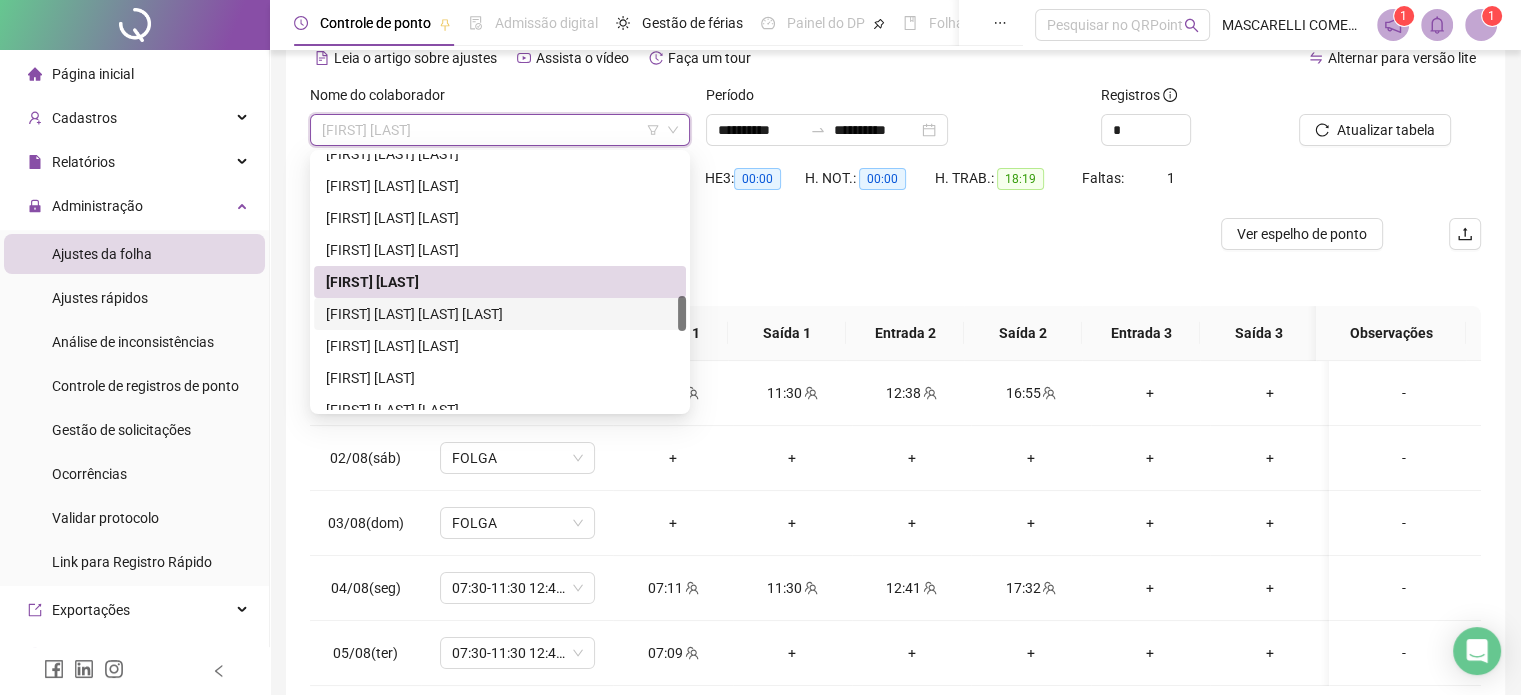 click on "[FIRST] [LAST] [LAST] [LAST]" at bounding box center (500, 314) 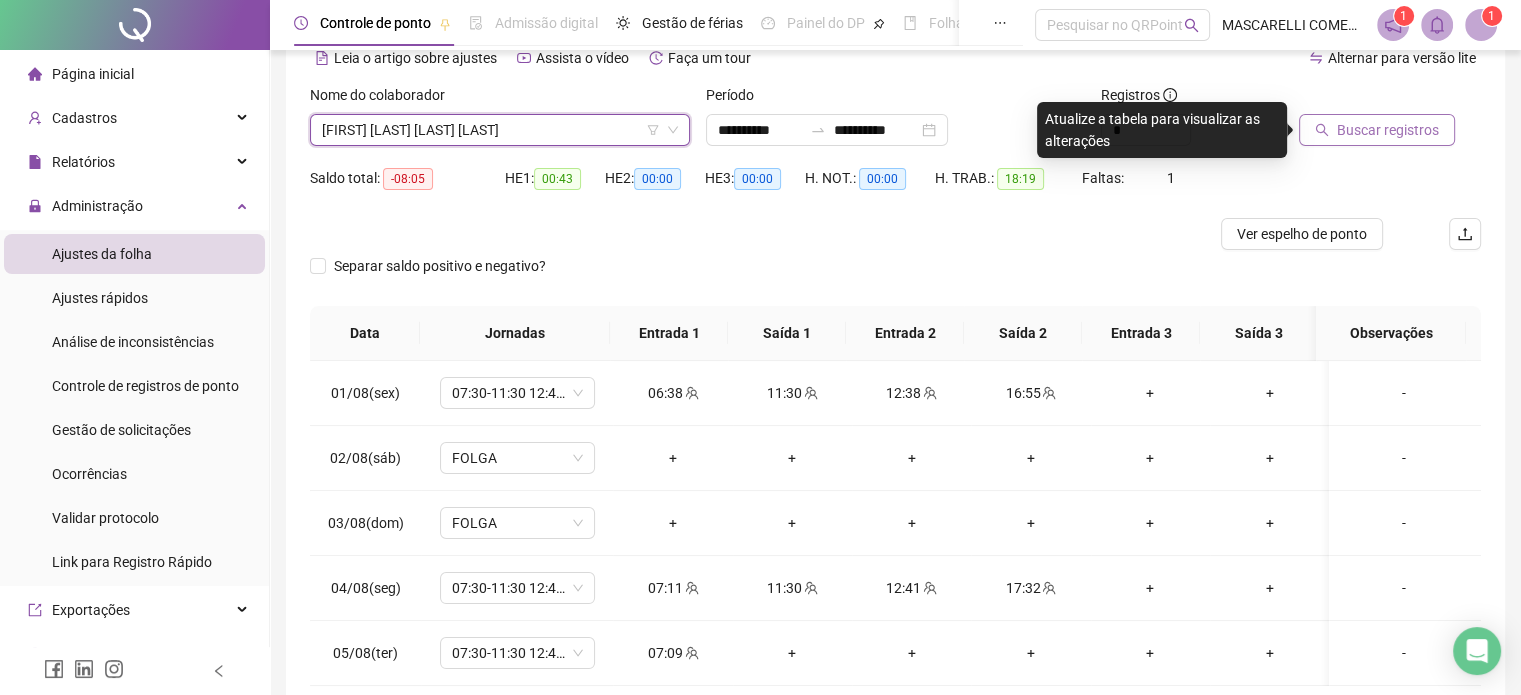 click on "Buscar registros" at bounding box center [1377, 130] 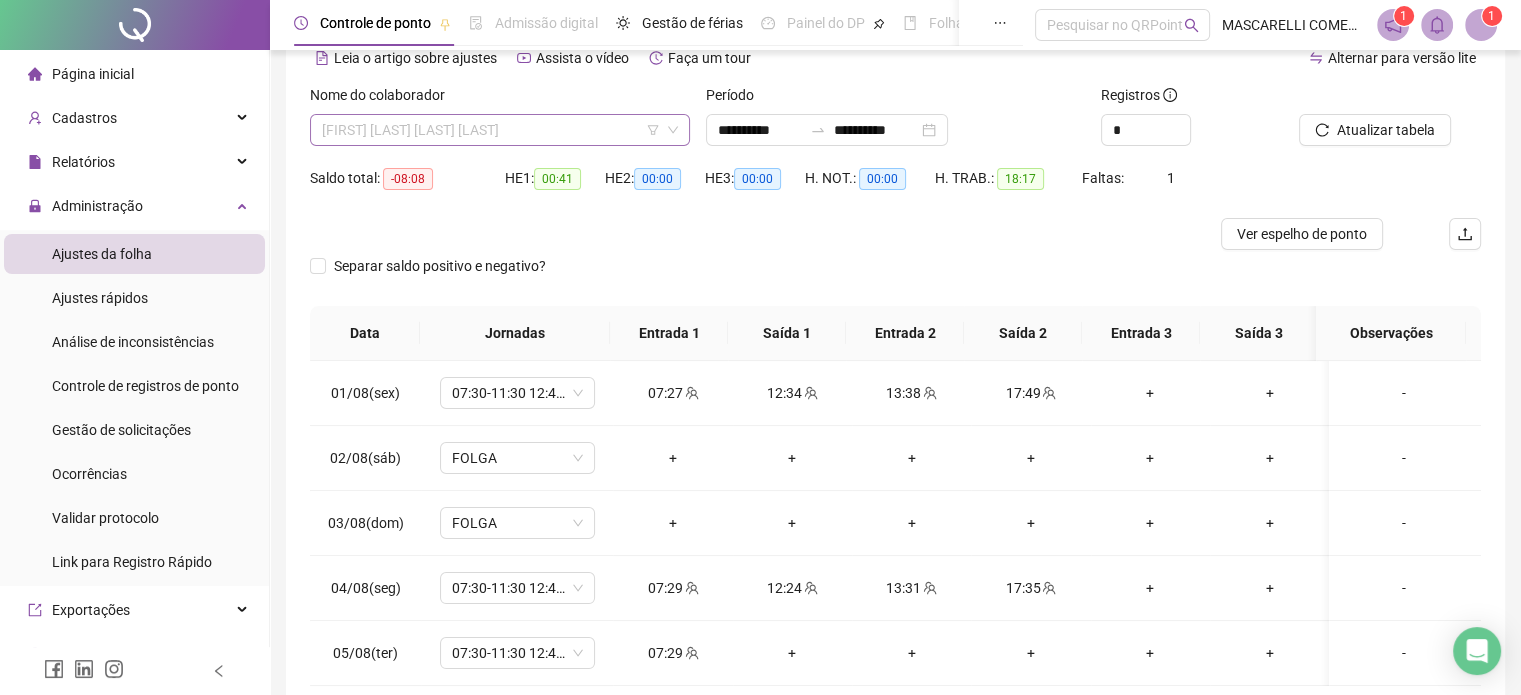 click on "[FIRST] [LAST] [LAST] [LAST]" at bounding box center [500, 130] 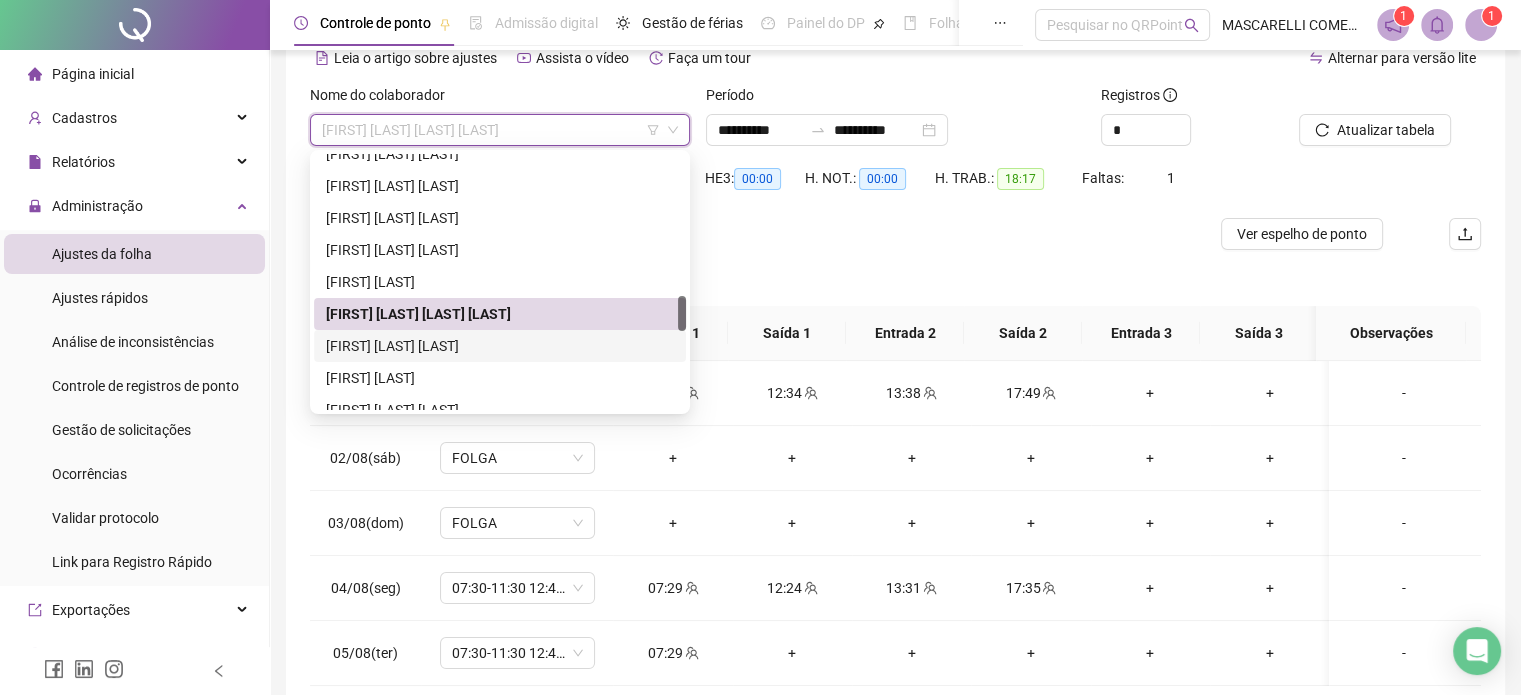 click on "[FIRST] [LAST] [LAST]" at bounding box center [500, 346] 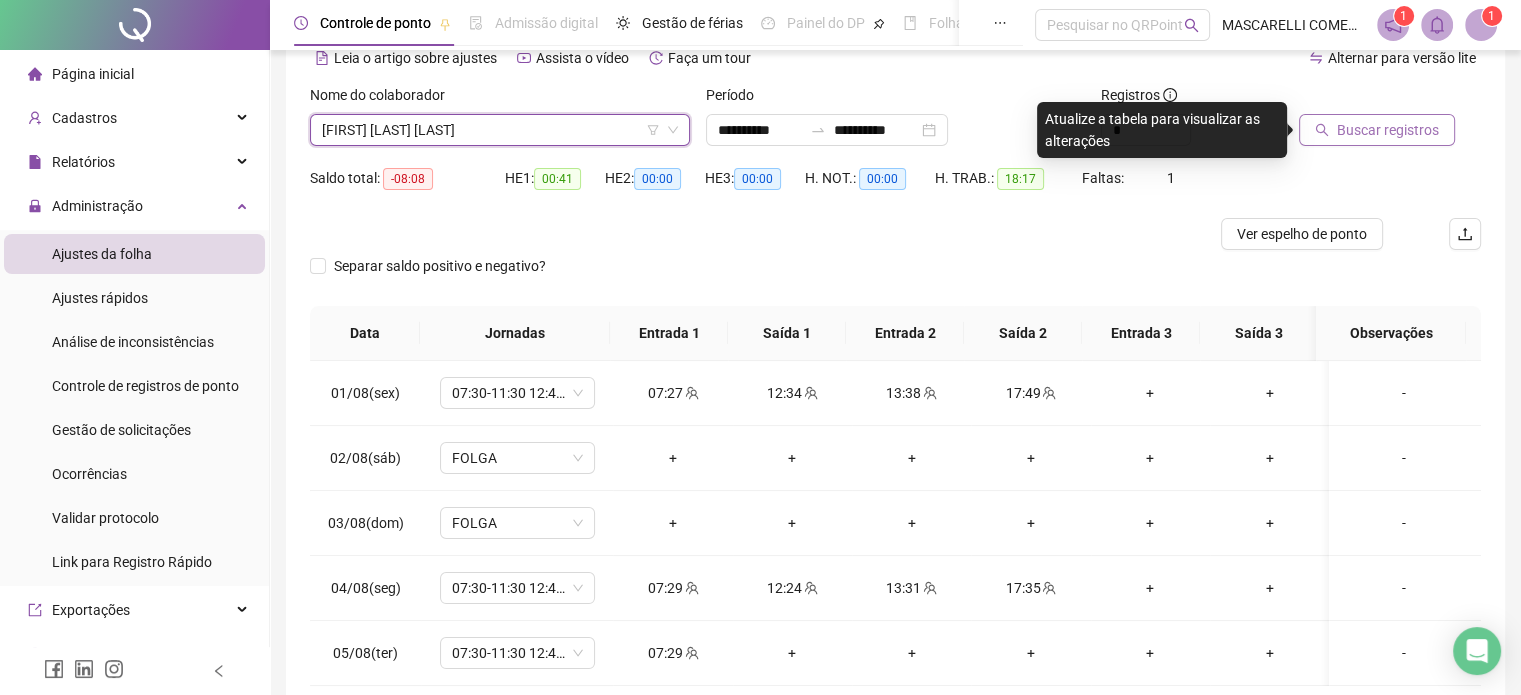 click on "Buscar registros" at bounding box center [1388, 130] 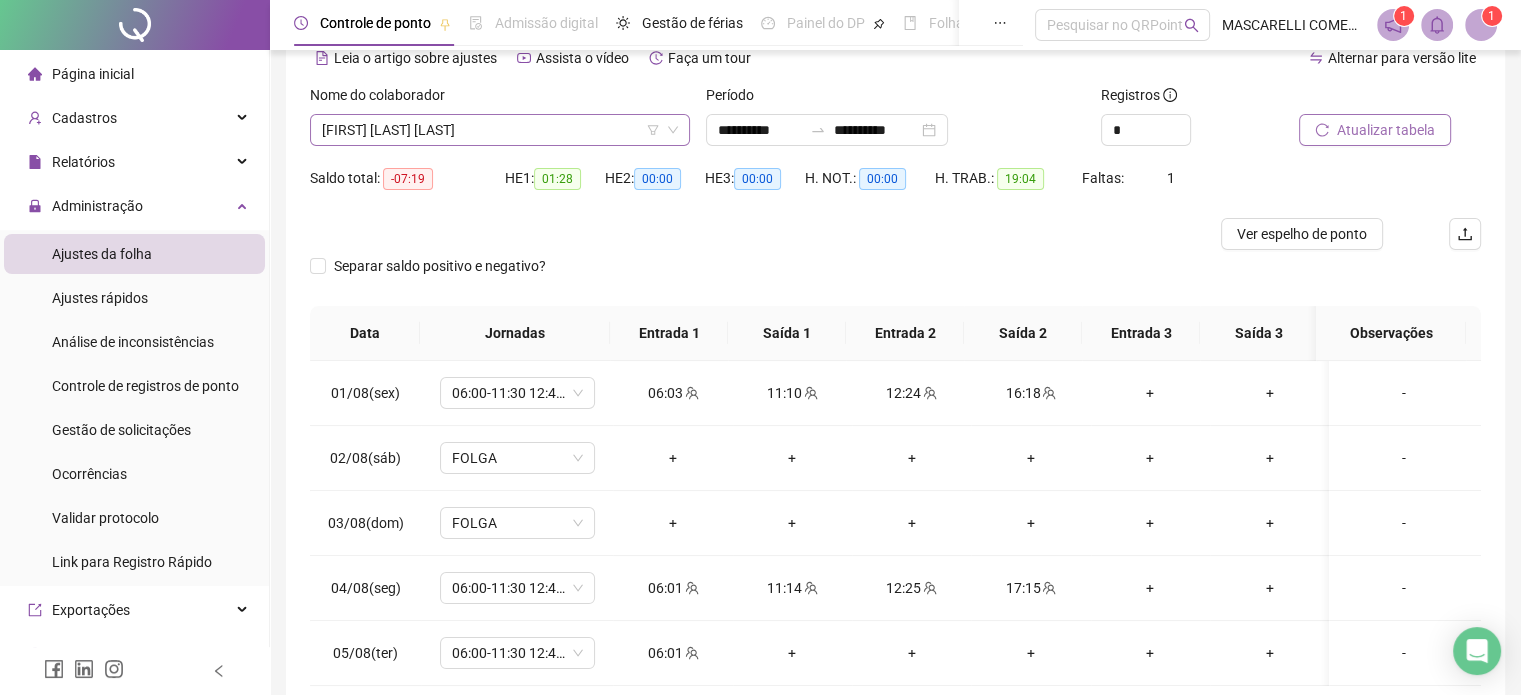 click on "[FIRST] [LAST] [LAST]" at bounding box center [500, 130] 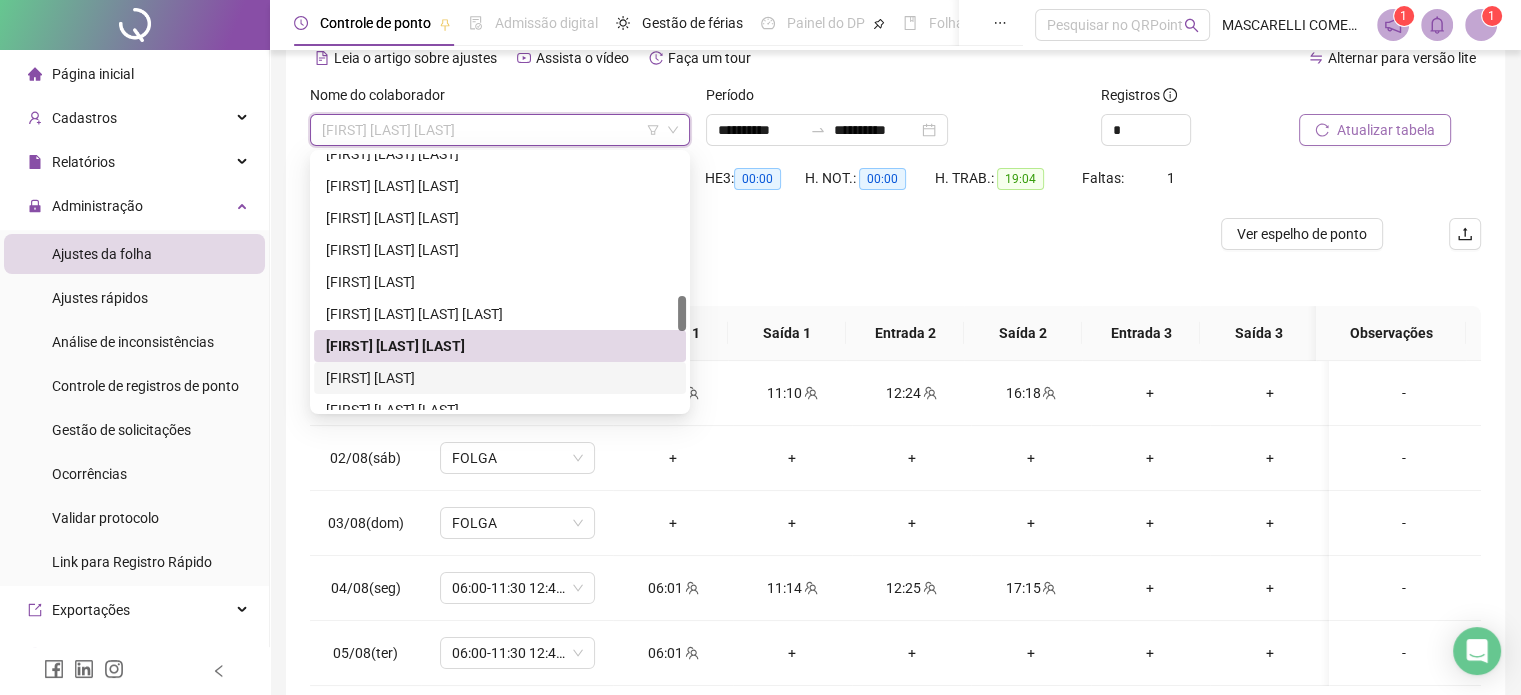 drag, startPoint x: 428, startPoint y: 385, endPoint x: 458, endPoint y: 380, distance: 30.413813 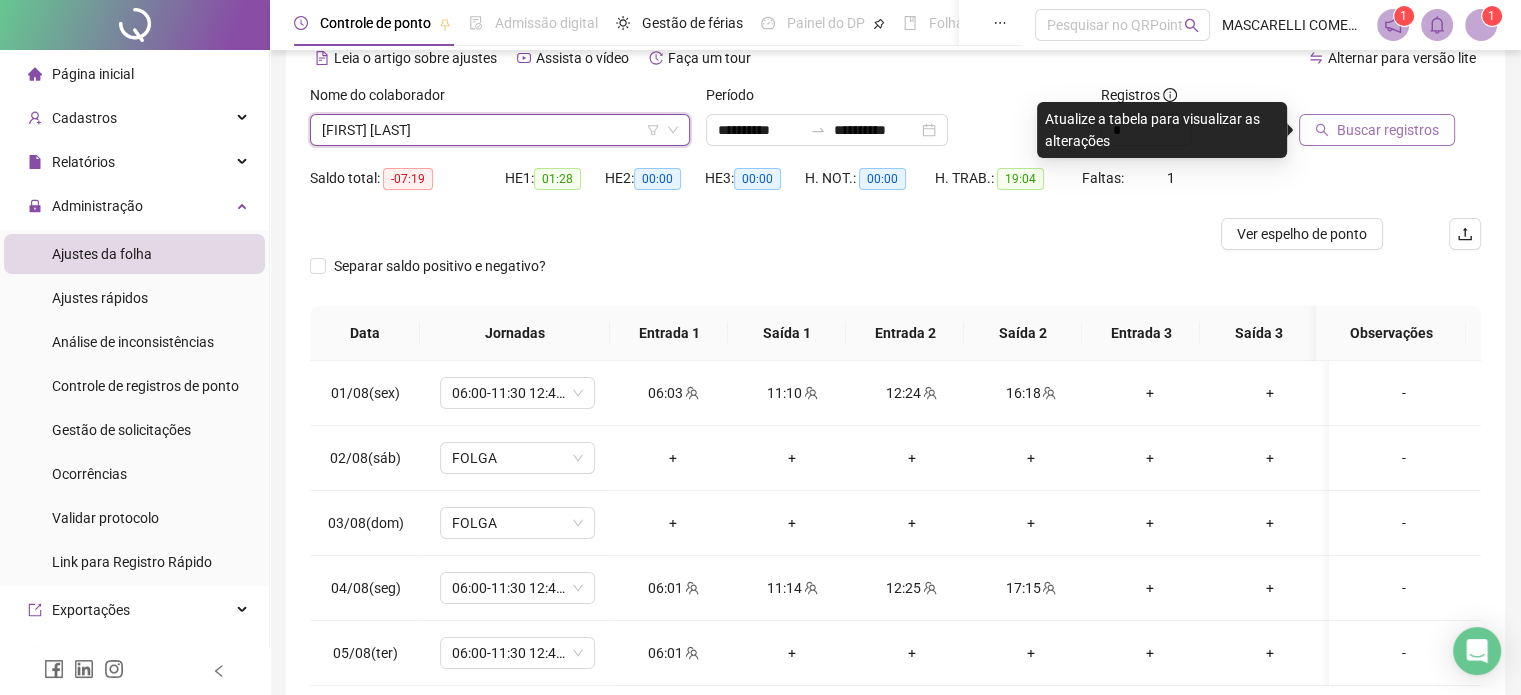 click on "Buscar registros" at bounding box center [1388, 130] 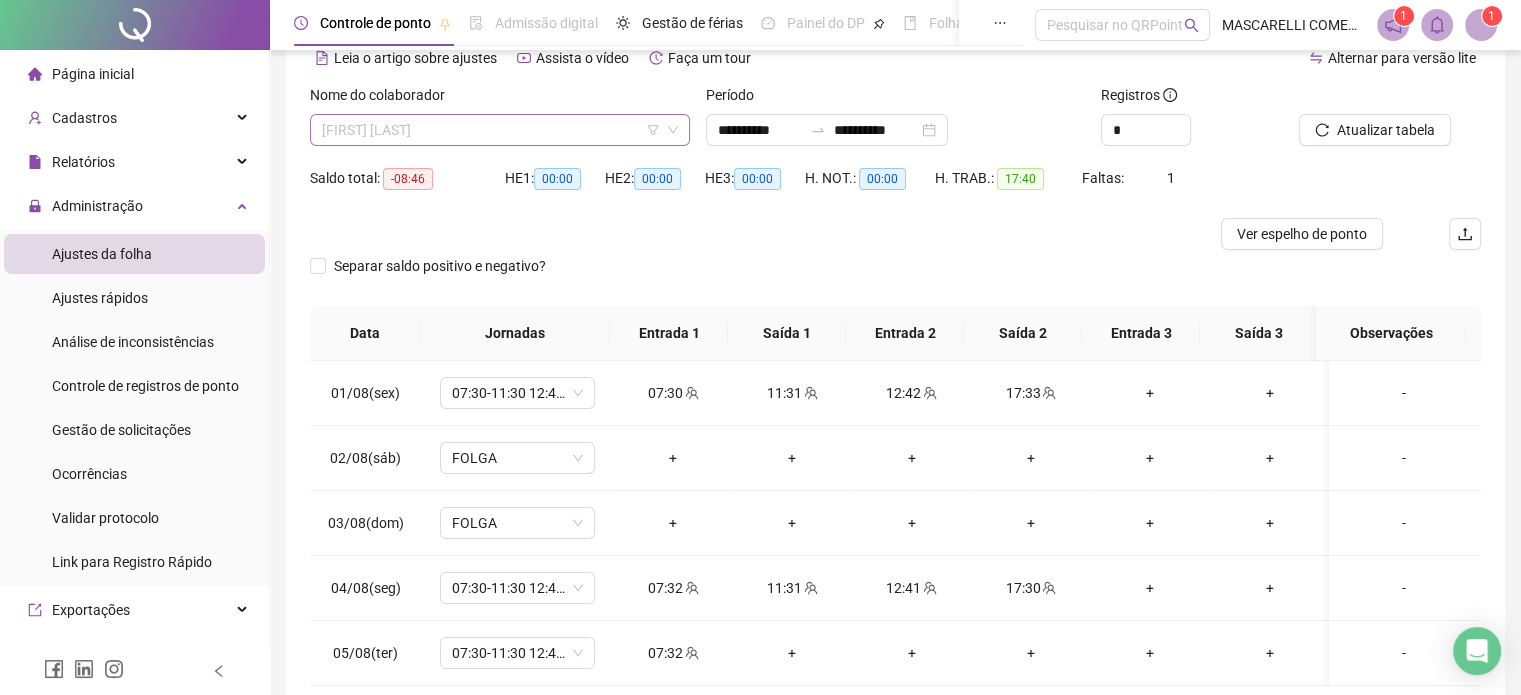 click on "[FIRST] [LAST]" at bounding box center [500, 130] 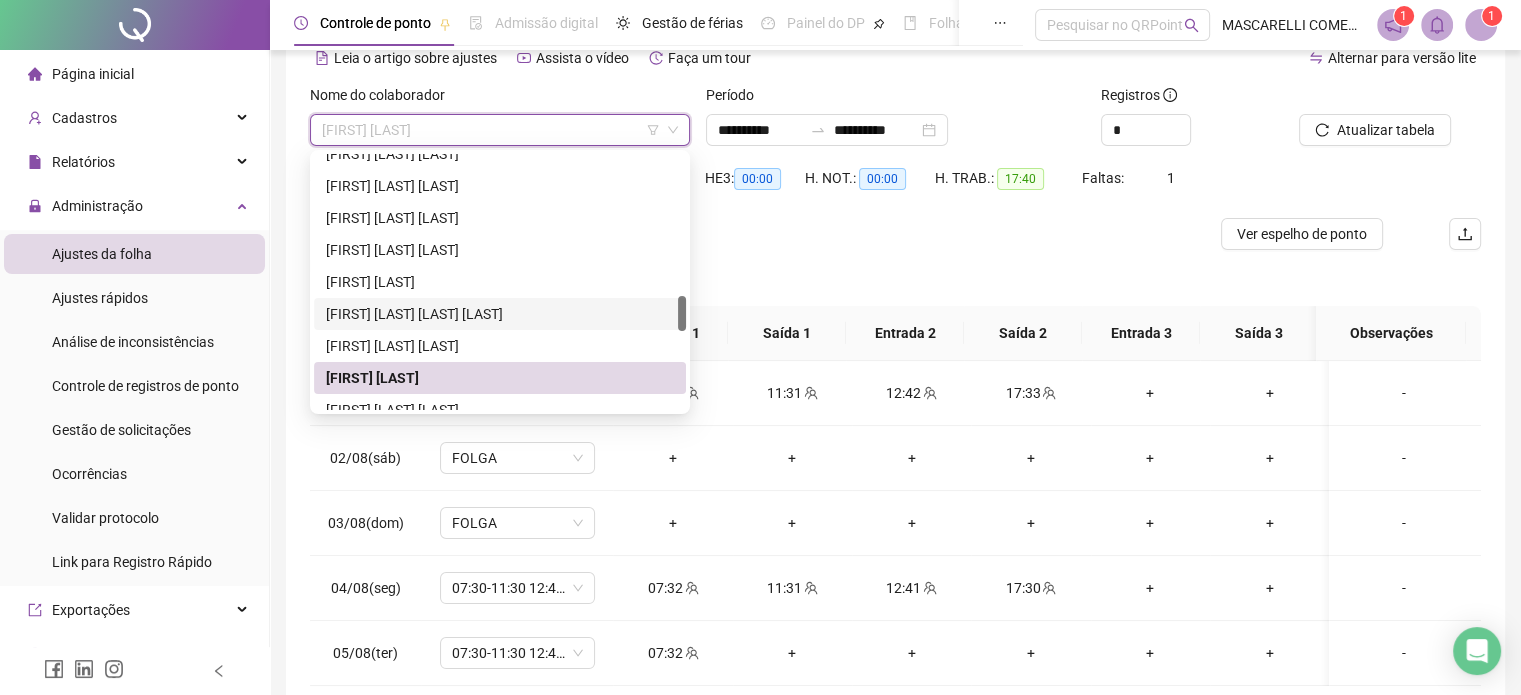 scroll, scrollTop: 1108, scrollLeft: 0, axis: vertical 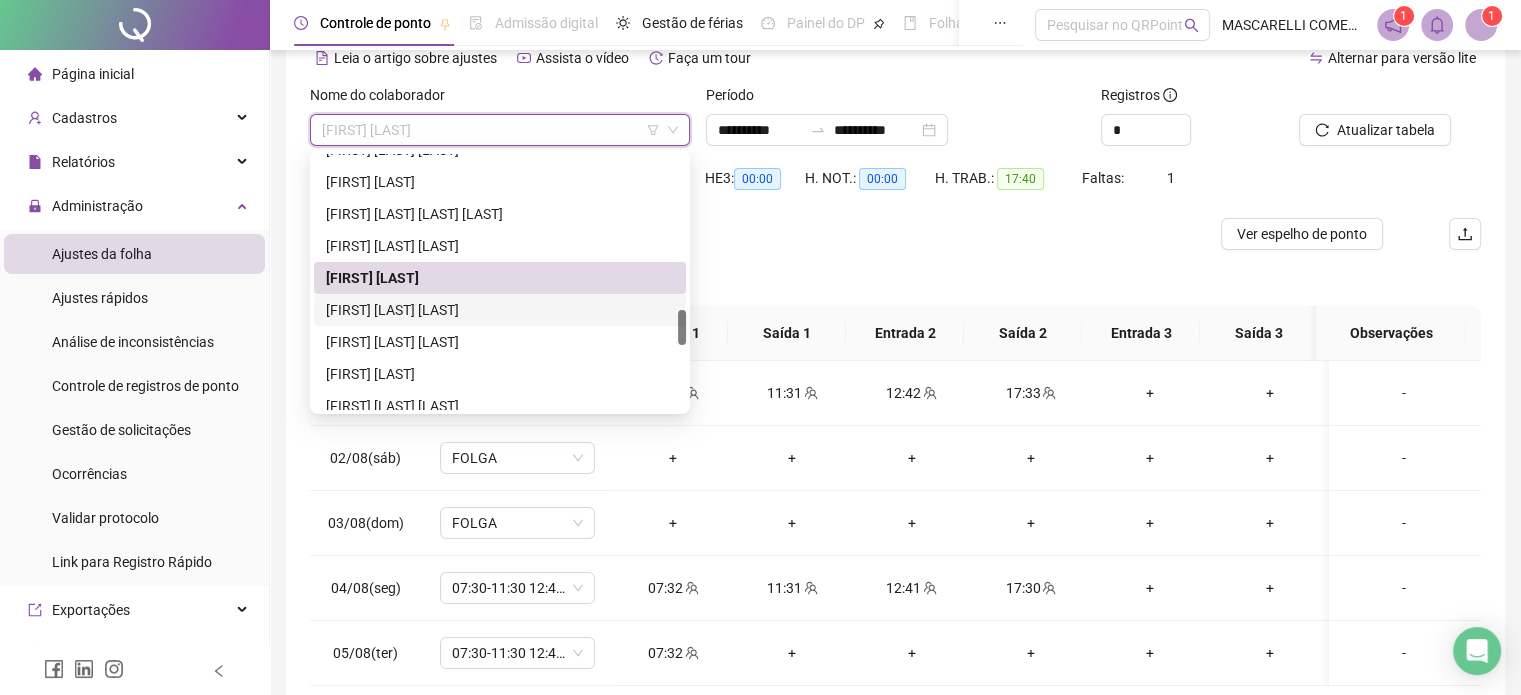 click on "[FIRST] [LAST] [LAST]" at bounding box center [500, 310] 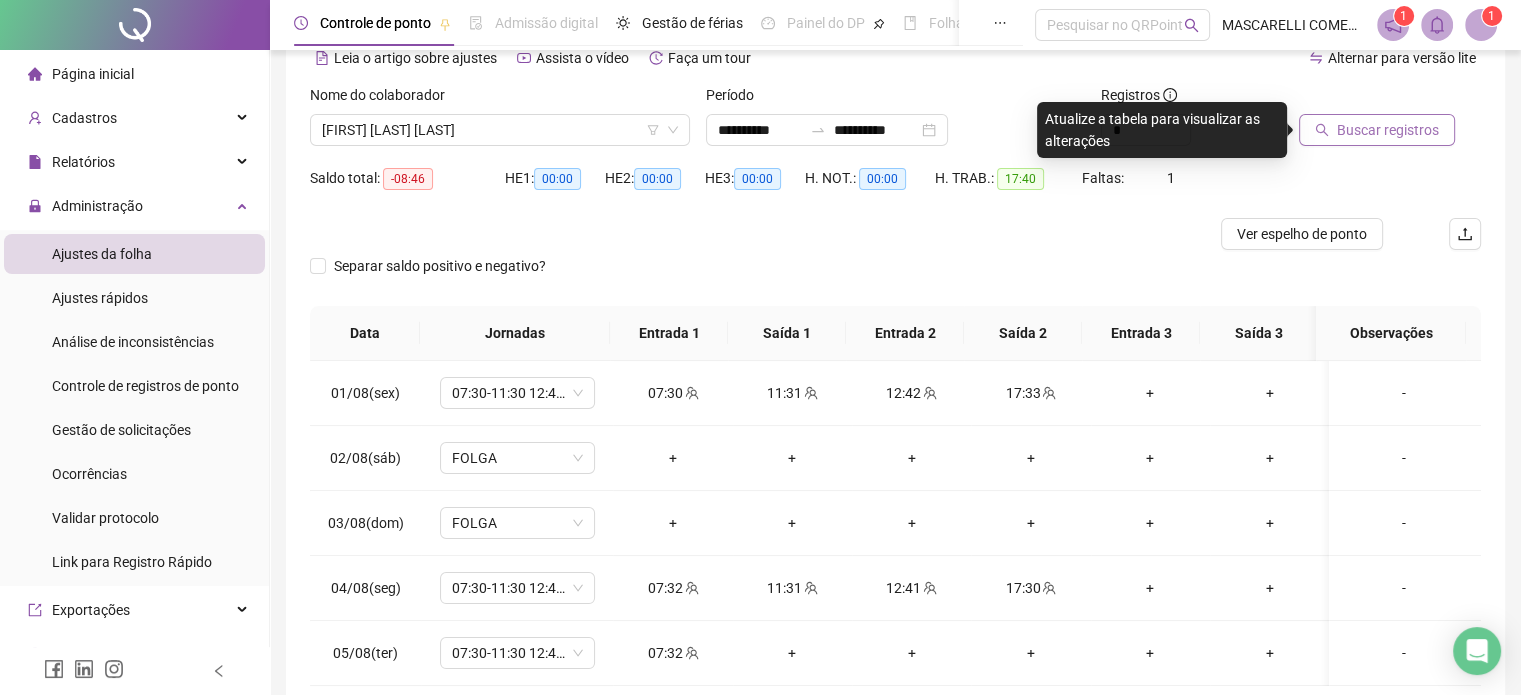 click on "Buscar registros" at bounding box center (1388, 130) 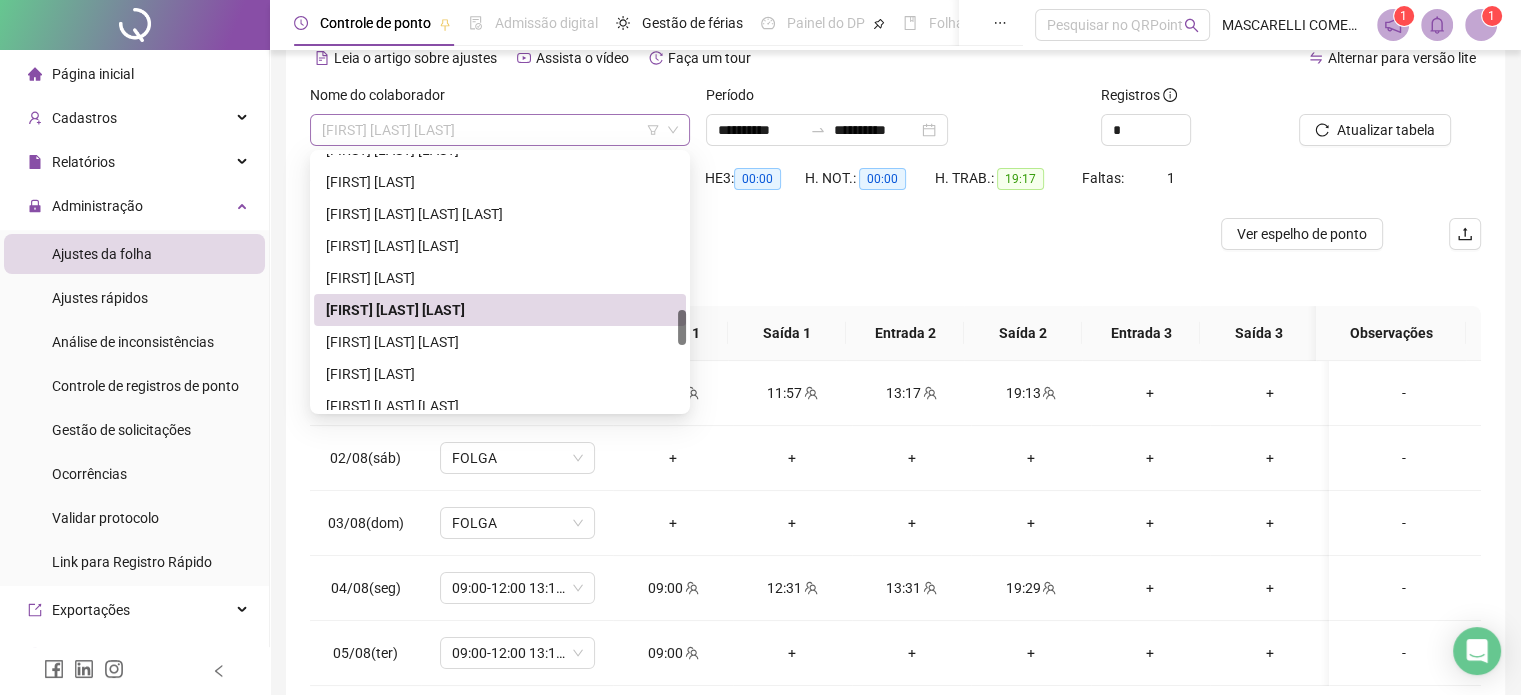 click on "[FIRST] [LAST] [LAST]" at bounding box center [500, 130] 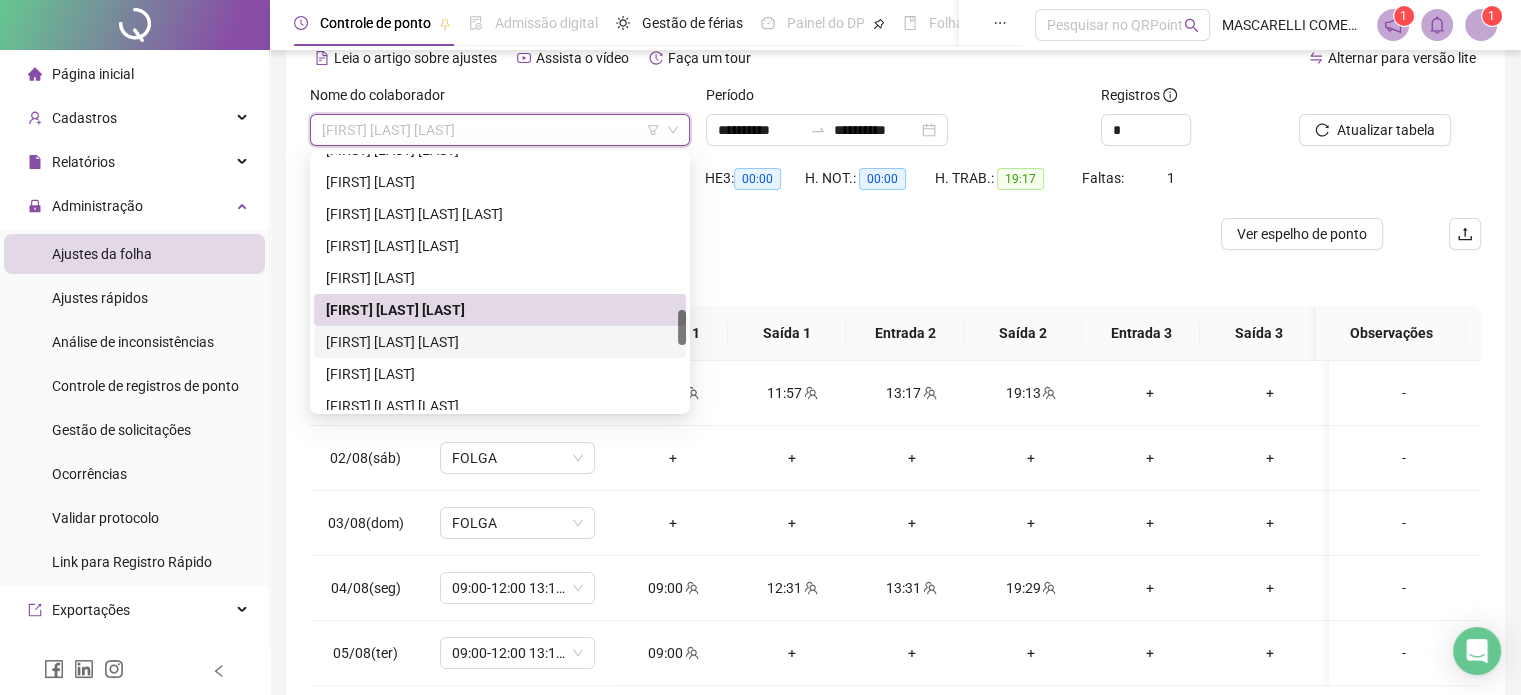click on "[FIRST] [LAST] [LAST]" at bounding box center (500, 342) 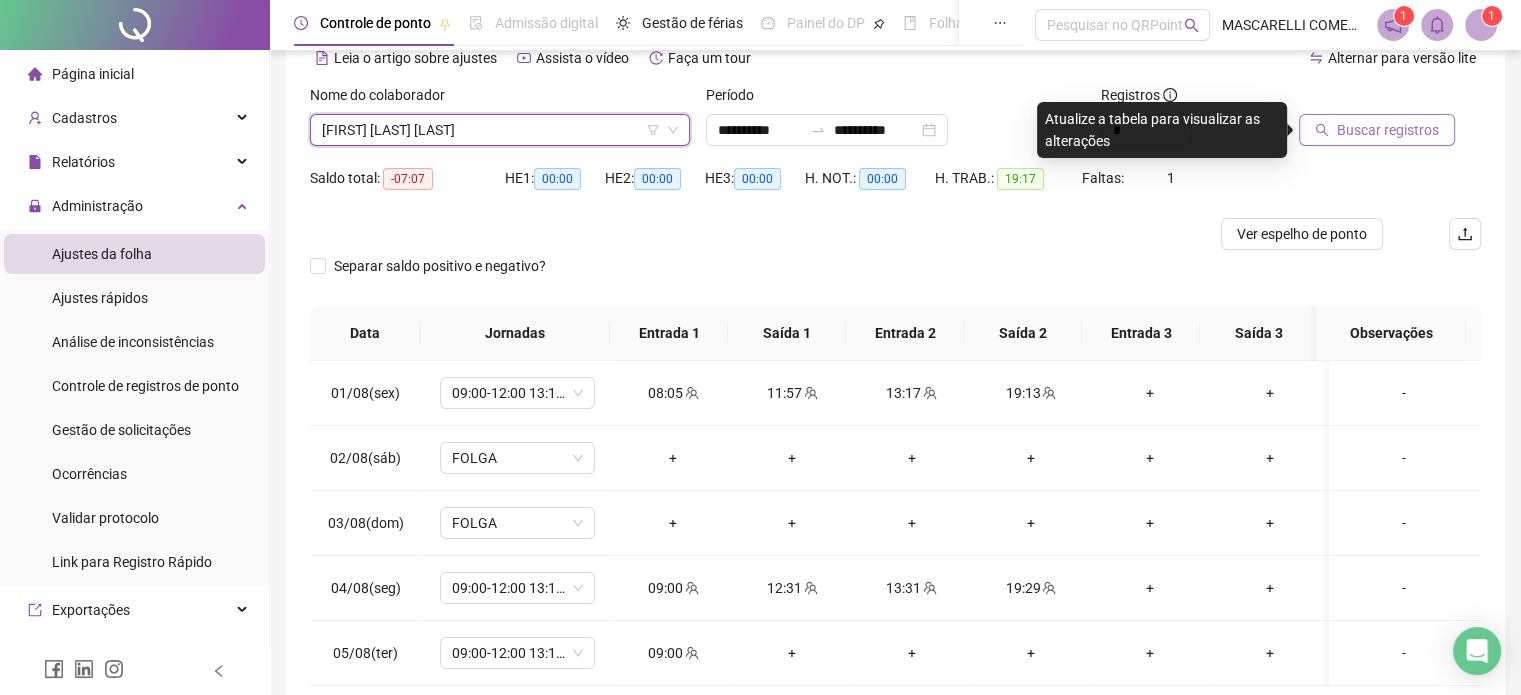 click on "Buscar registros" at bounding box center [1388, 130] 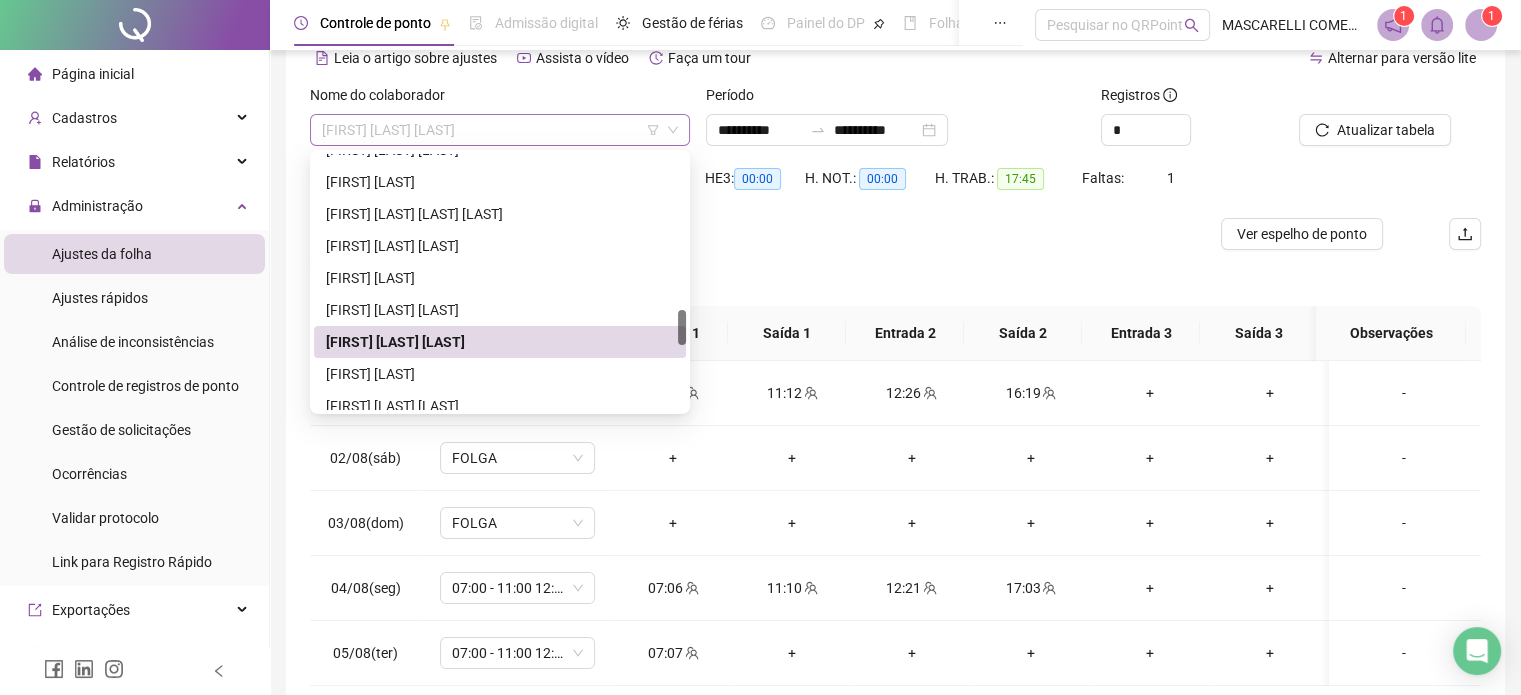 click on "[FIRST] [LAST] [LAST]" at bounding box center [500, 130] 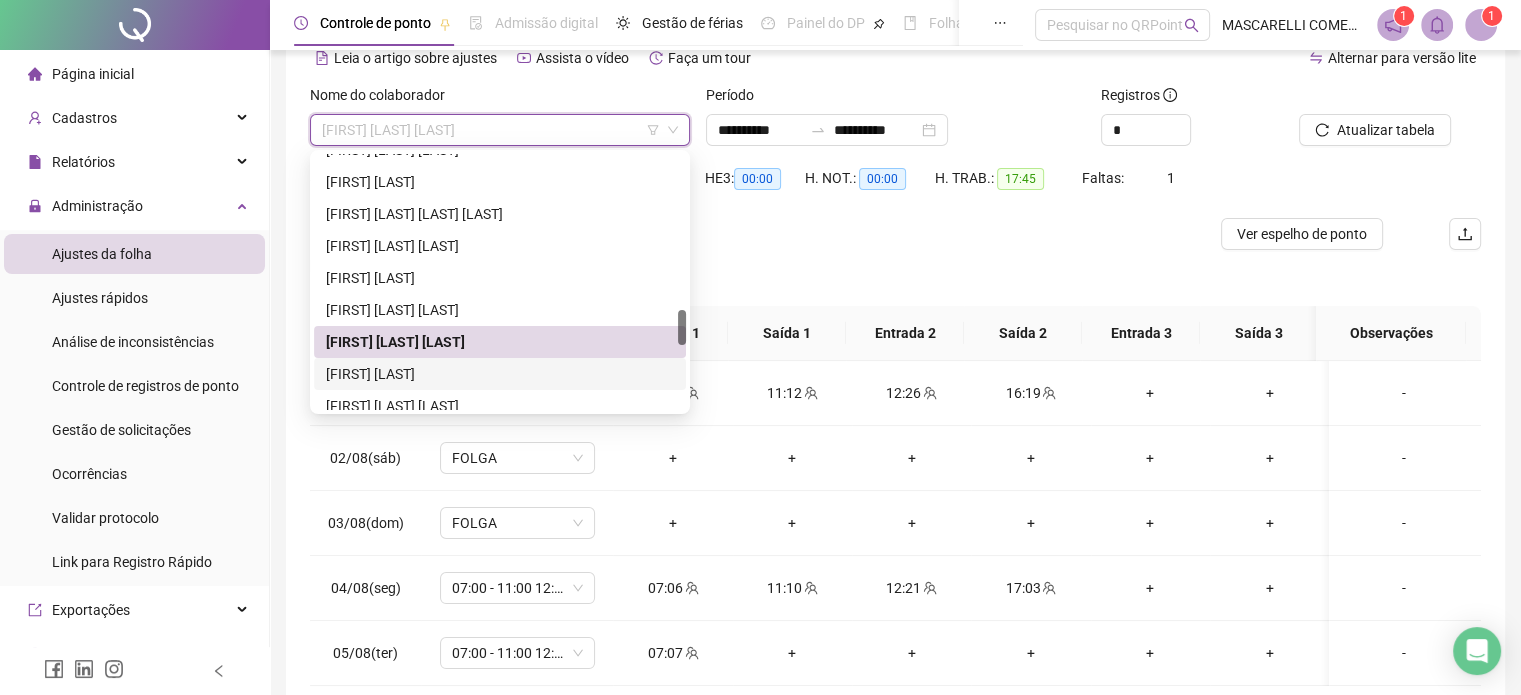 click on "[FIRST] [LAST]" at bounding box center [500, 374] 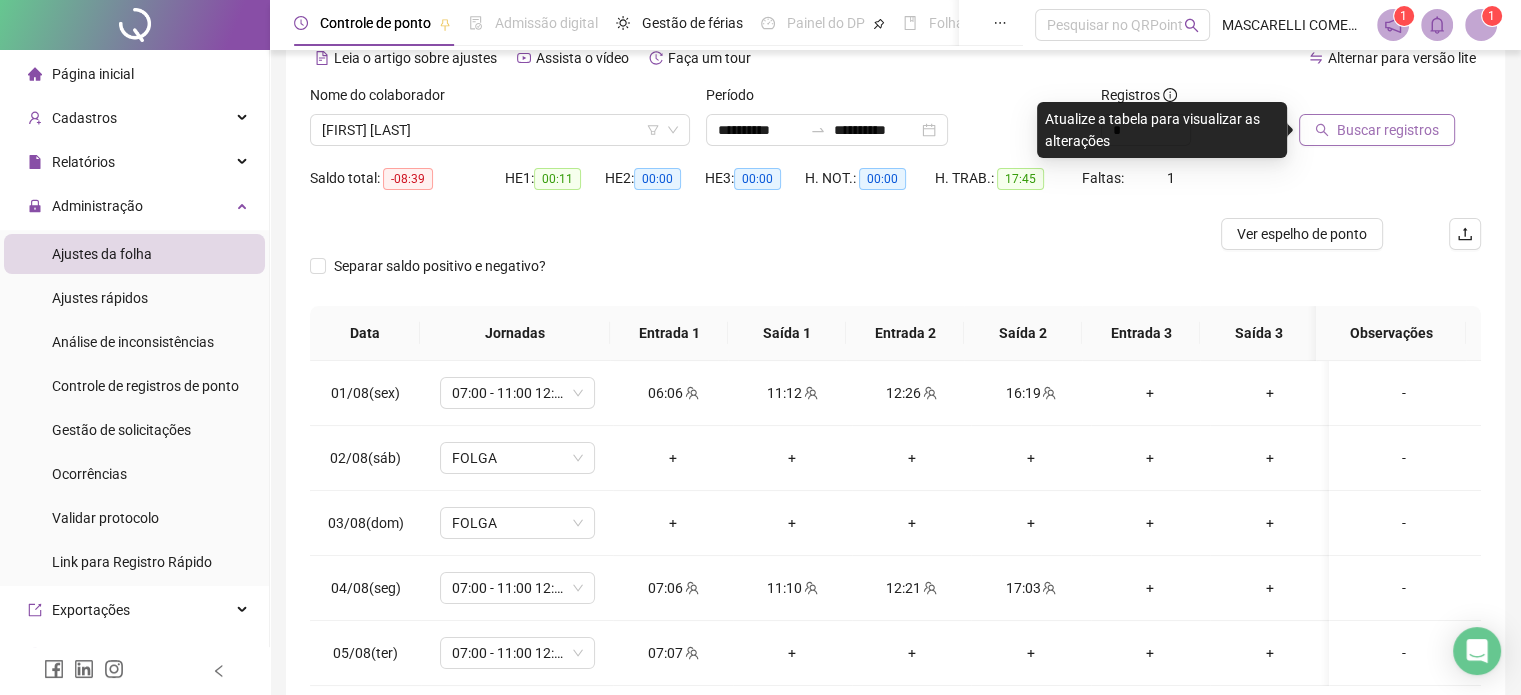click on "Buscar registros" at bounding box center (1388, 130) 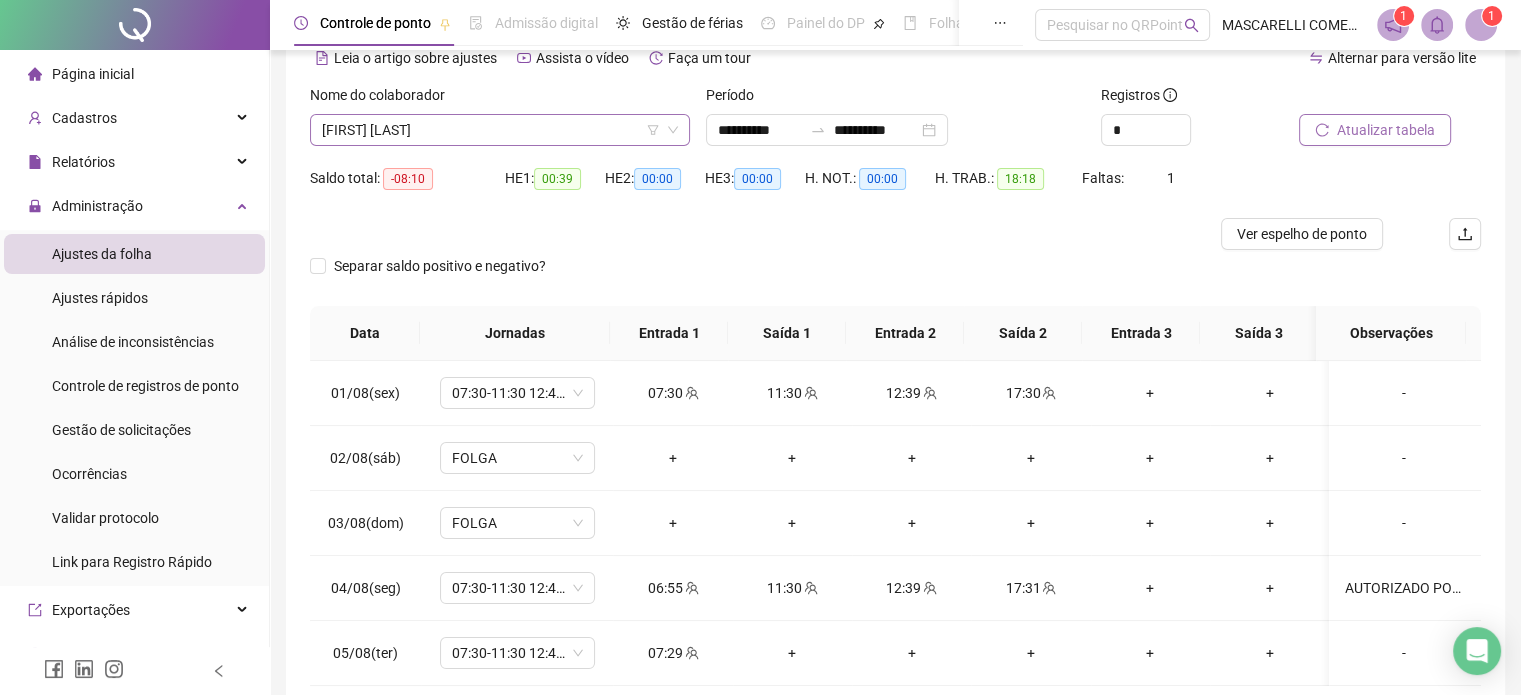 click on "[FIRST] [LAST]" at bounding box center [500, 130] 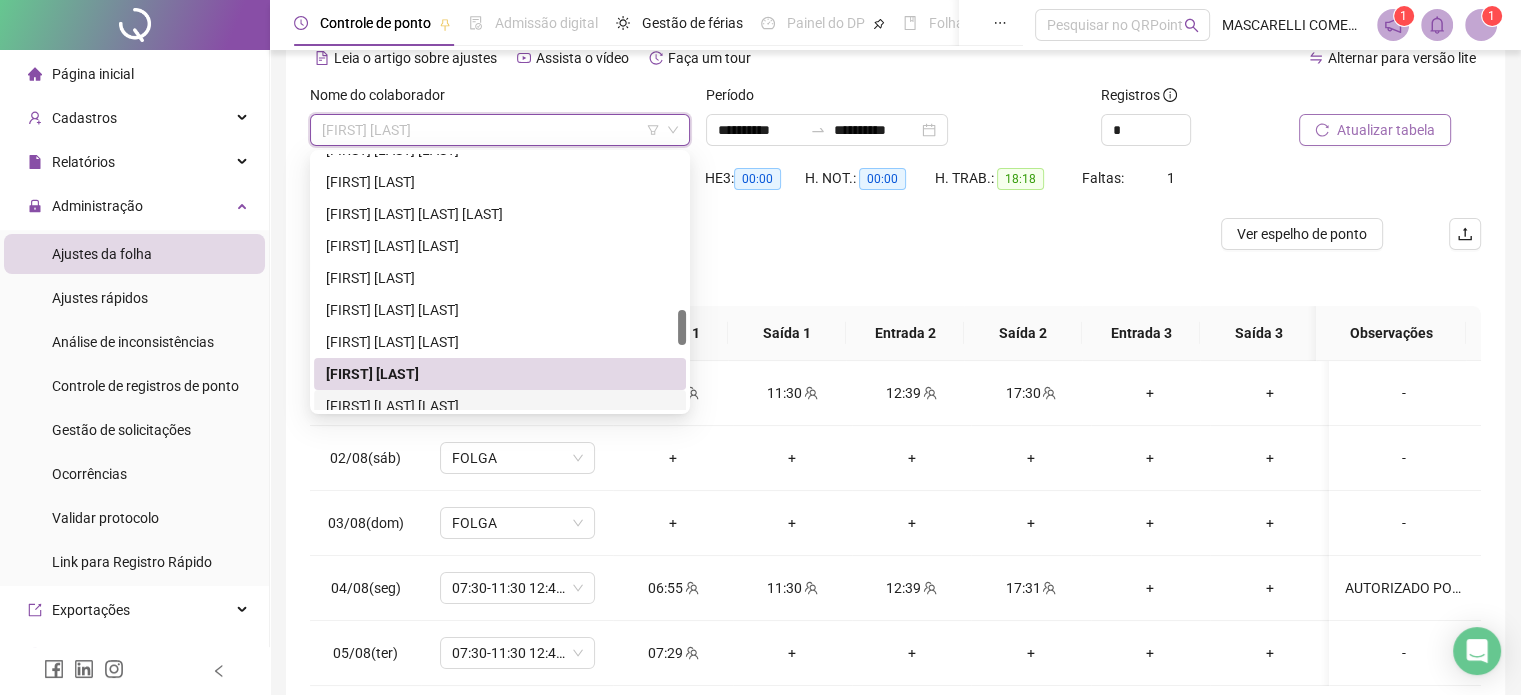 click on "[FIRST] [LAST] [LAST]" at bounding box center (500, 406) 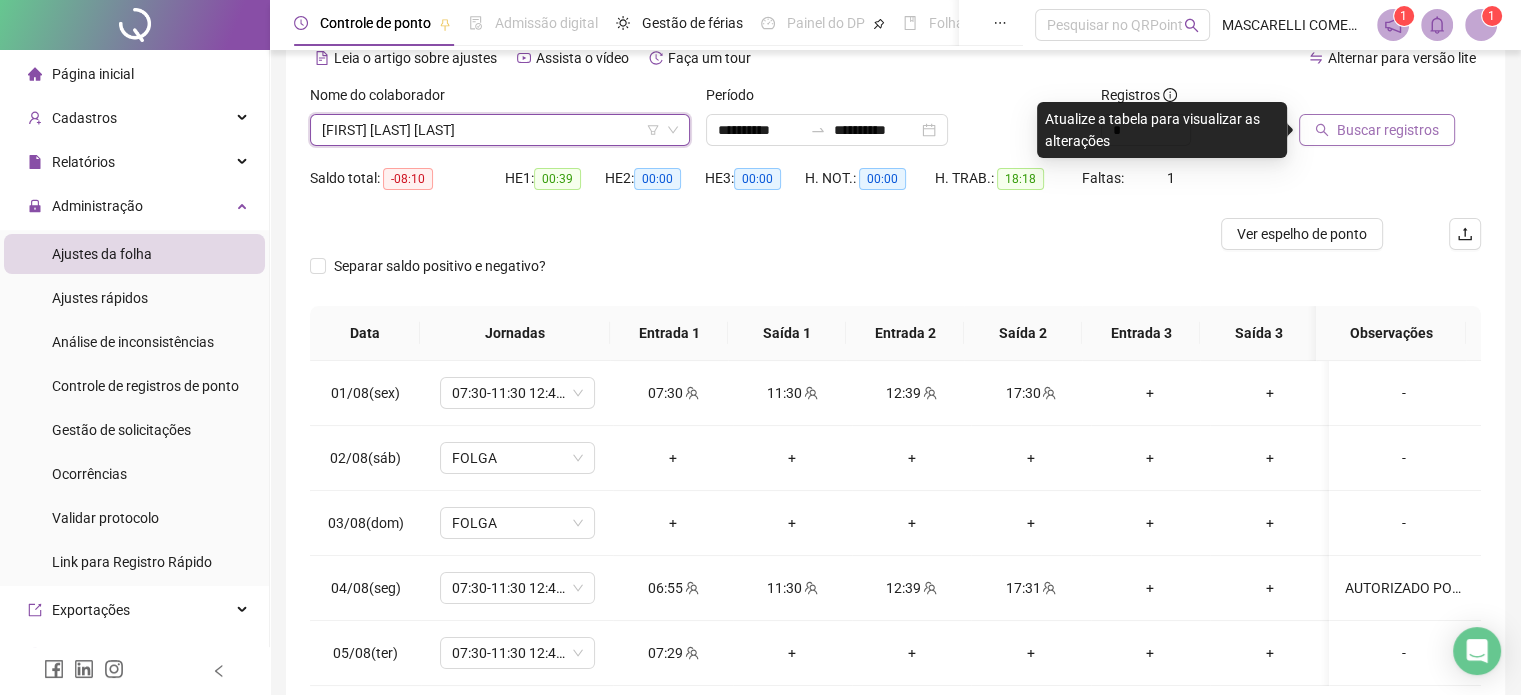click on "Buscar registros" at bounding box center (1388, 130) 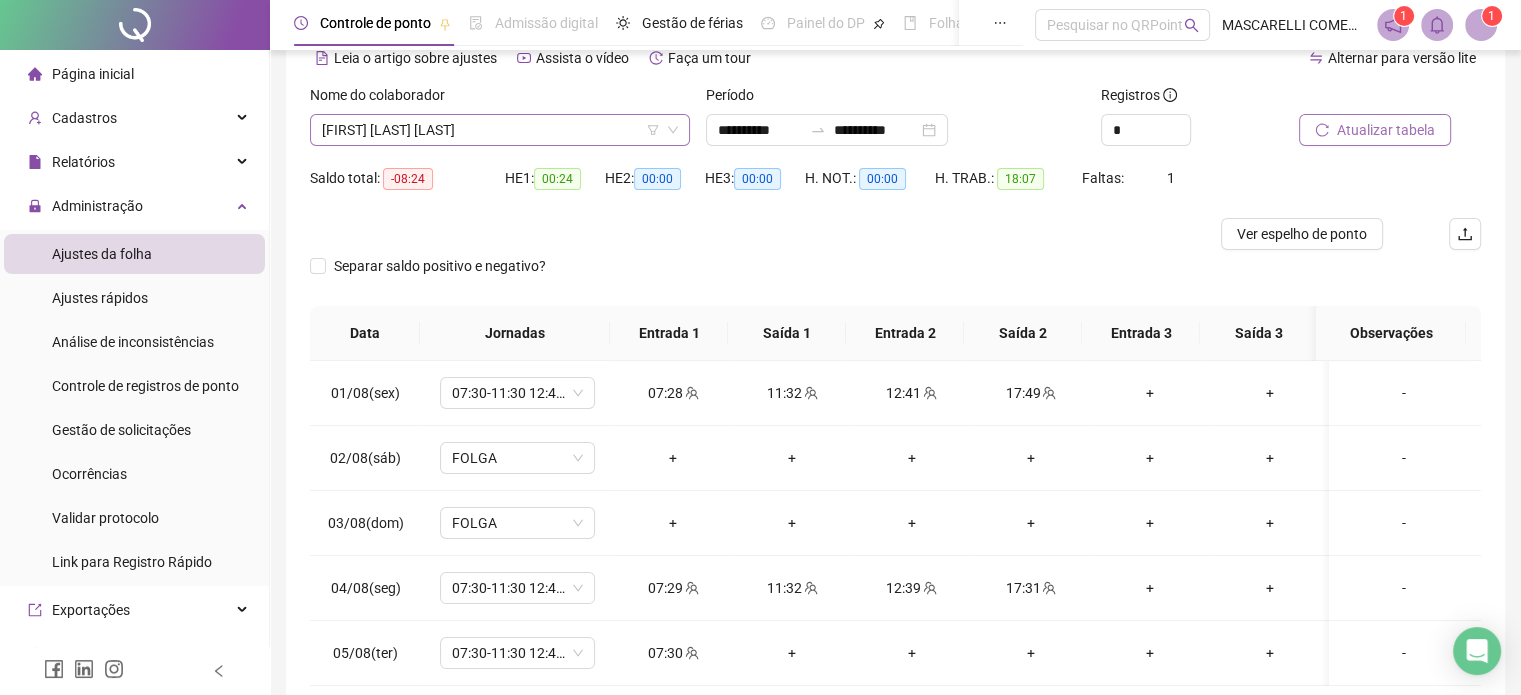 click on "[FIRST] [LAST] [LAST]" at bounding box center (500, 130) 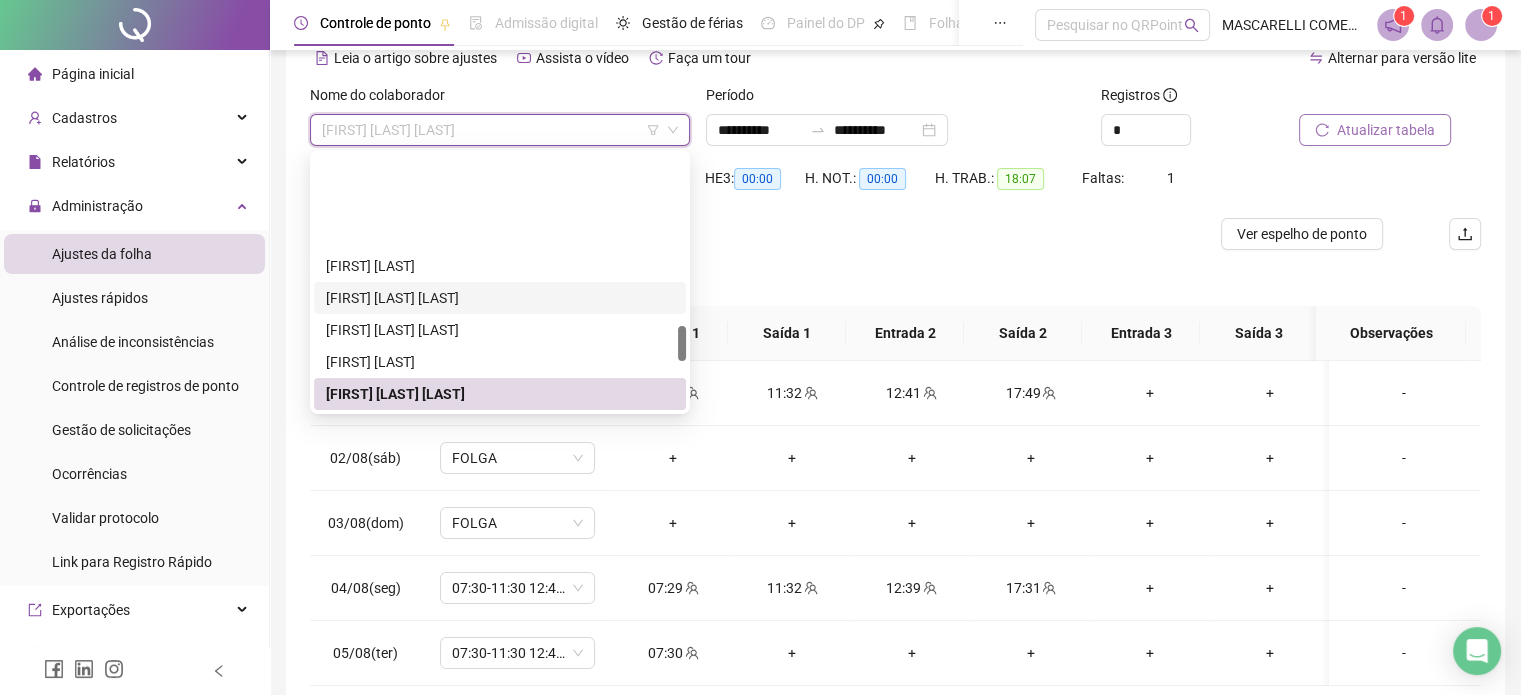 scroll, scrollTop: 1220, scrollLeft: 0, axis: vertical 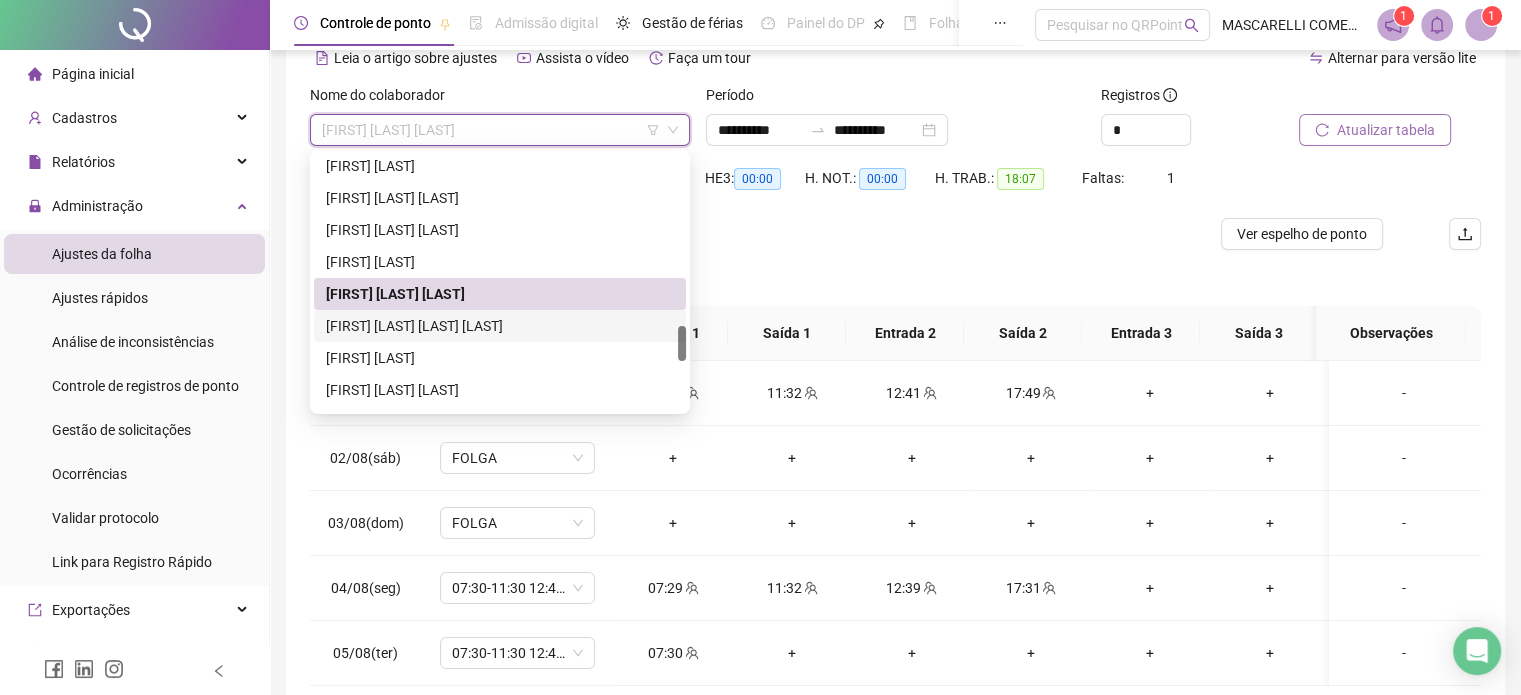 click on "[FIRST] [LAST] [LAST] [LAST]" at bounding box center (500, 326) 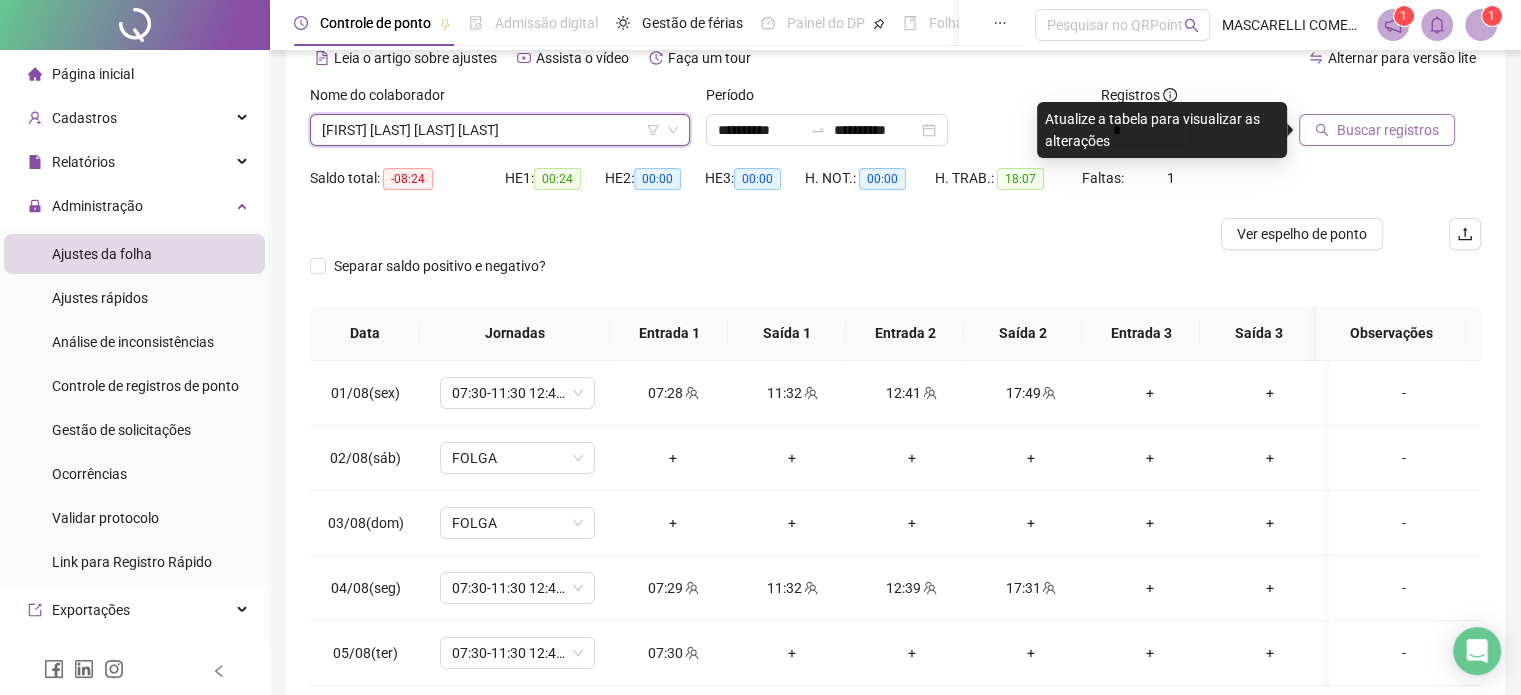 click on "Buscar registros" at bounding box center [1388, 130] 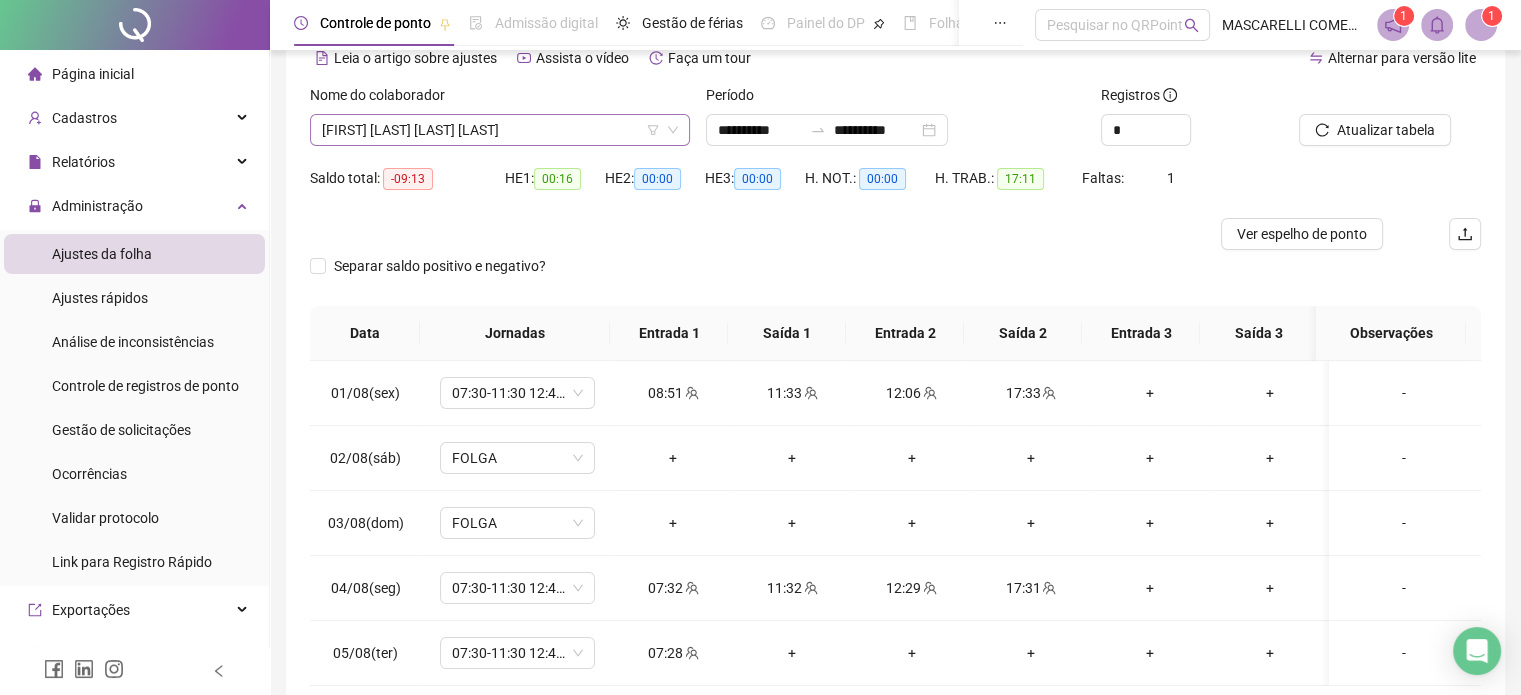 click on "[FIRST] [LAST] [LAST] [LAST]" at bounding box center (500, 130) 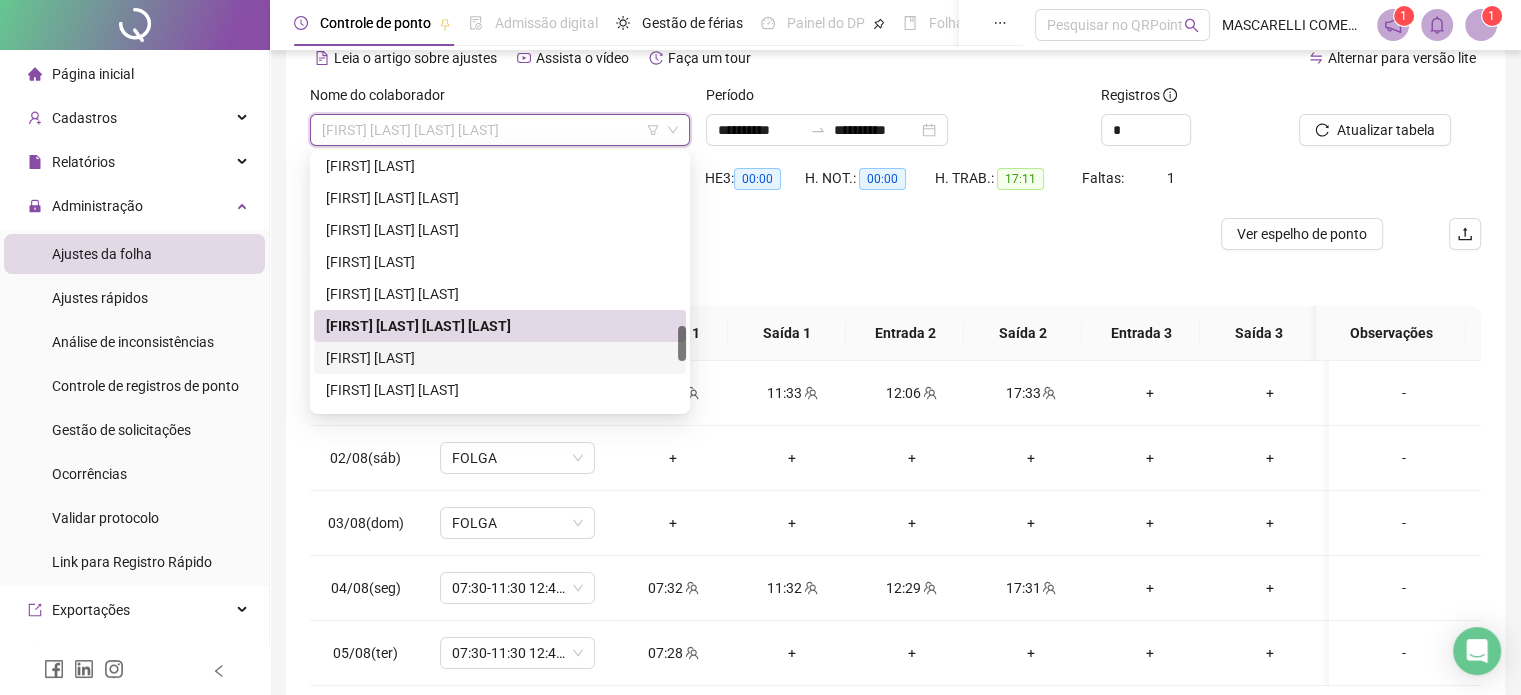 click on "[FIRST] [LAST]" at bounding box center [500, 358] 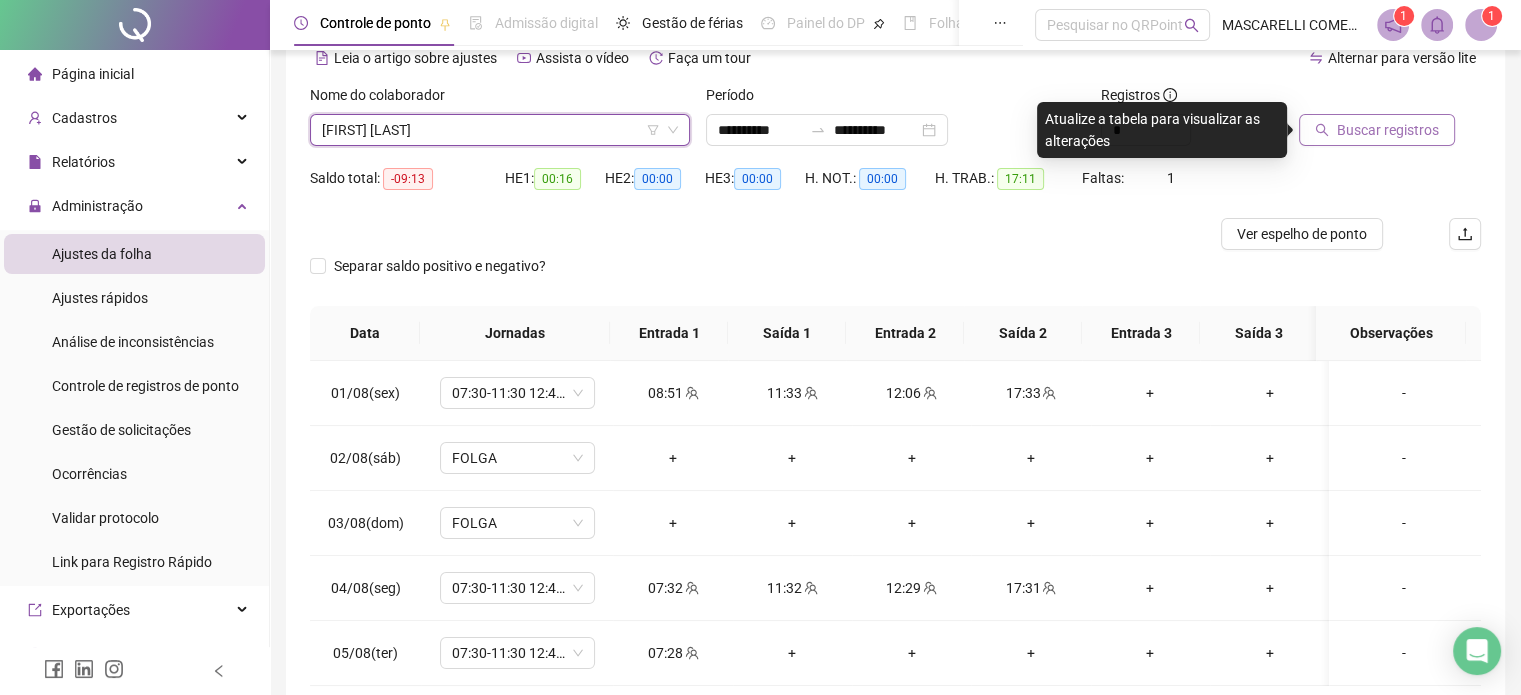 click on "Buscar registros" at bounding box center (1388, 130) 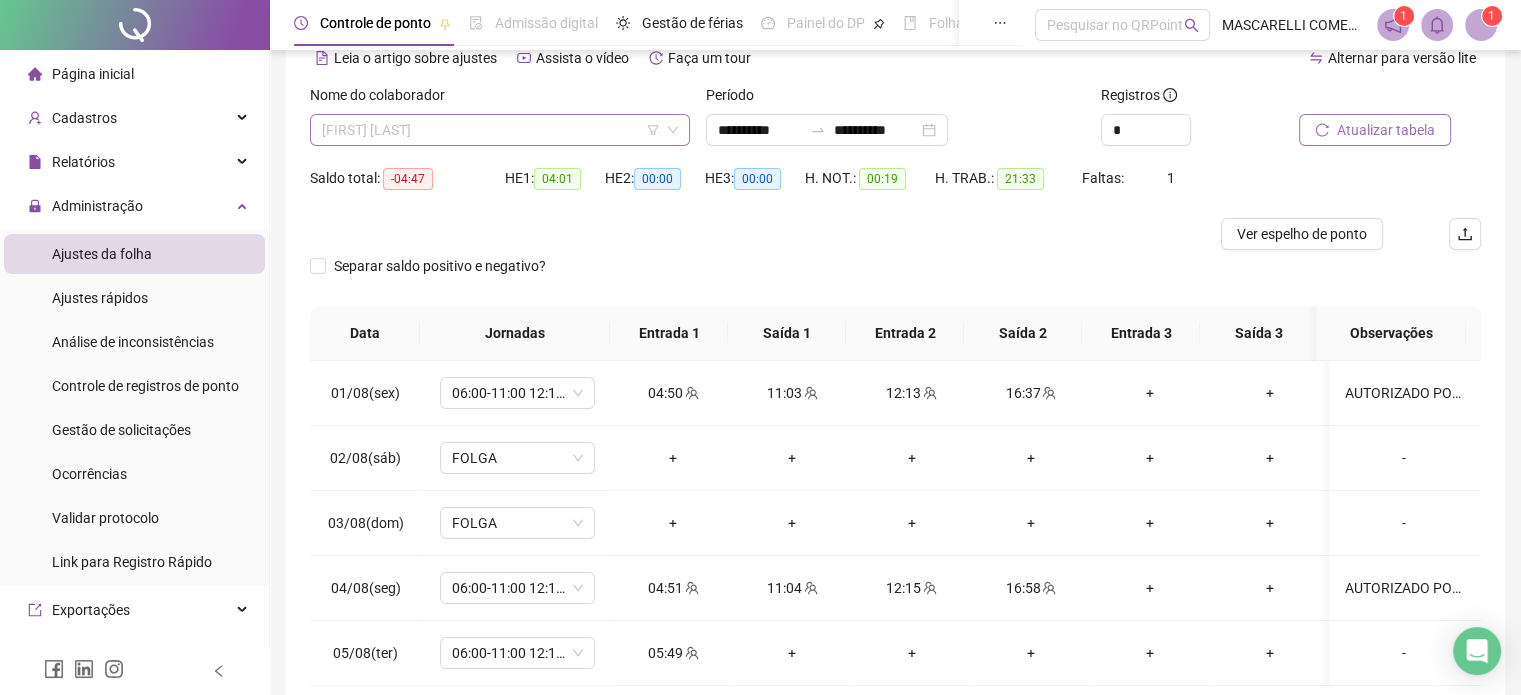 click on "[FIRST] [LAST]" at bounding box center [500, 130] 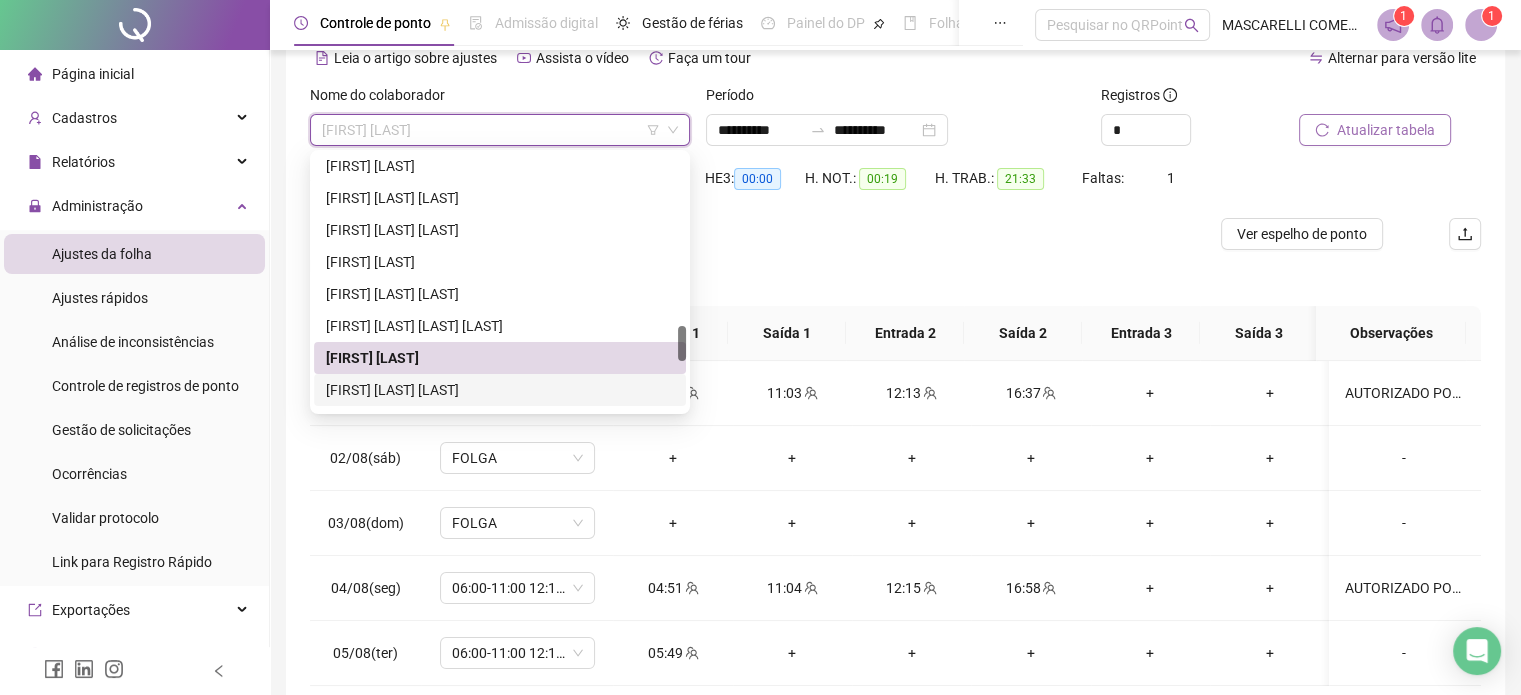 click on "[FIRST] [LAST] [LAST]" at bounding box center (500, 390) 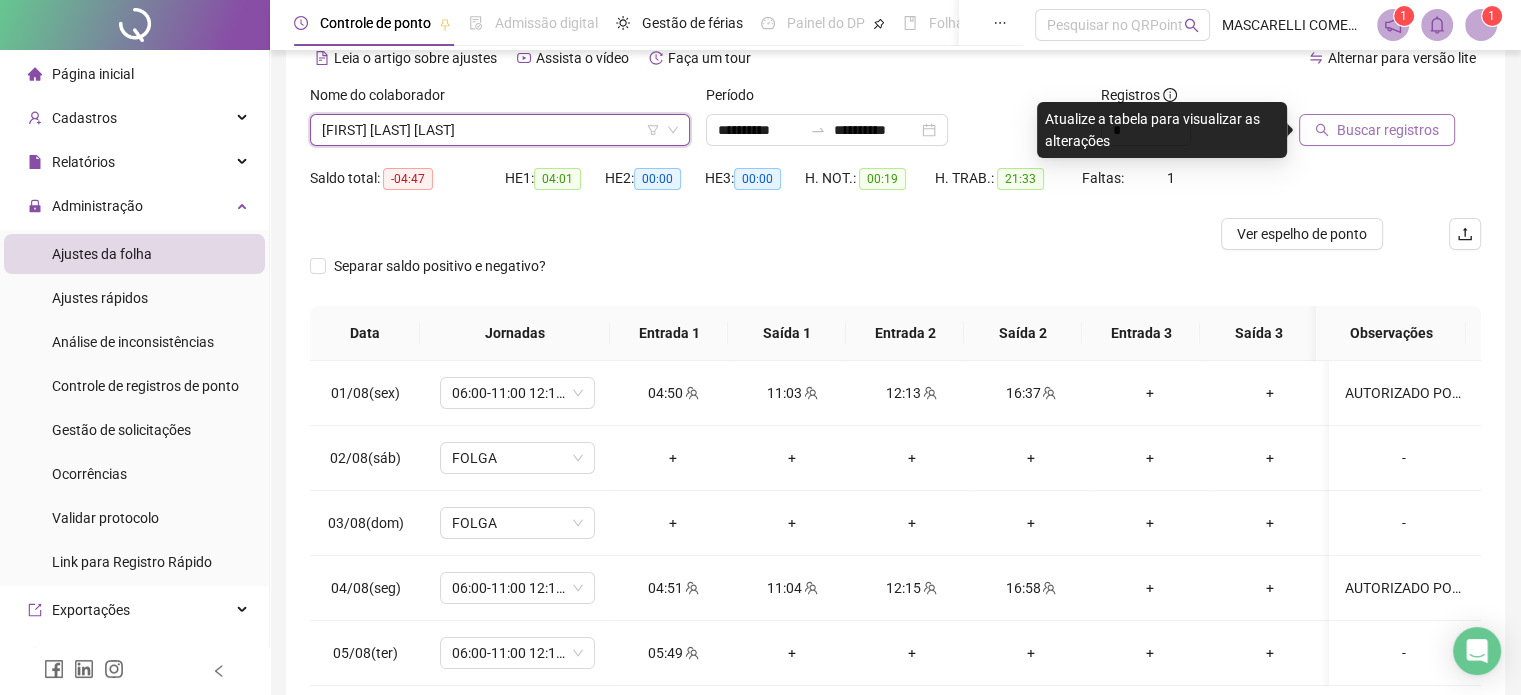 click on "Buscar registros" at bounding box center [1388, 130] 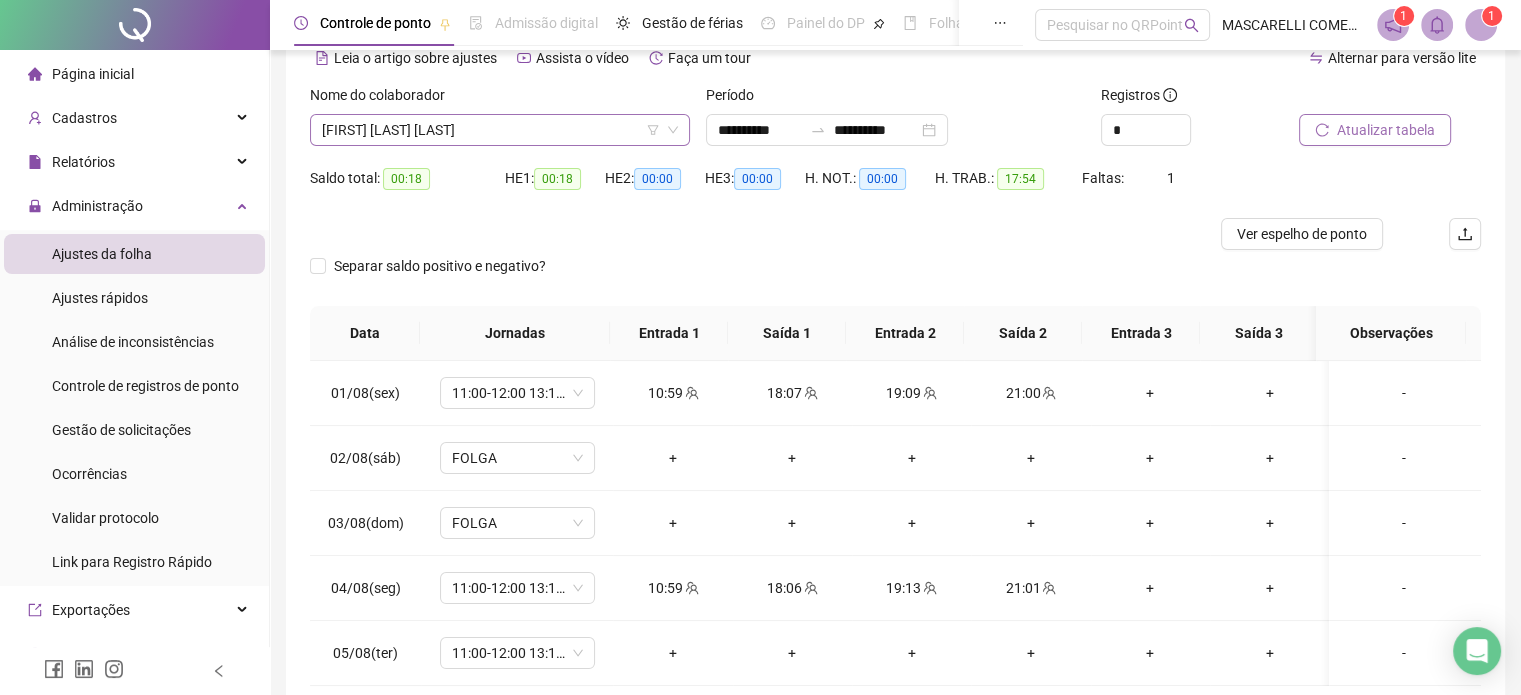 click on "[FIRST] [LAST] [LAST]" at bounding box center (500, 130) 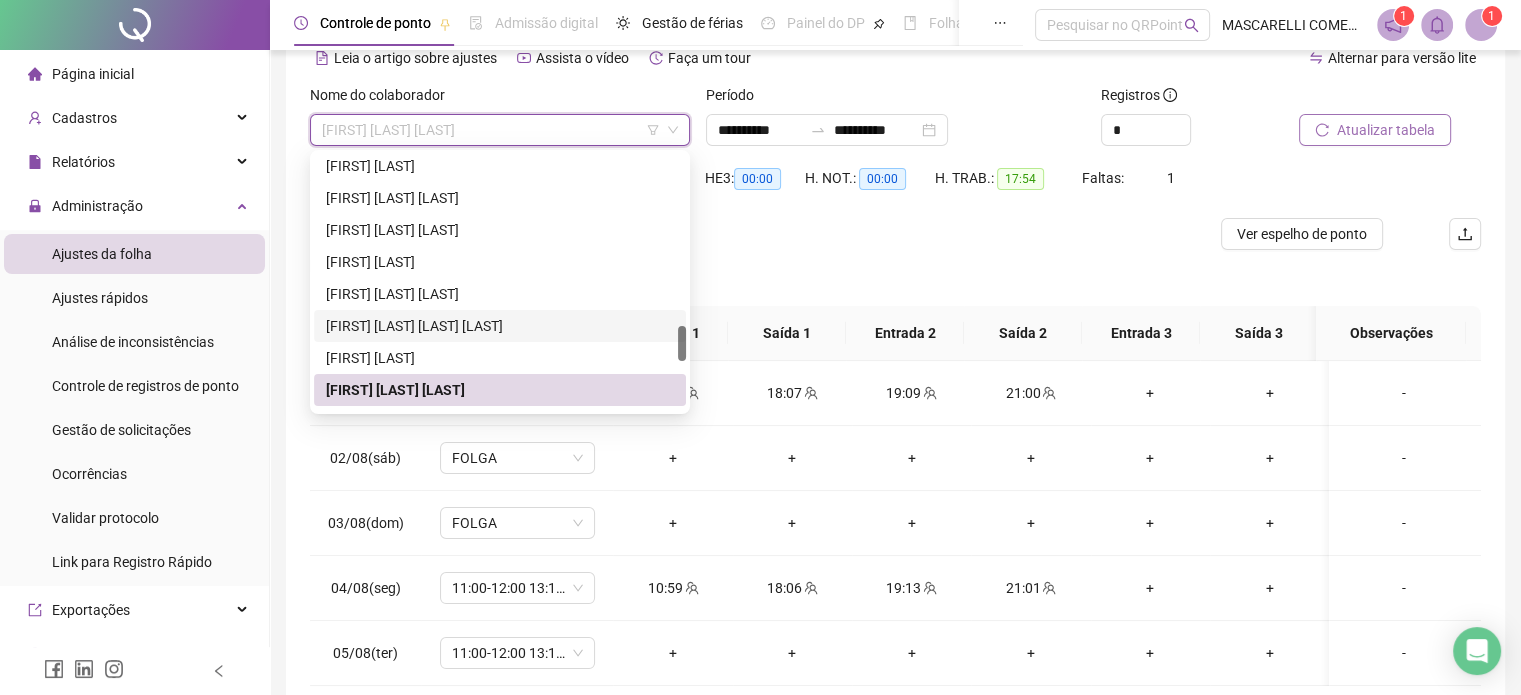 scroll, scrollTop: 1320, scrollLeft: 0, axis: vertical 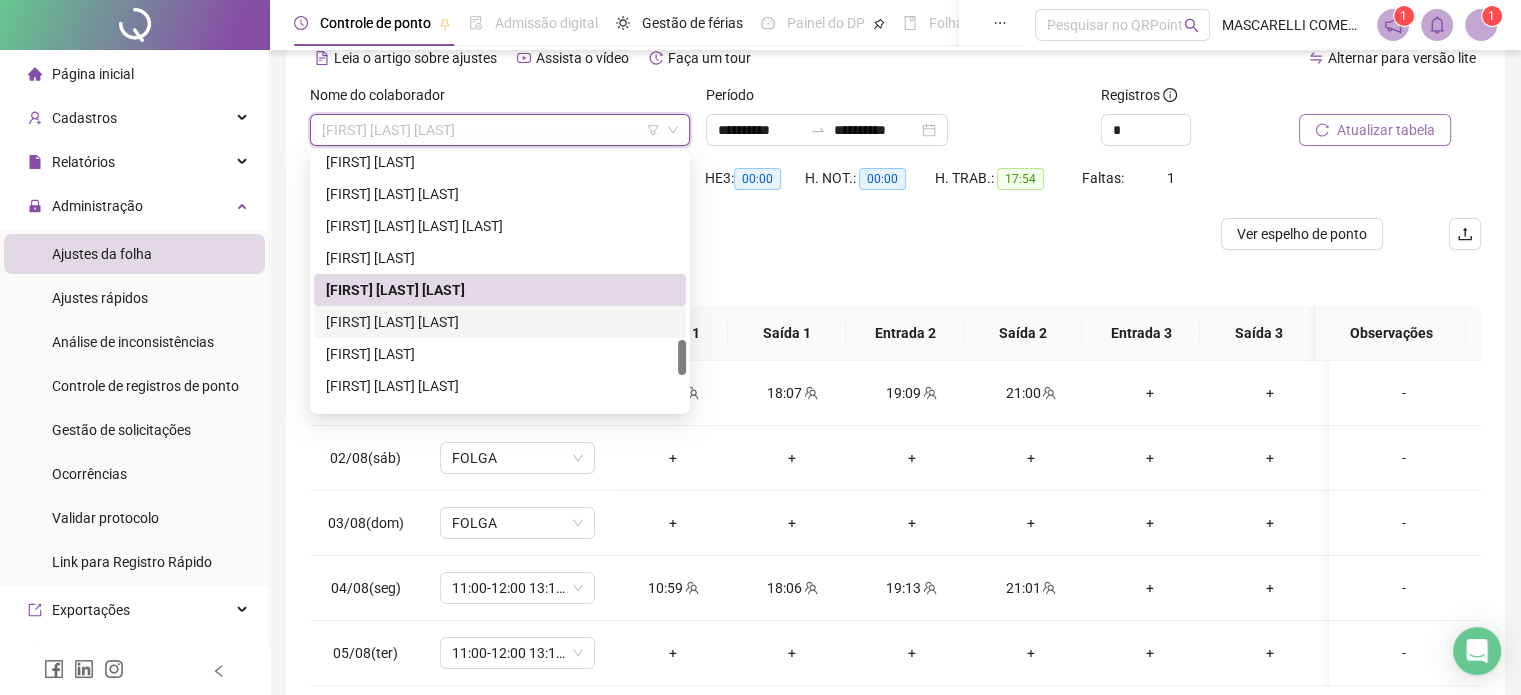 click on "[FIRST] [LAST] [LAST]" at bounding box center [500, 322] 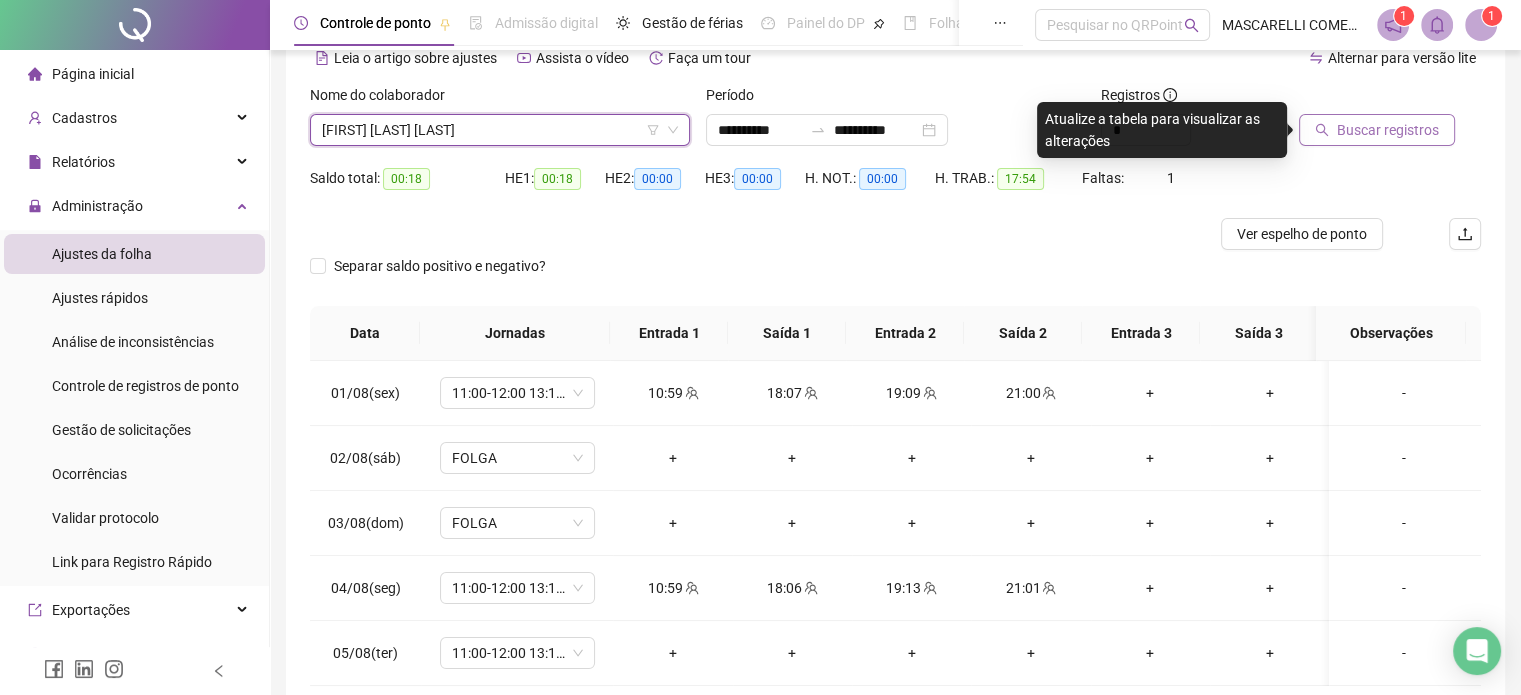 click on "Buscar registros" at bounding box center (1388, 130) 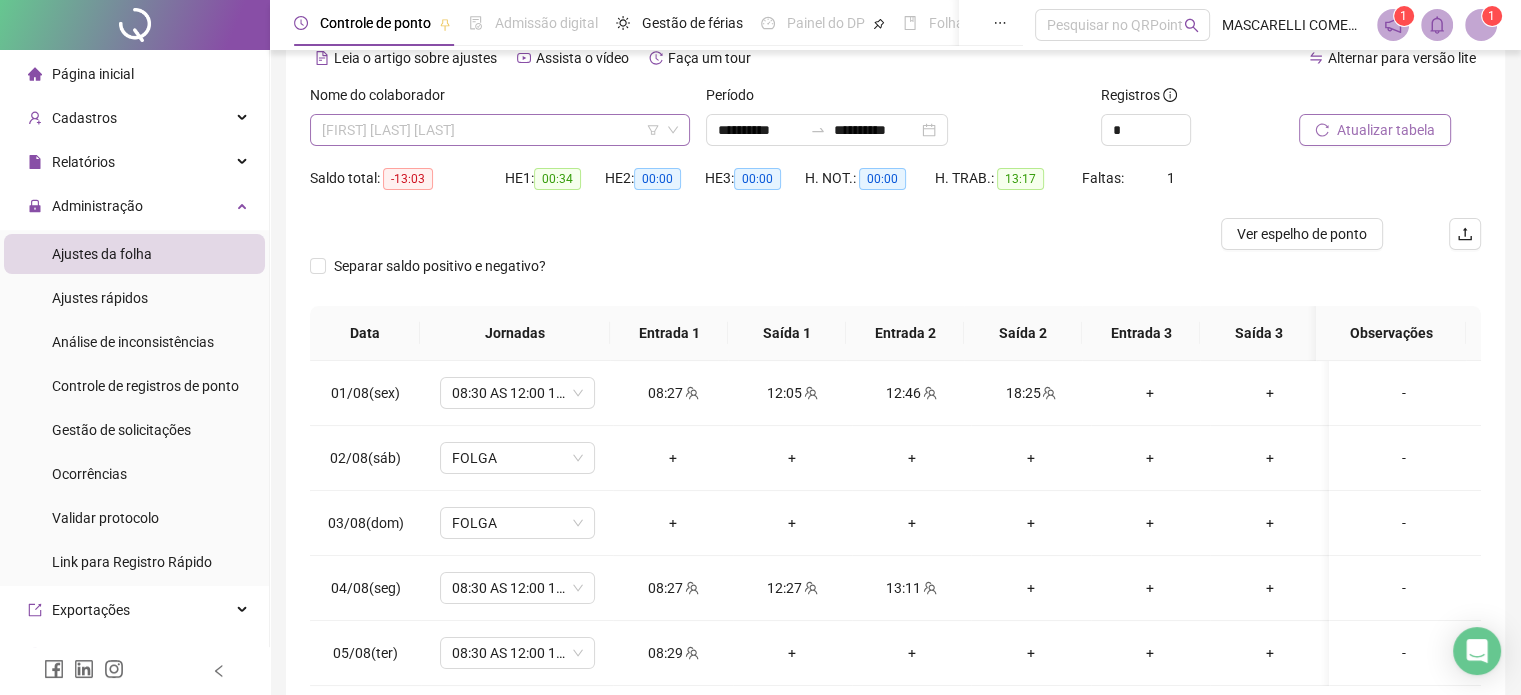 click on "[FIRST] [LAST] [LAST]" at bounding box center [500, 130] 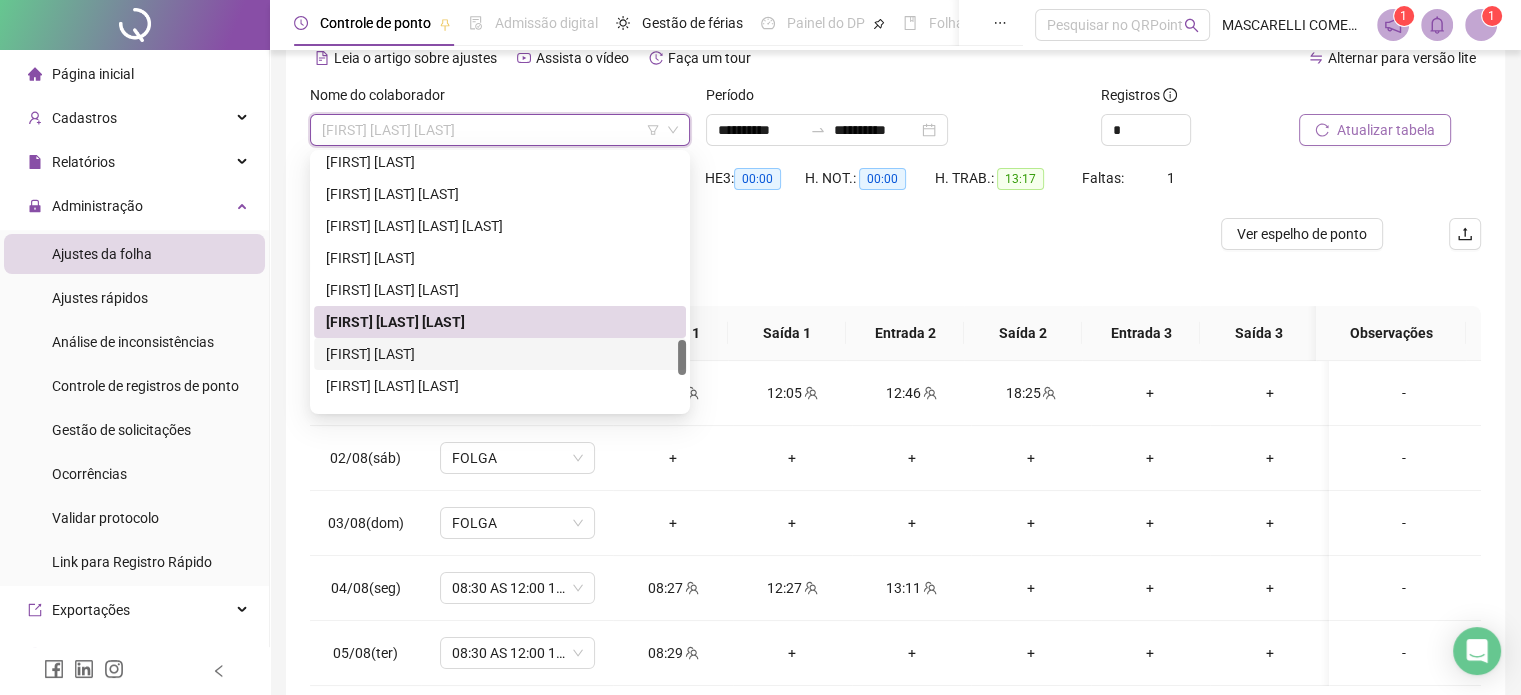 click on "[FIRST] [LAST]" at bounding box center (500, 354) 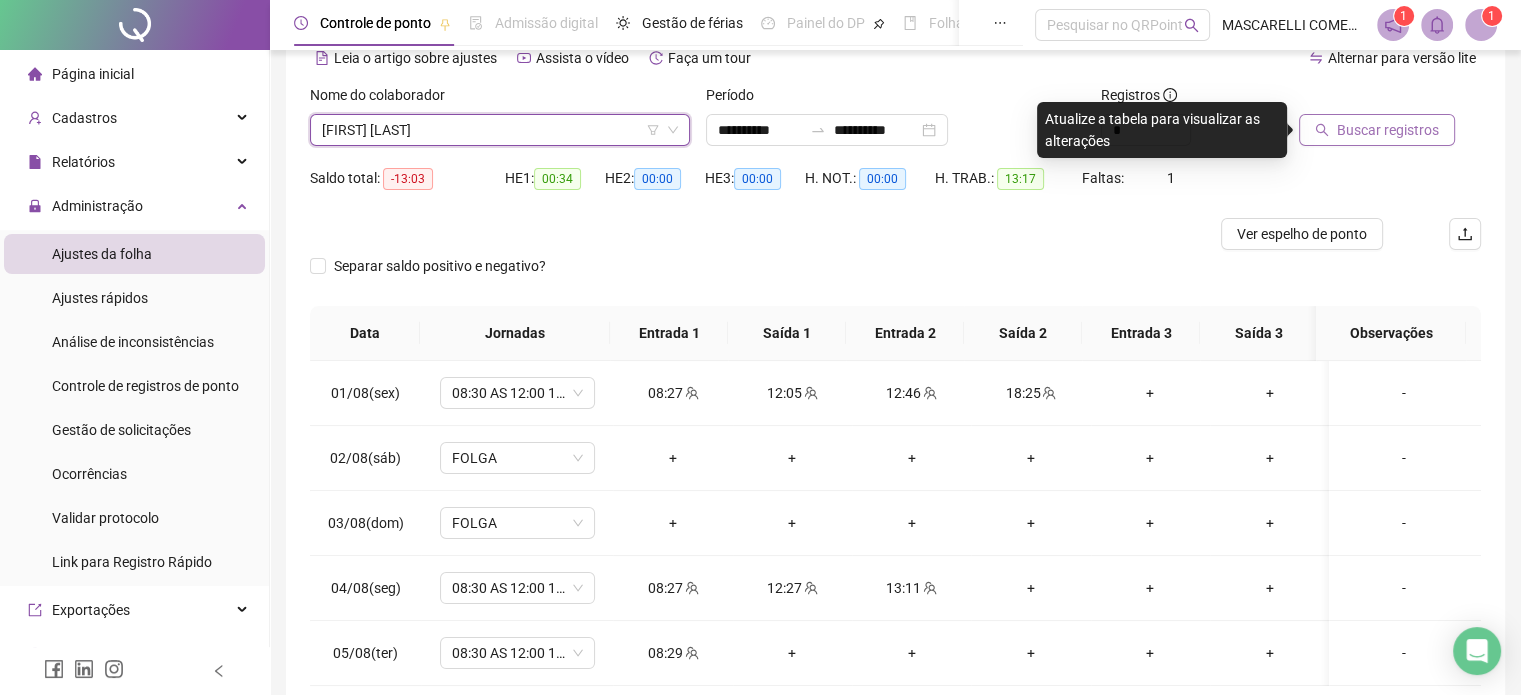 click on "Buscar registros" at bounding box center (1388, 130) 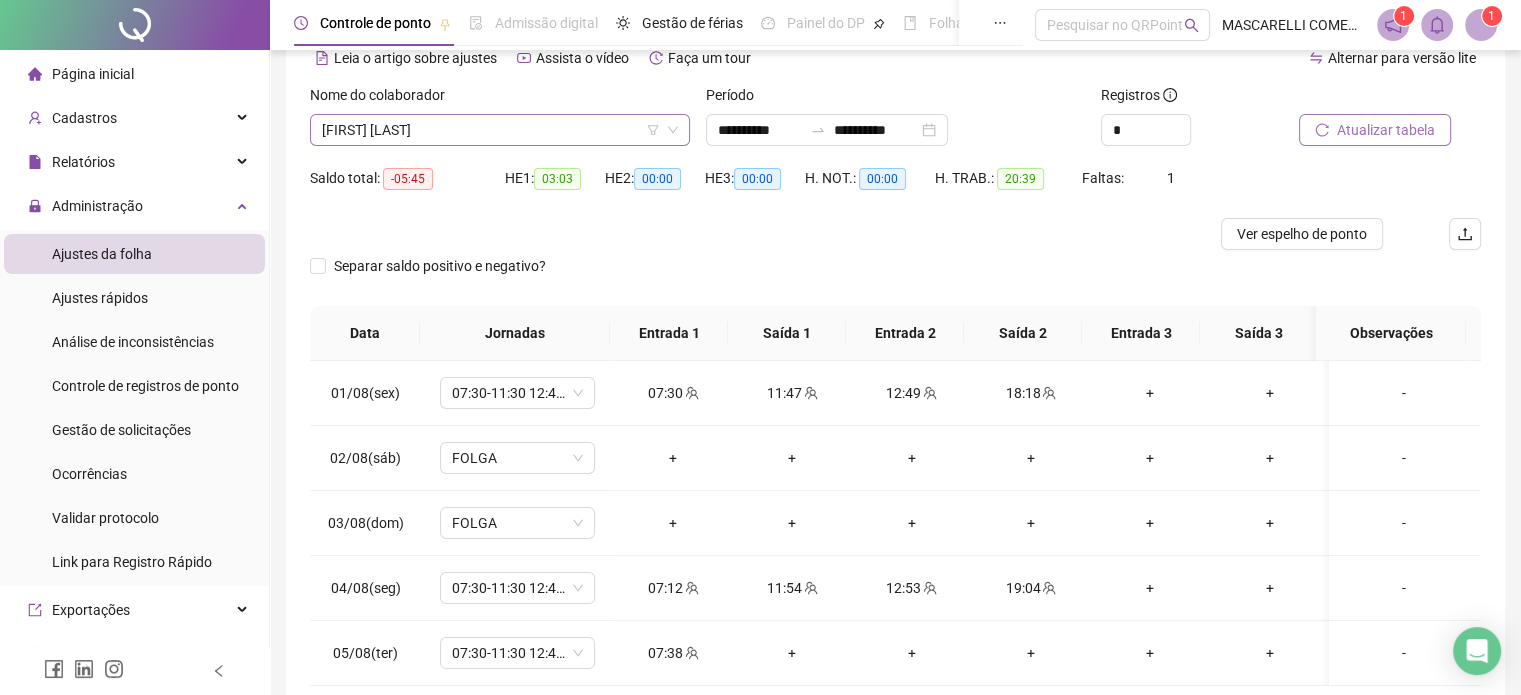 click on "[FIRST] [LAST]" at bounding box center [500, 130] 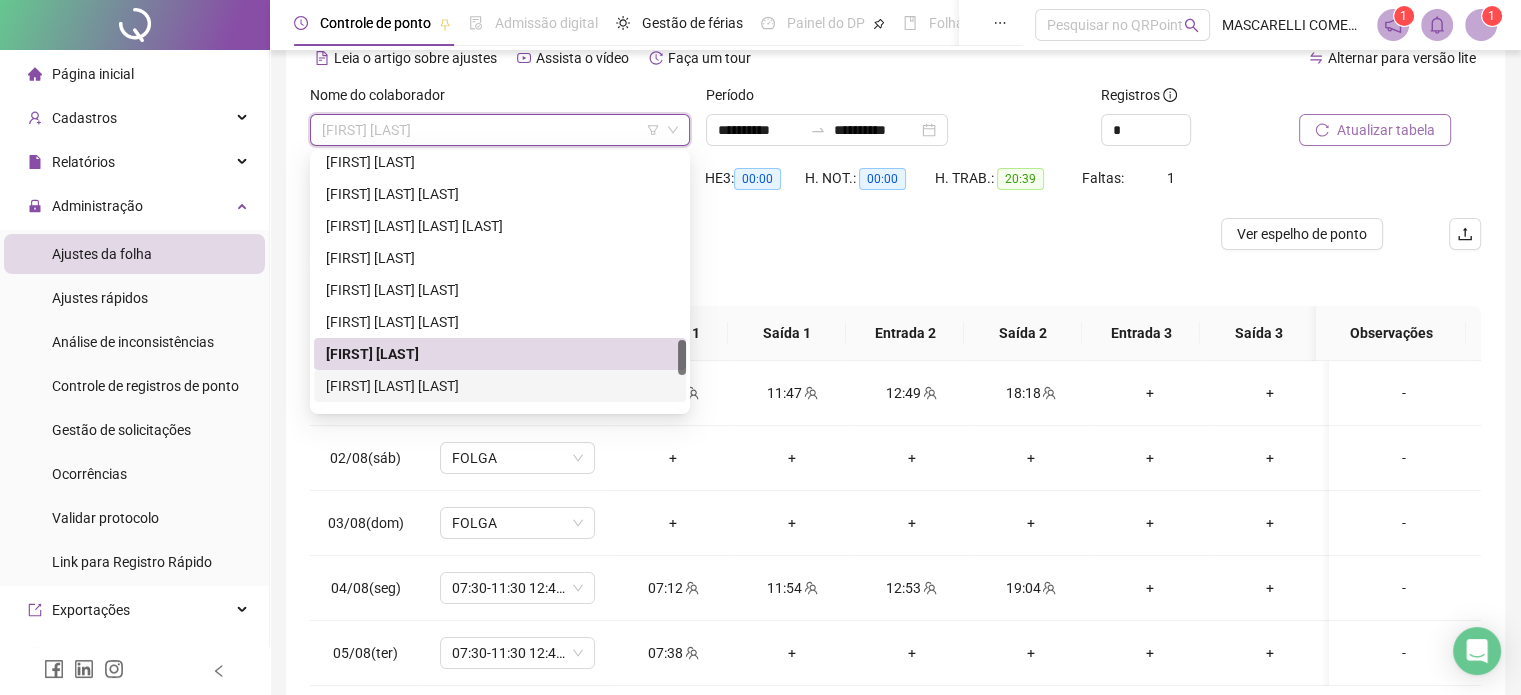 click on "[FIRST] [LAST] [LAST]" at bounding box center (500, 386) 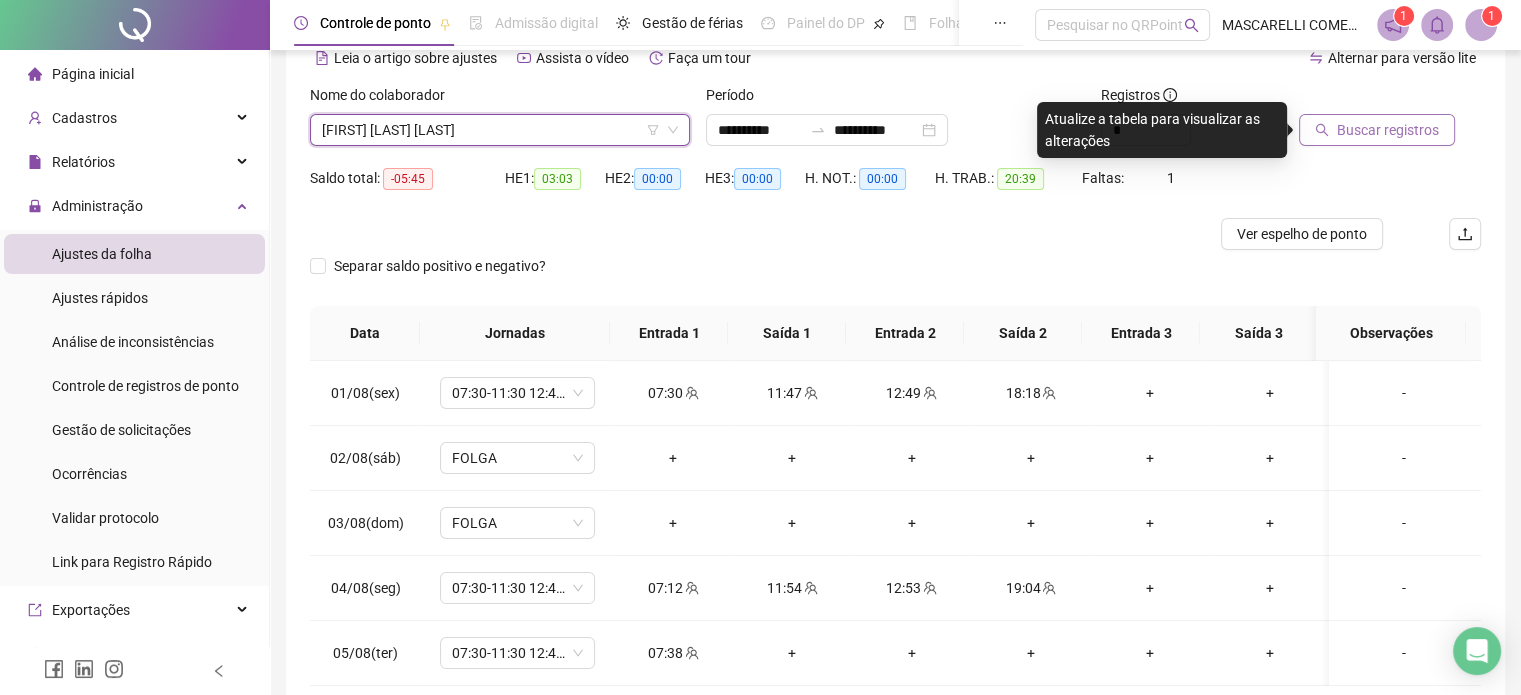 click on "Buscar registros" at bounding box center (1388, 130) 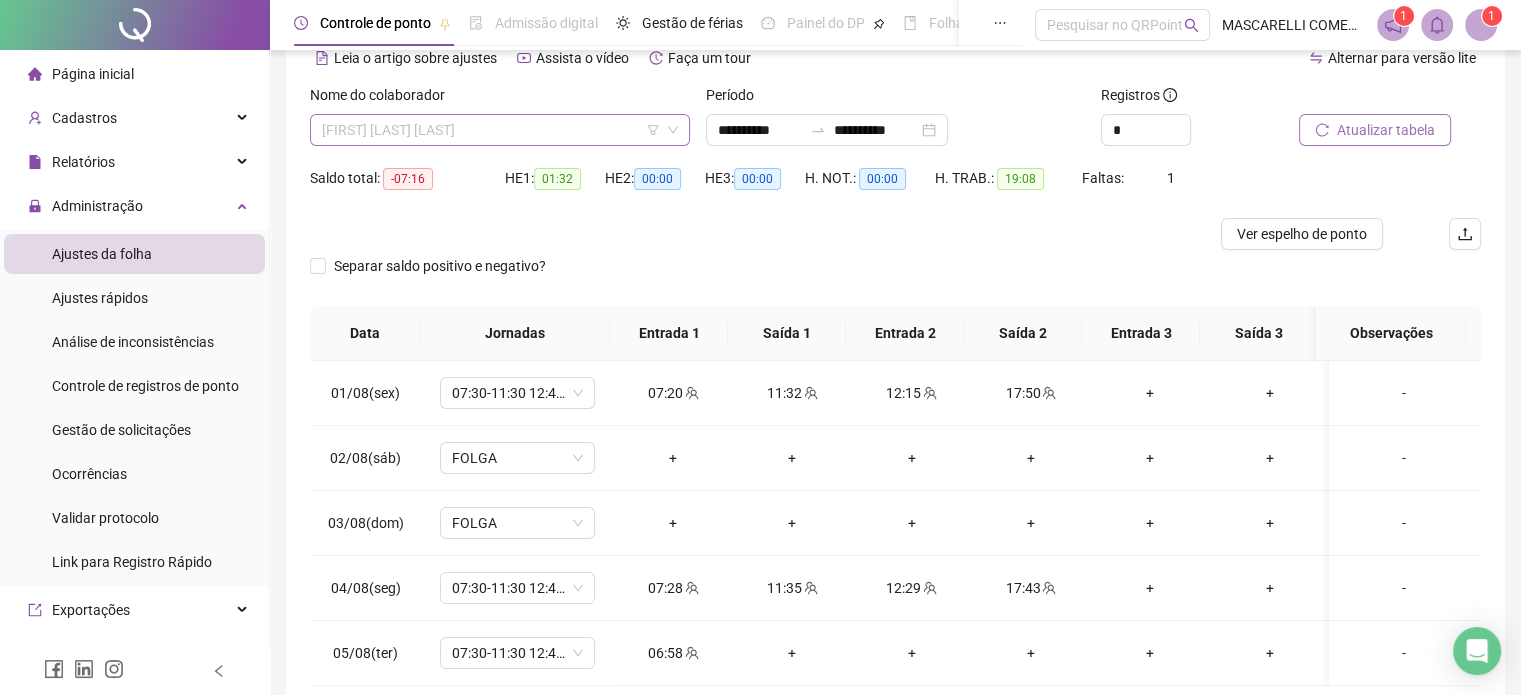 click on "[FIRST] [LAST] [LAST]" at bounding box center [500, 130] 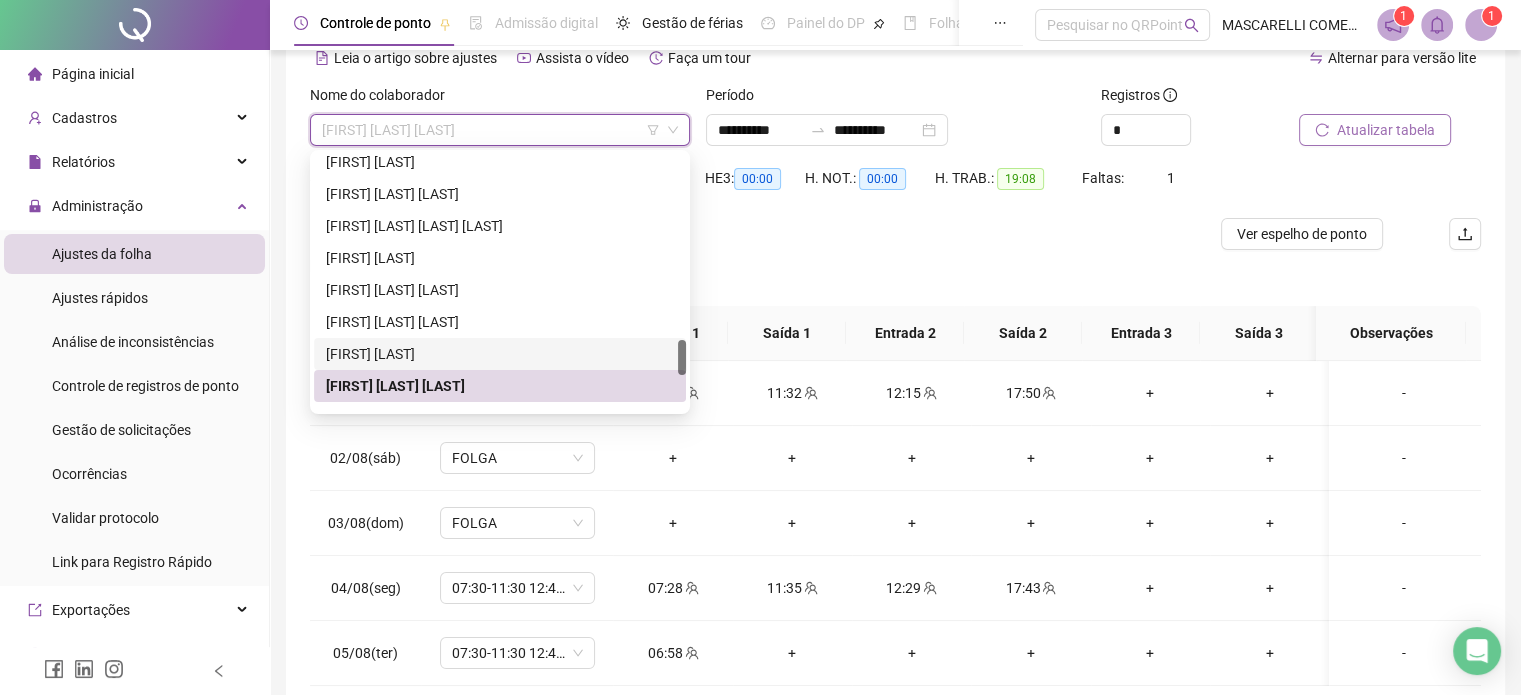 scroll, scrollTop: 1520, scrollLeft: 0, axis: vertical 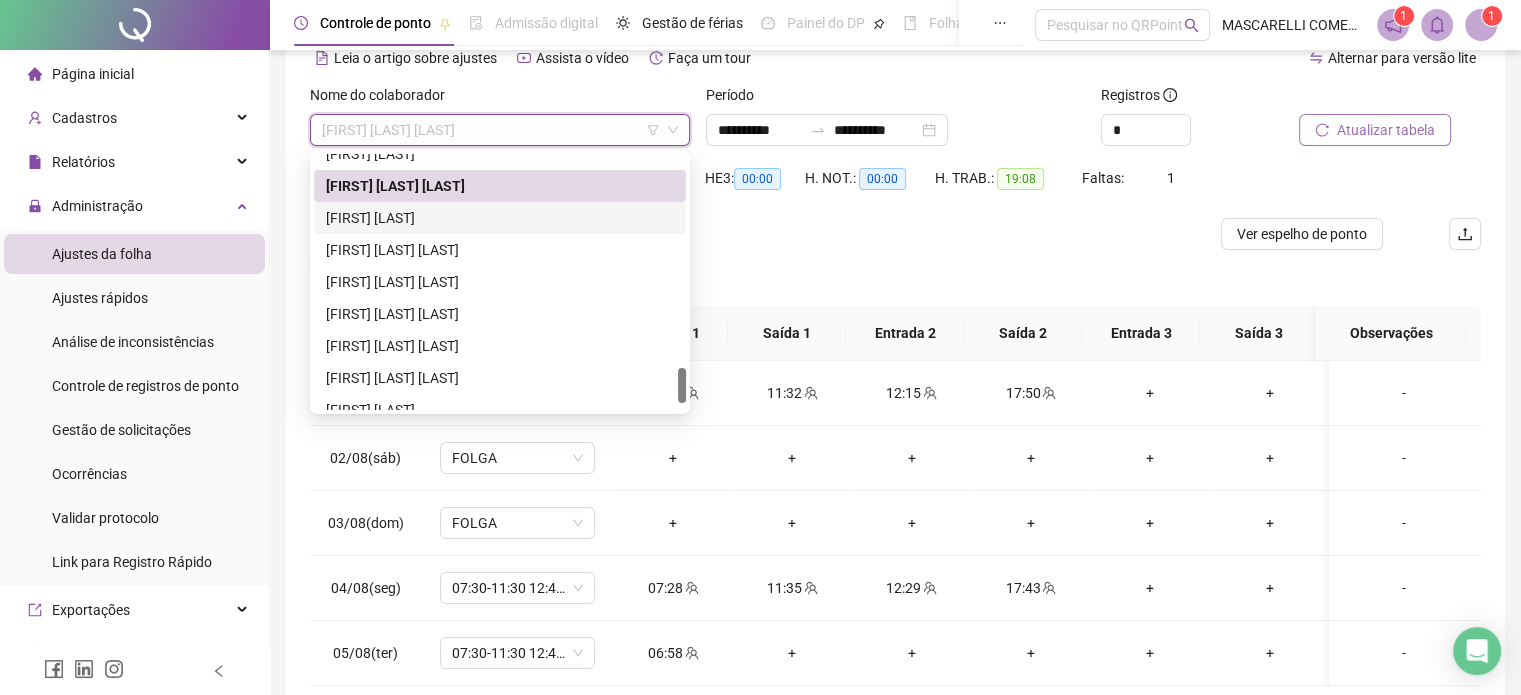 click on "[FIRST] [LAST]" at bounding box center [500, 218] 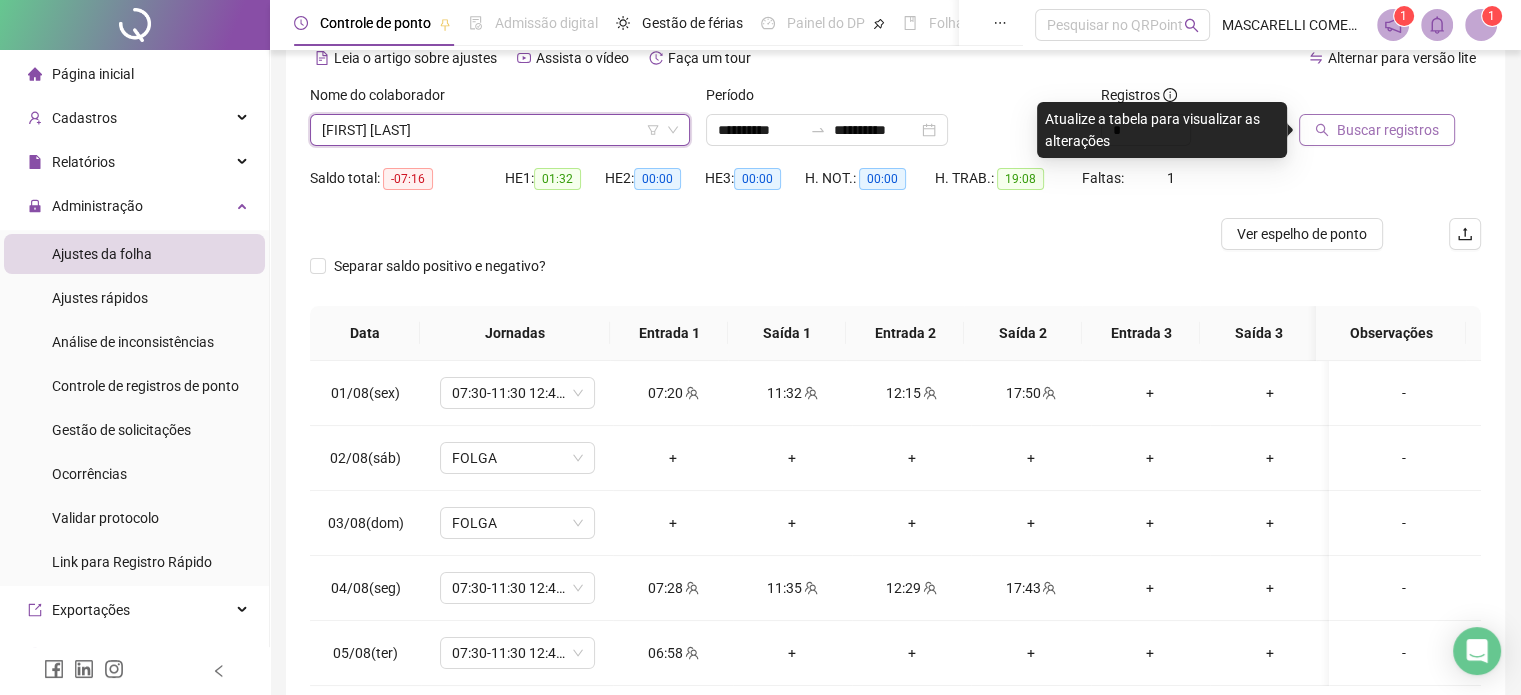 click on "Buscar registros" at bounding box center (1388, 130) 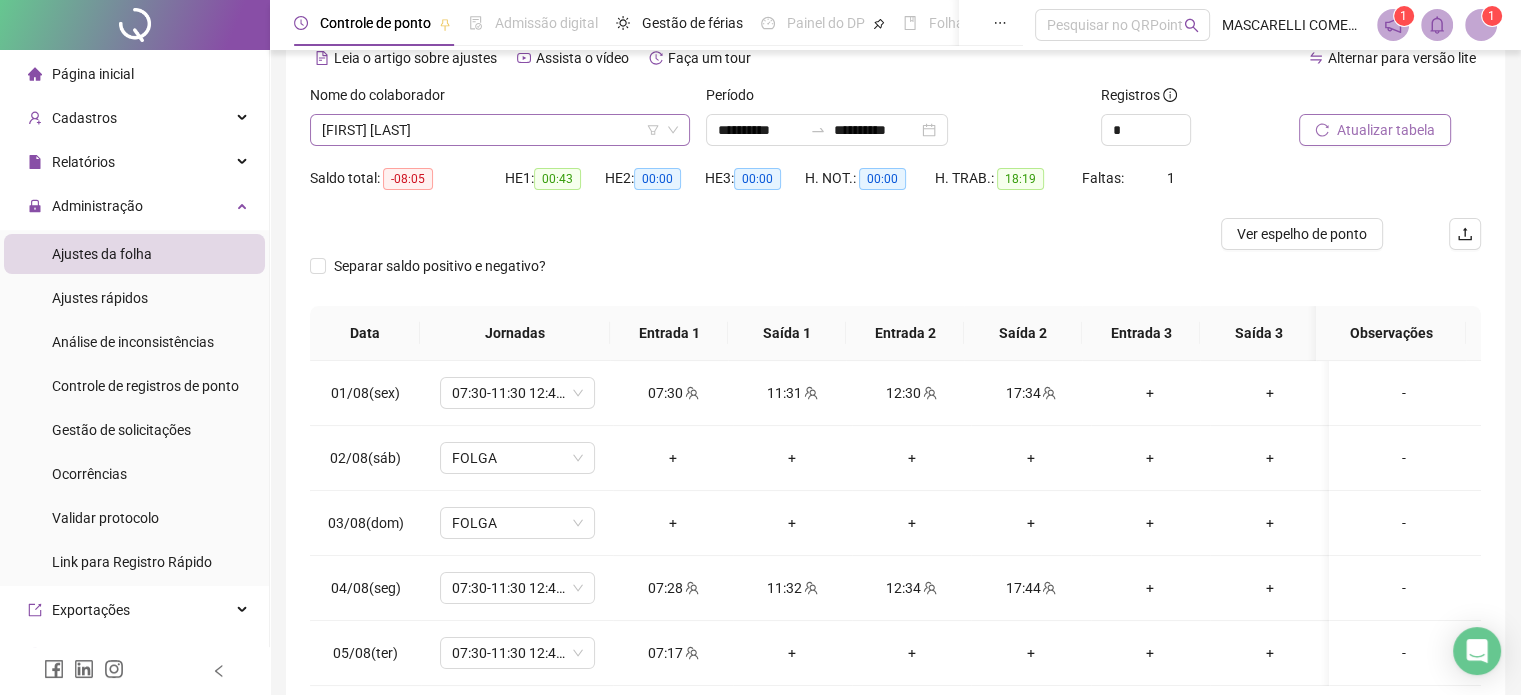 click on "[FIRST] [LAST]" at bounding box center [500, 130] 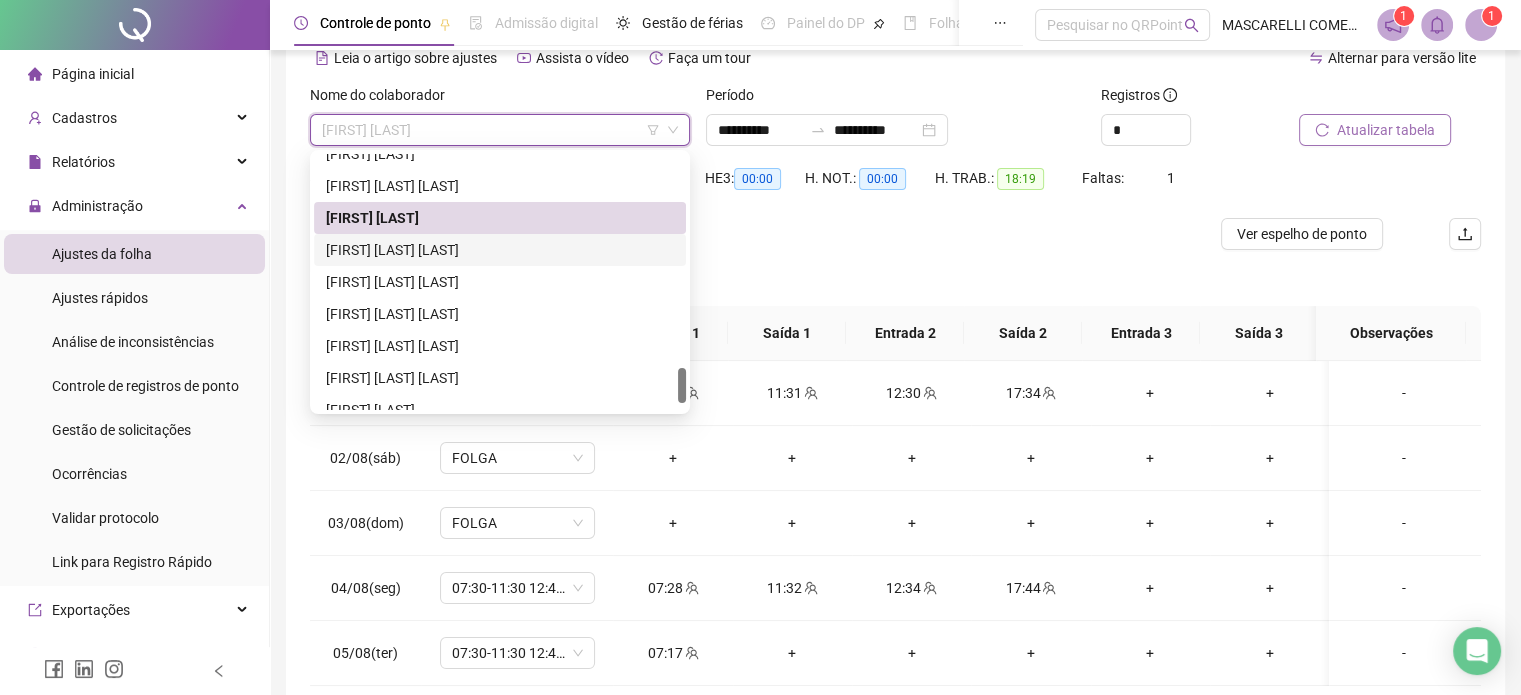 click on "[FIRST] [LAST] [LAST]" at bounding box center (500, 250) 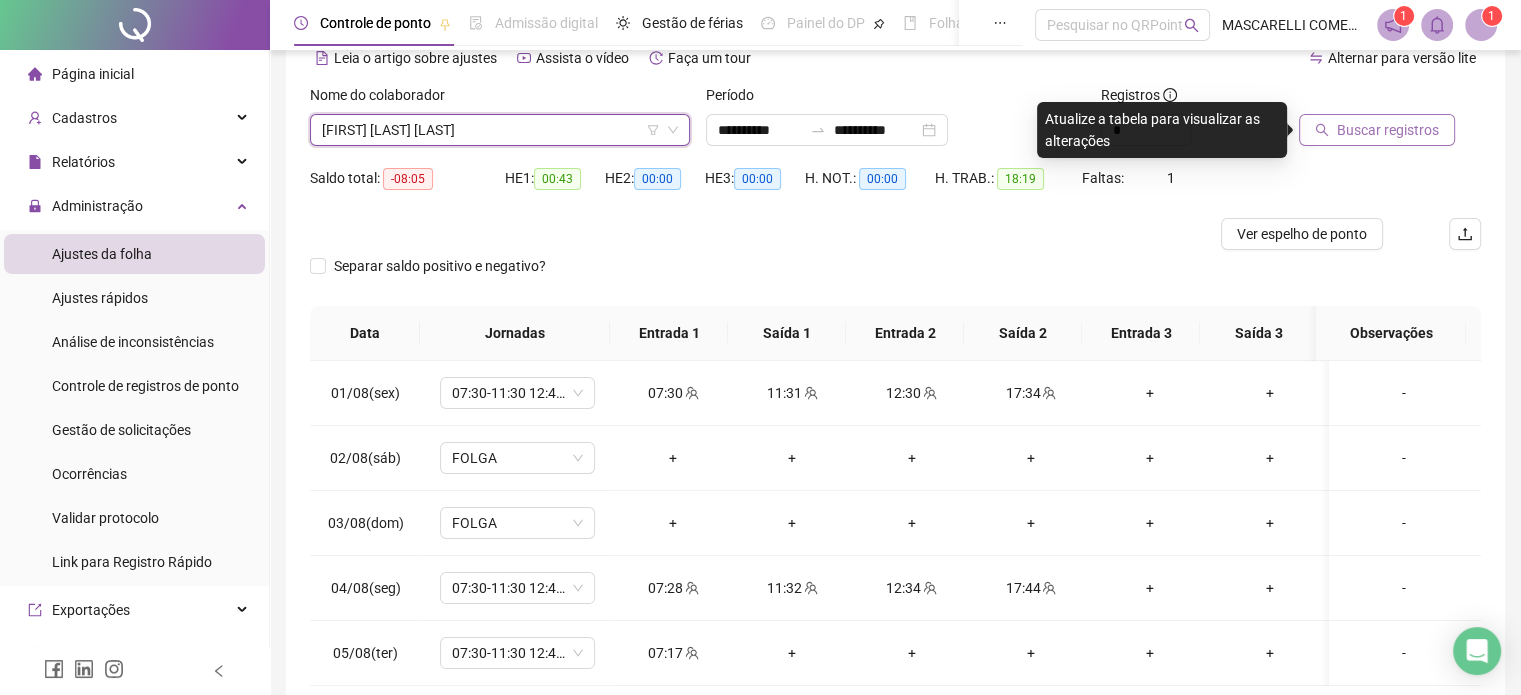 click on "Buscar registros" at bounding box center [1377, 130] 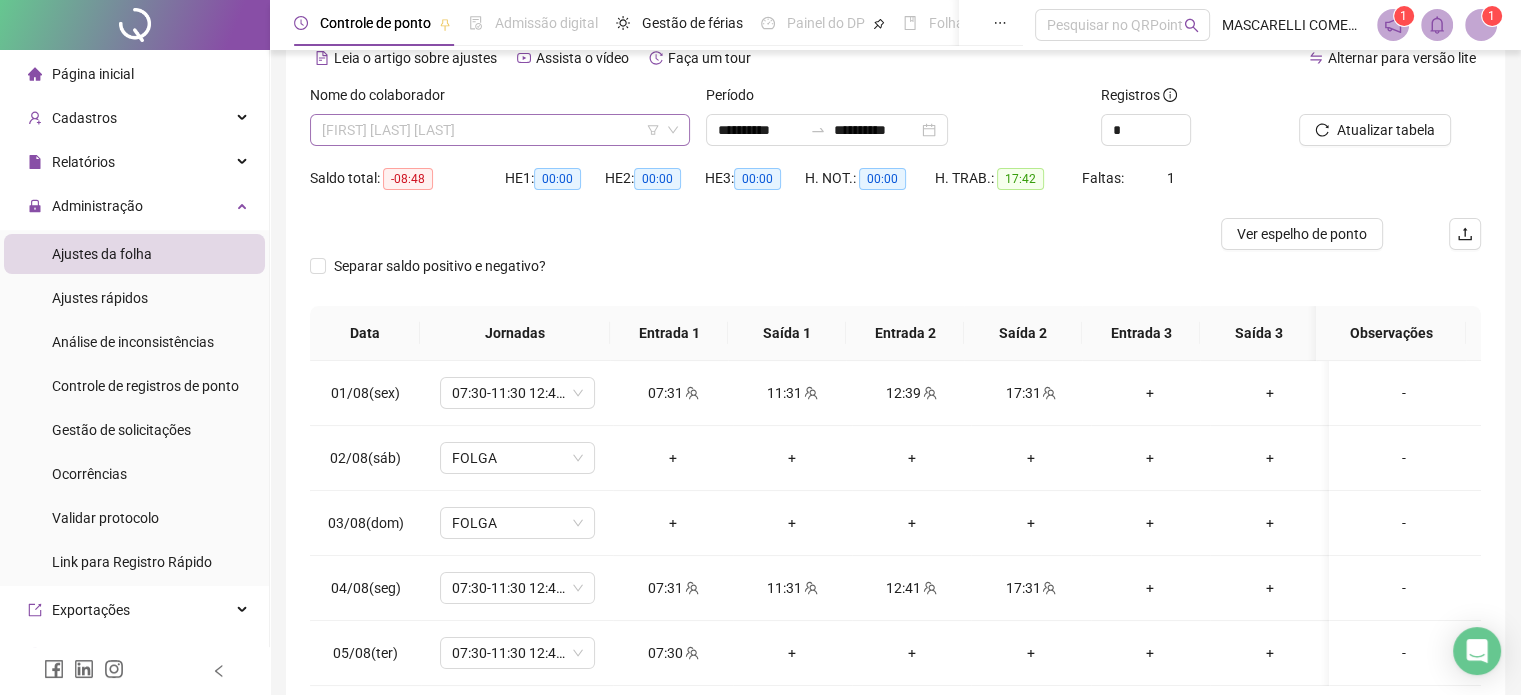 click on "[FIRST] [LAST] [LAST]" at bounding box center [500, 130] 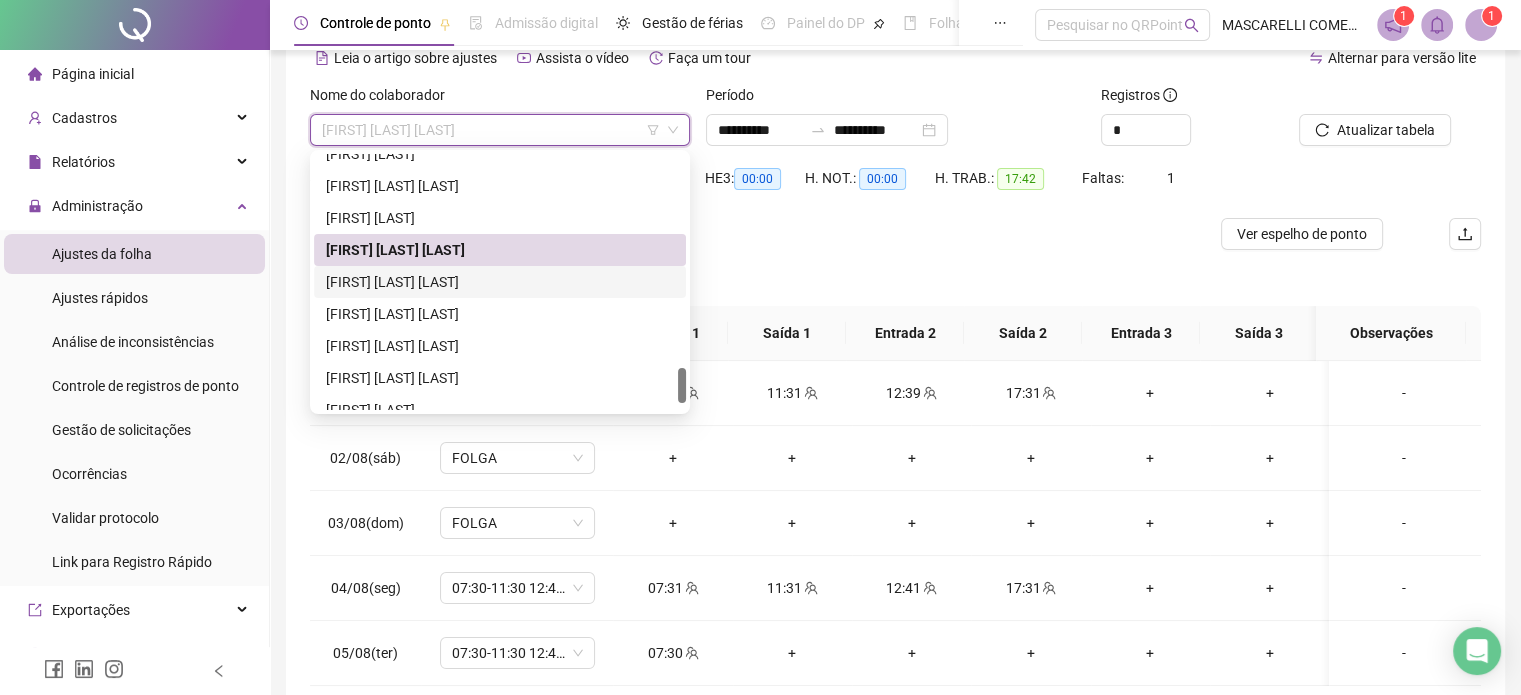 click on "[FIRST] [LAST] [LAST]" at bounding box center [500, 282] 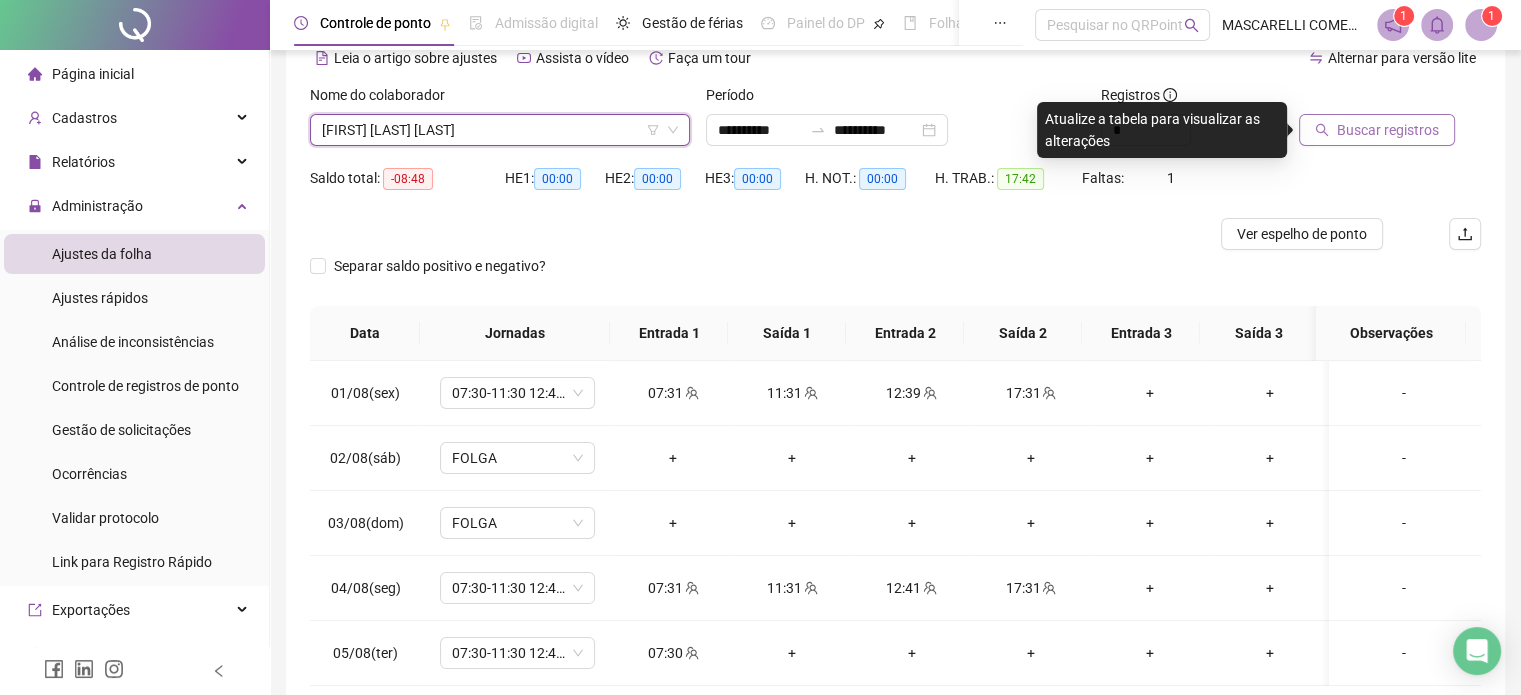 click on "Buscar registros" at bounding box center [1388, 130] 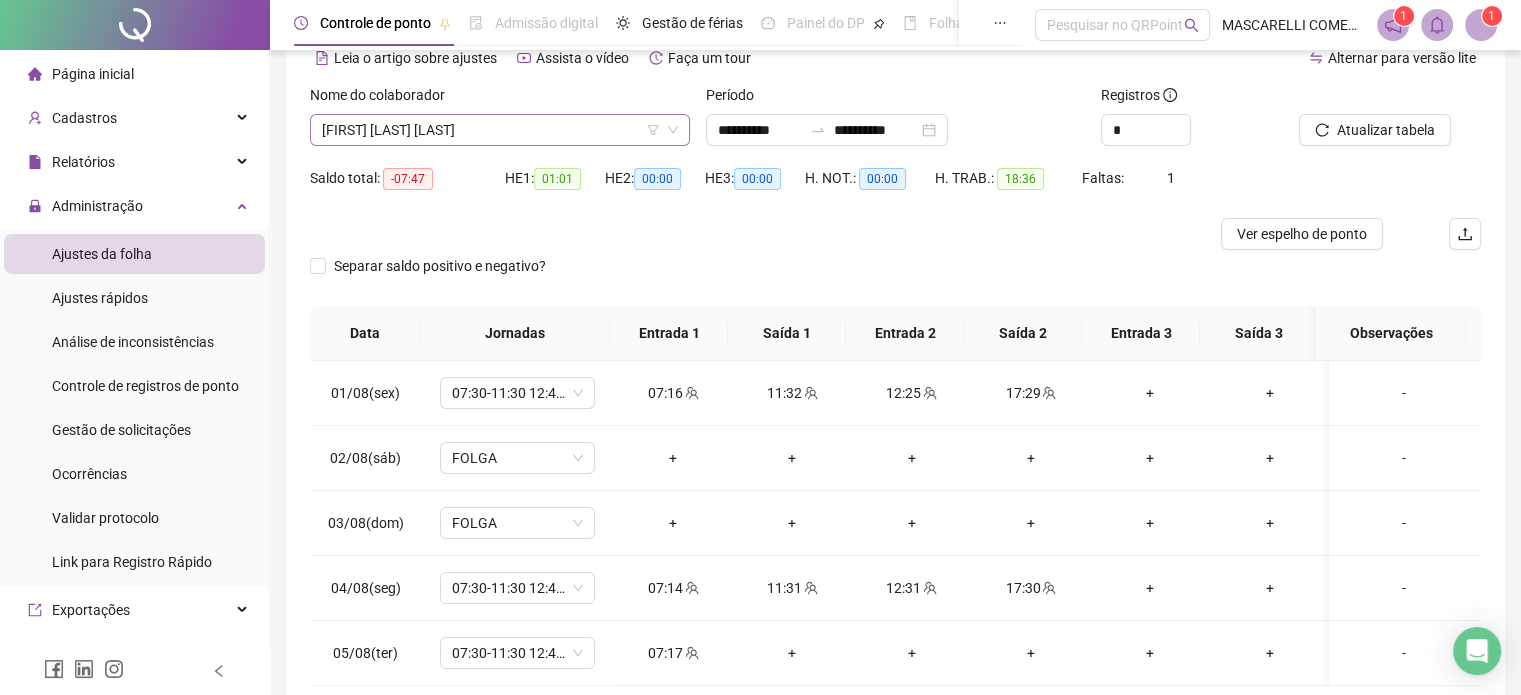 click on "[FIRST] [LAST] [LAST]" at bounding box center (500, 130) 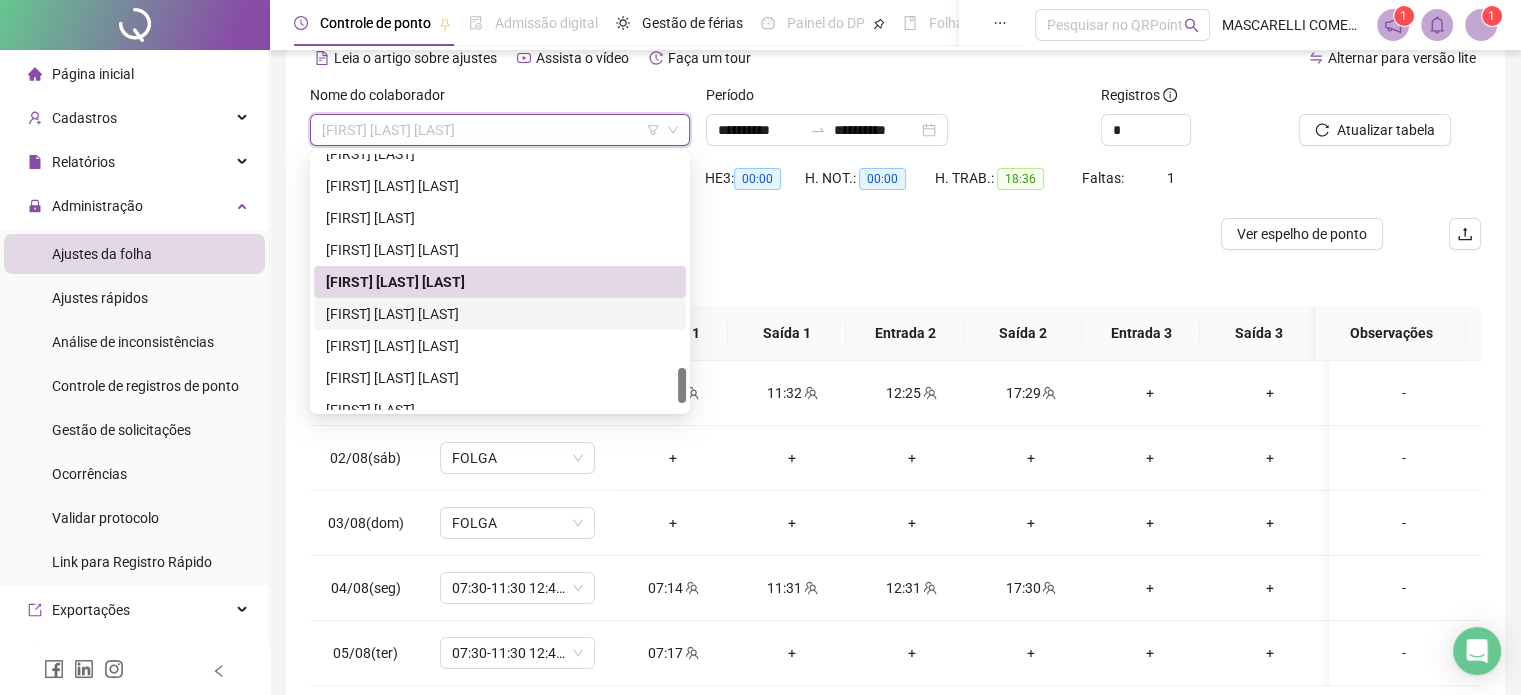 click on "[FIRST] [LAST] [LAST]" at bounding box center (500, 314) 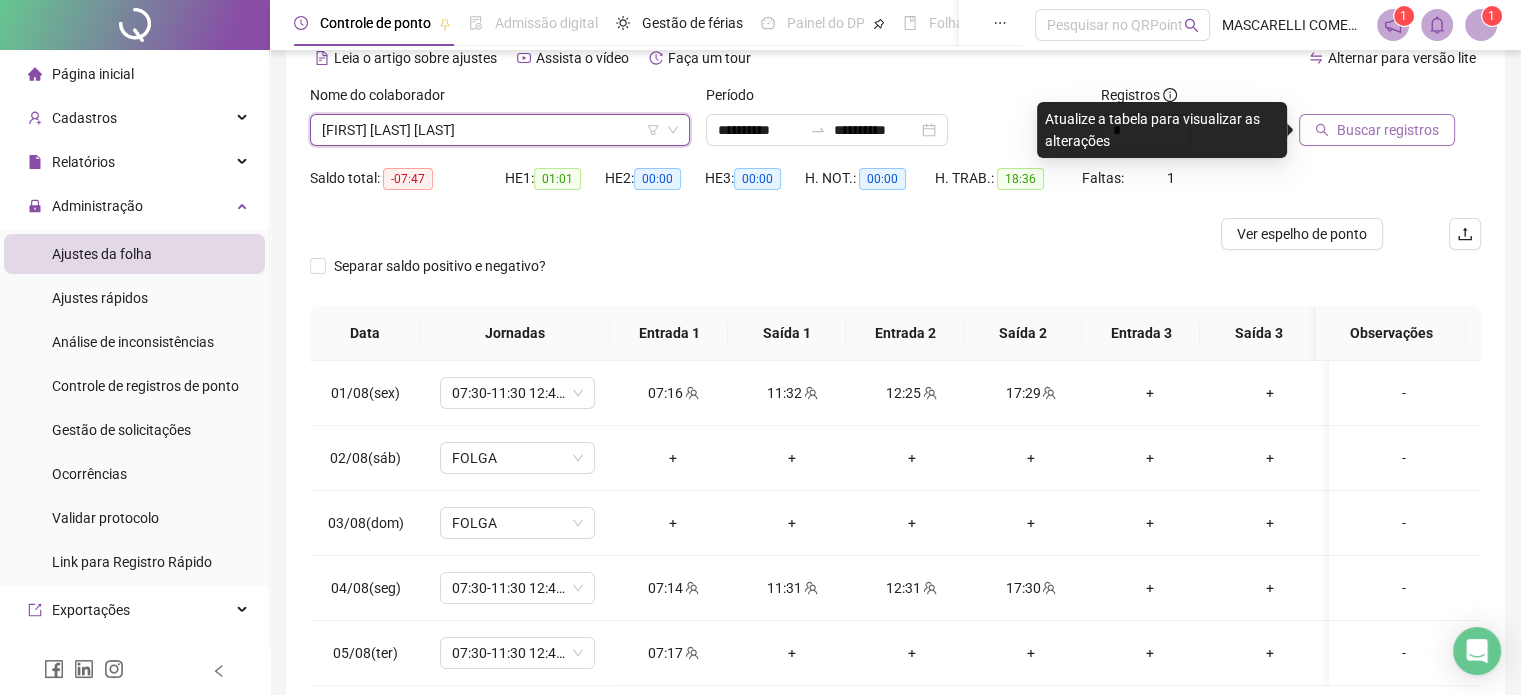 click on "Buscar registros" at bounding box center (1388, 130) 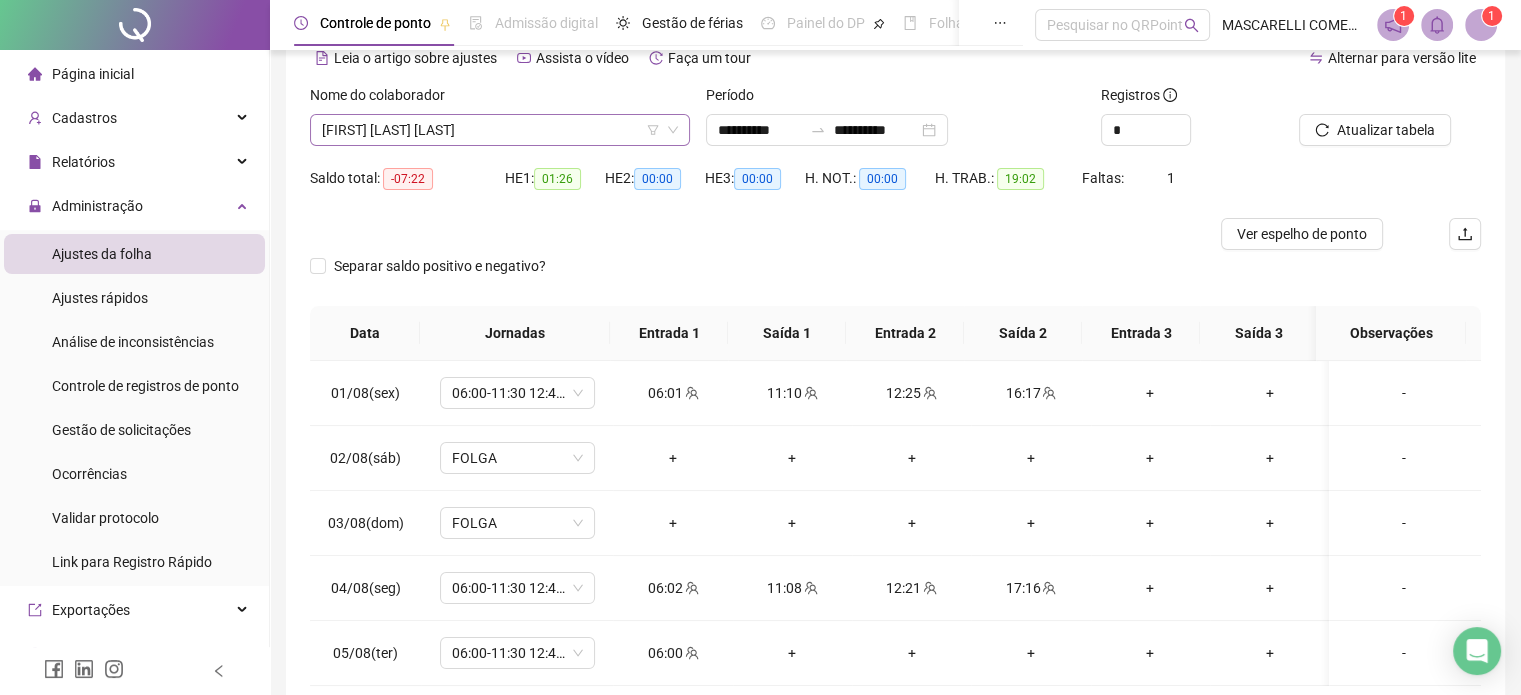 click on "[FIRST] [LAST] [LAST]" at bounding box center (500, 130) 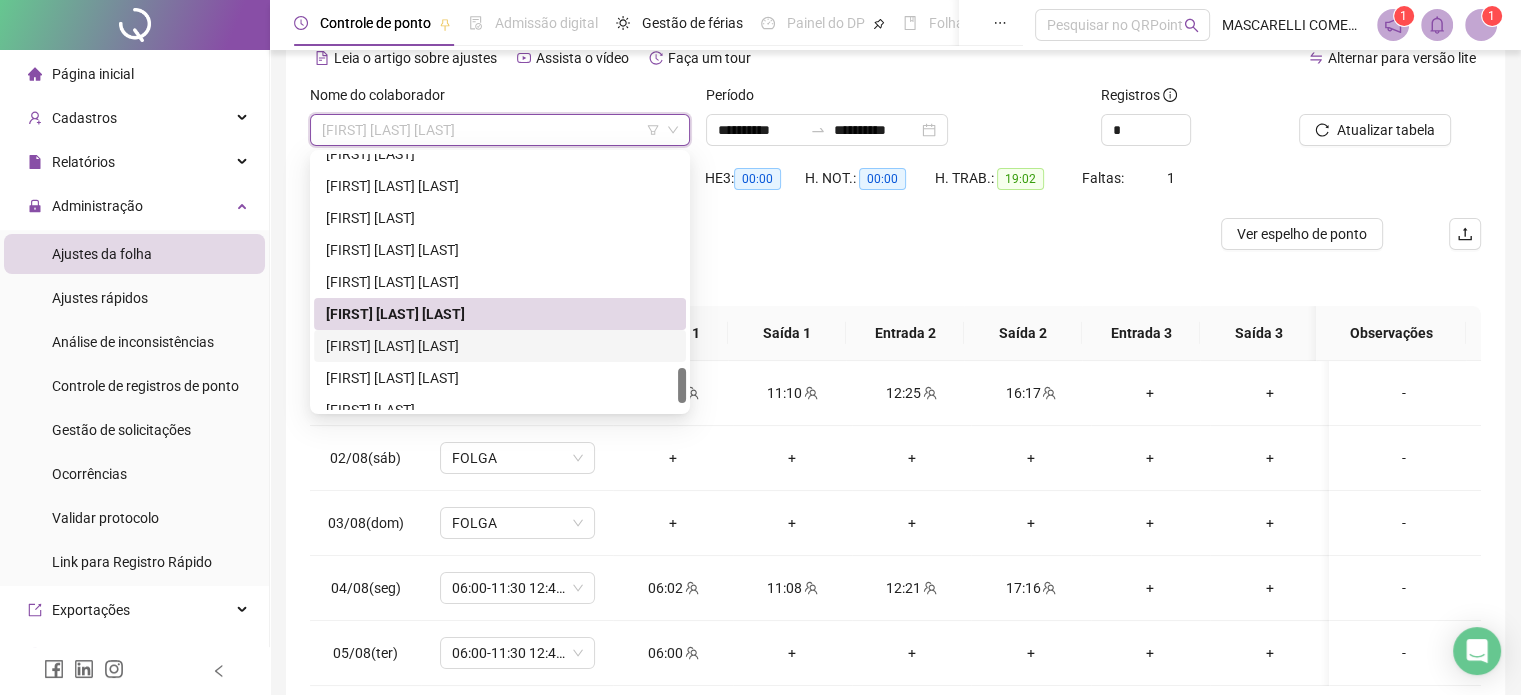 click on "[FIRST] [LAST] [LAST]" at bounding box center (500, 346) 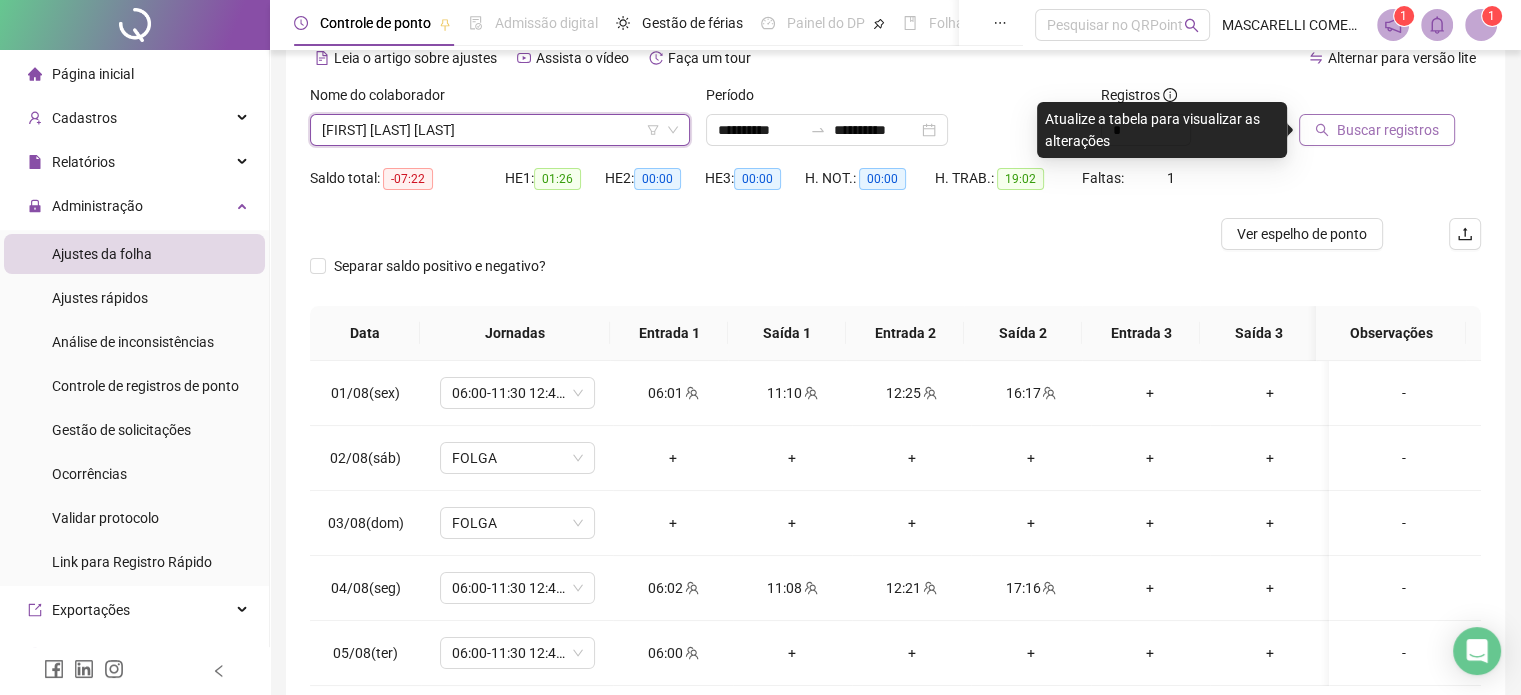 click on "Buscar registros" at bounding box center (1388, 130) 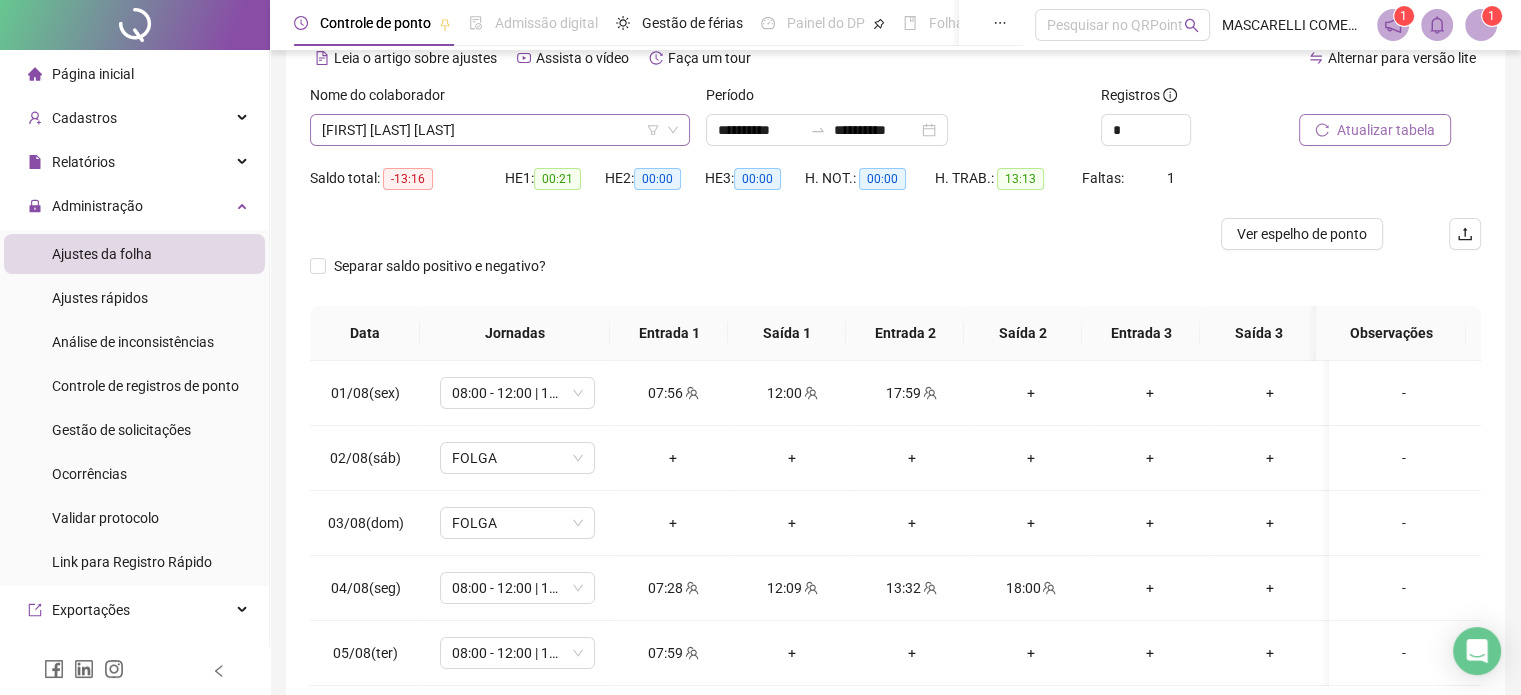 click on "[FIRST] [LAST] [LAST]" at bounding box center [500, 130] 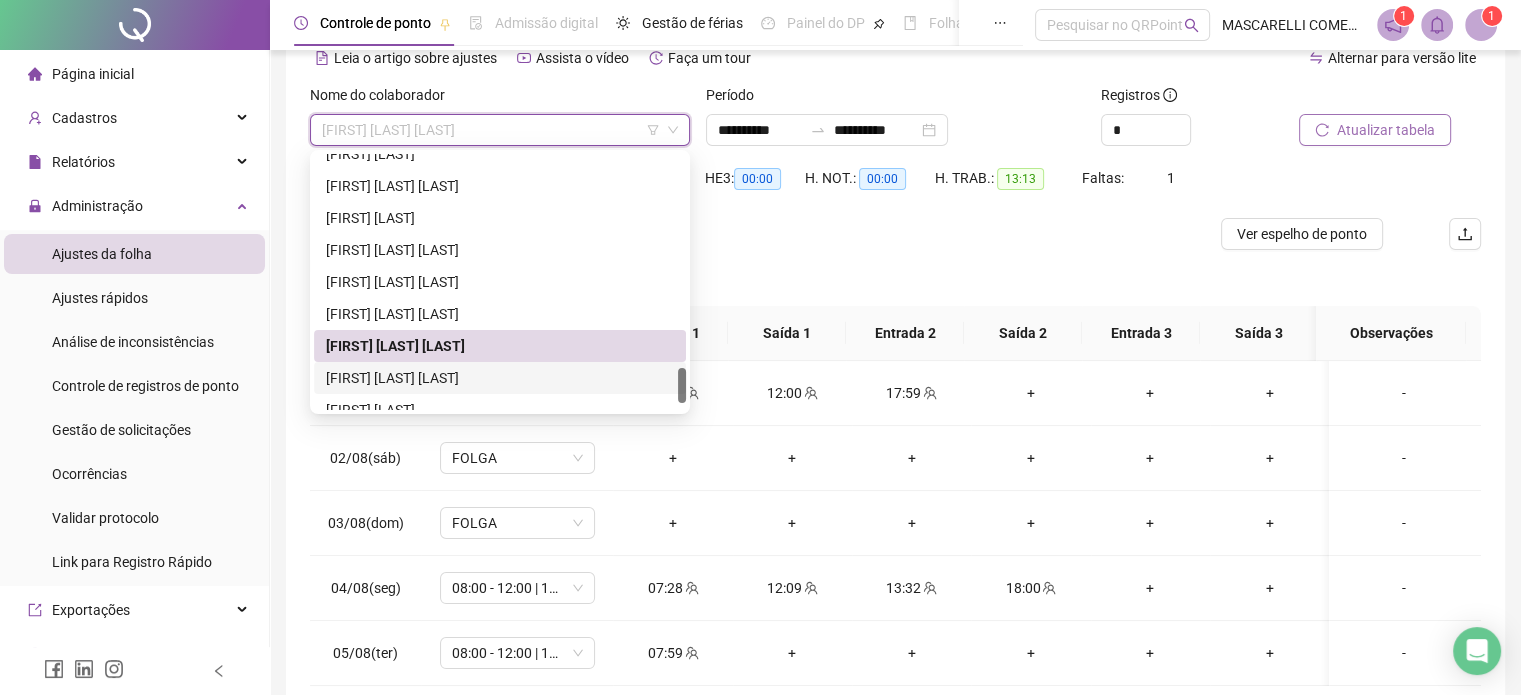 click on "[FIRST] [LAST] [LAST]" at bounding box center (500, 378) 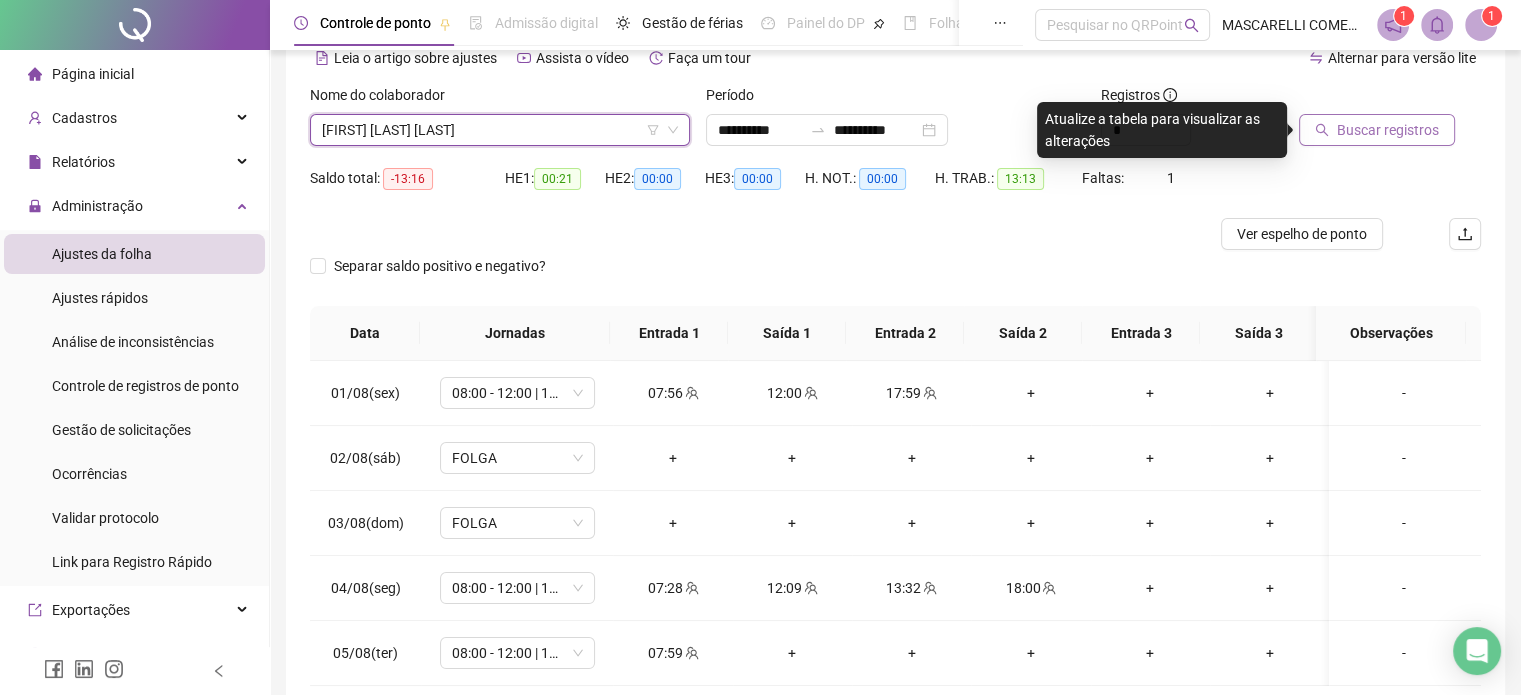 click on "Buscar registros" at bounding box center [1388, 130] 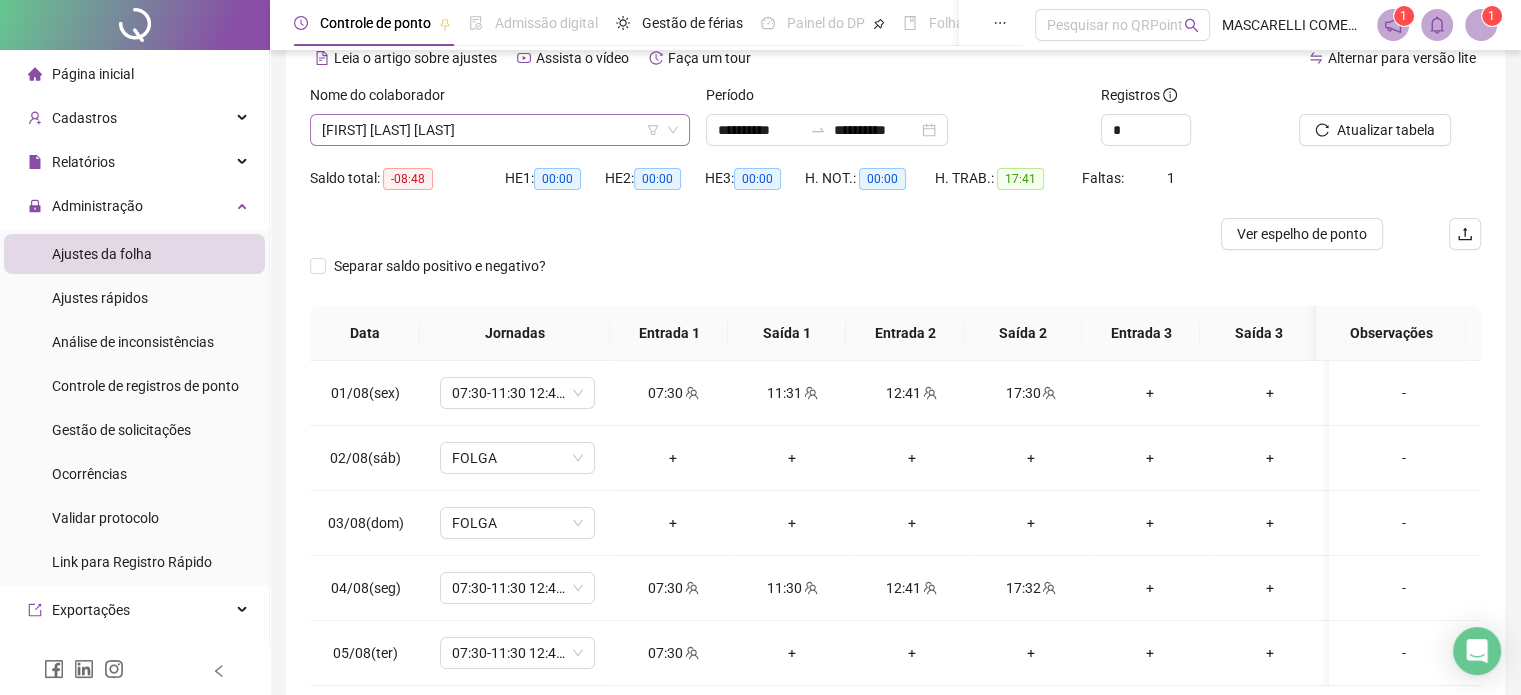 click on "[FIRST] [LAST] [LAST]" at bounding box center [500, 130] 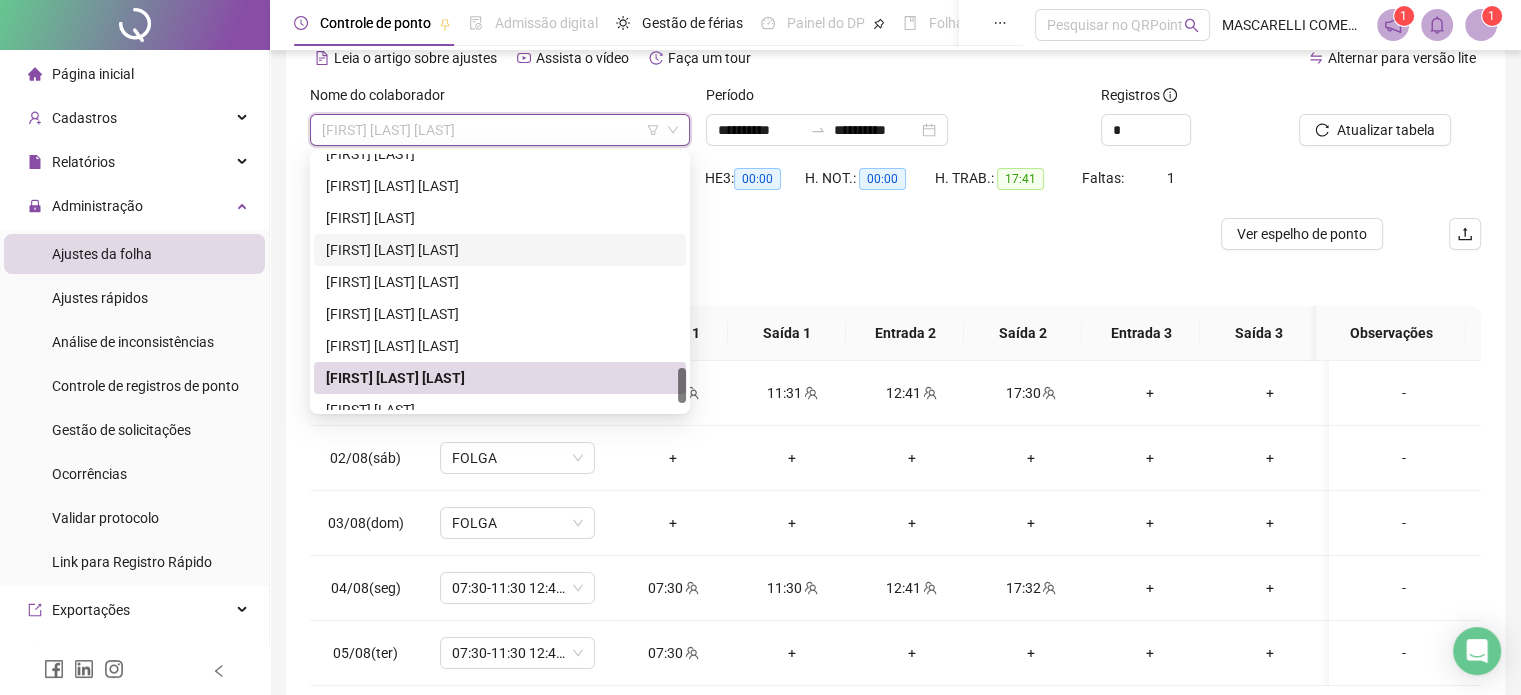 scroll, scrollTop: 1568, scrollLeft: 0, axis: vertical 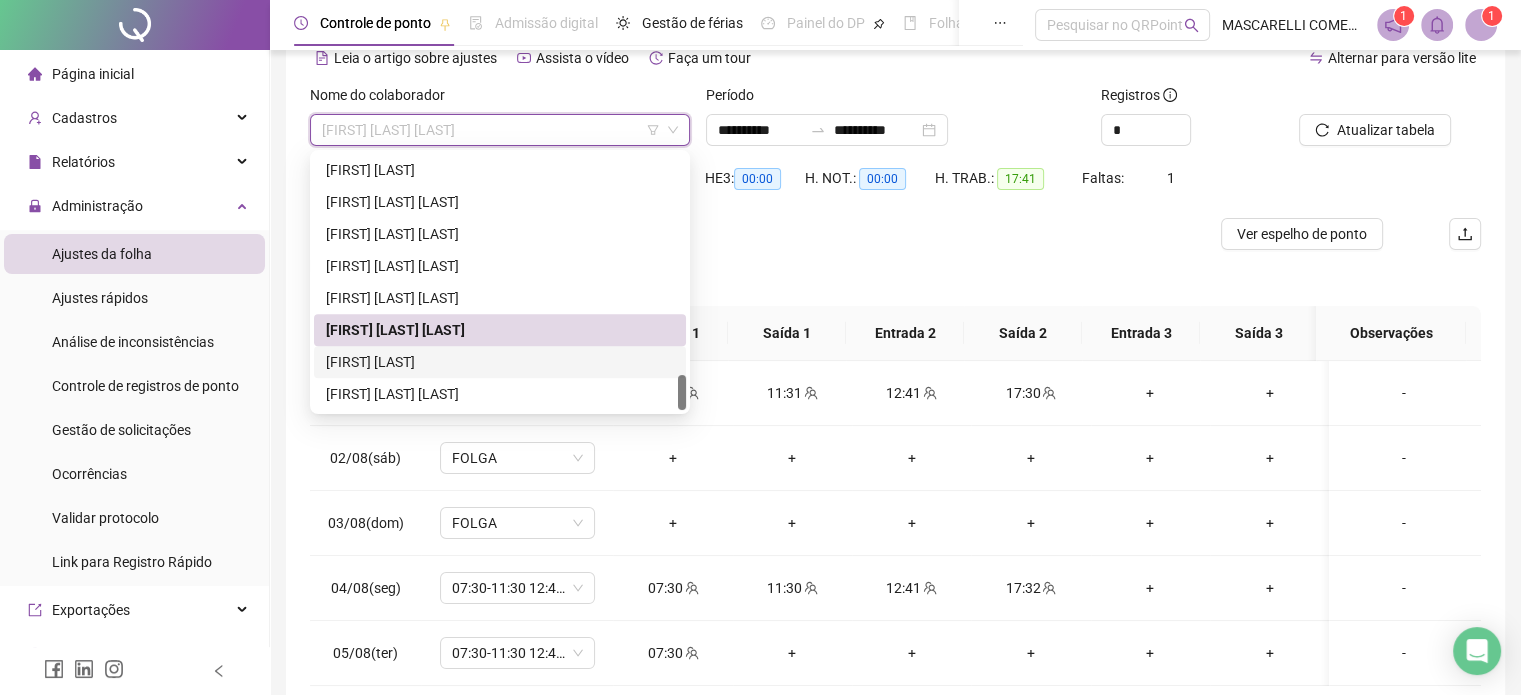 click on "[FIRST] [LAST]" at bounding box center (500, 362) 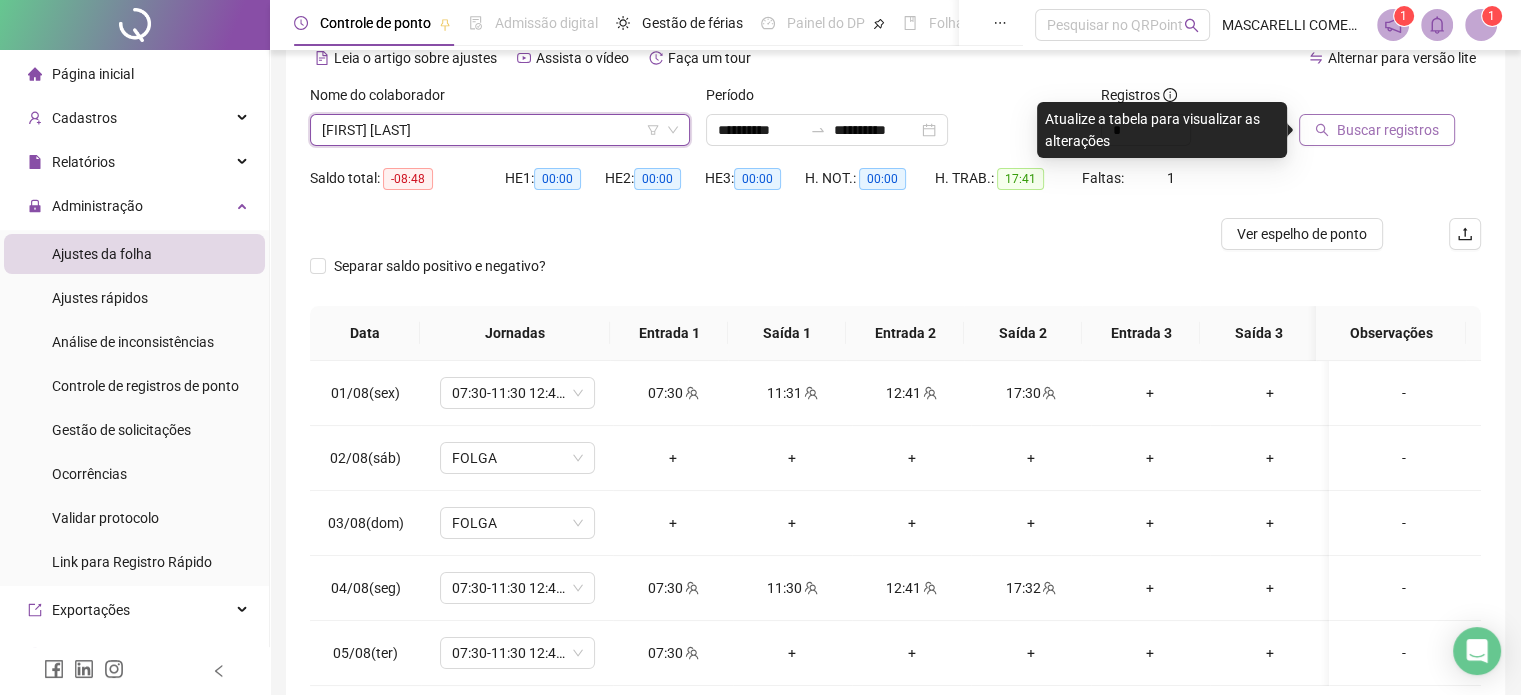 click on "Buscar registros" at bounding box center [1388, 130] 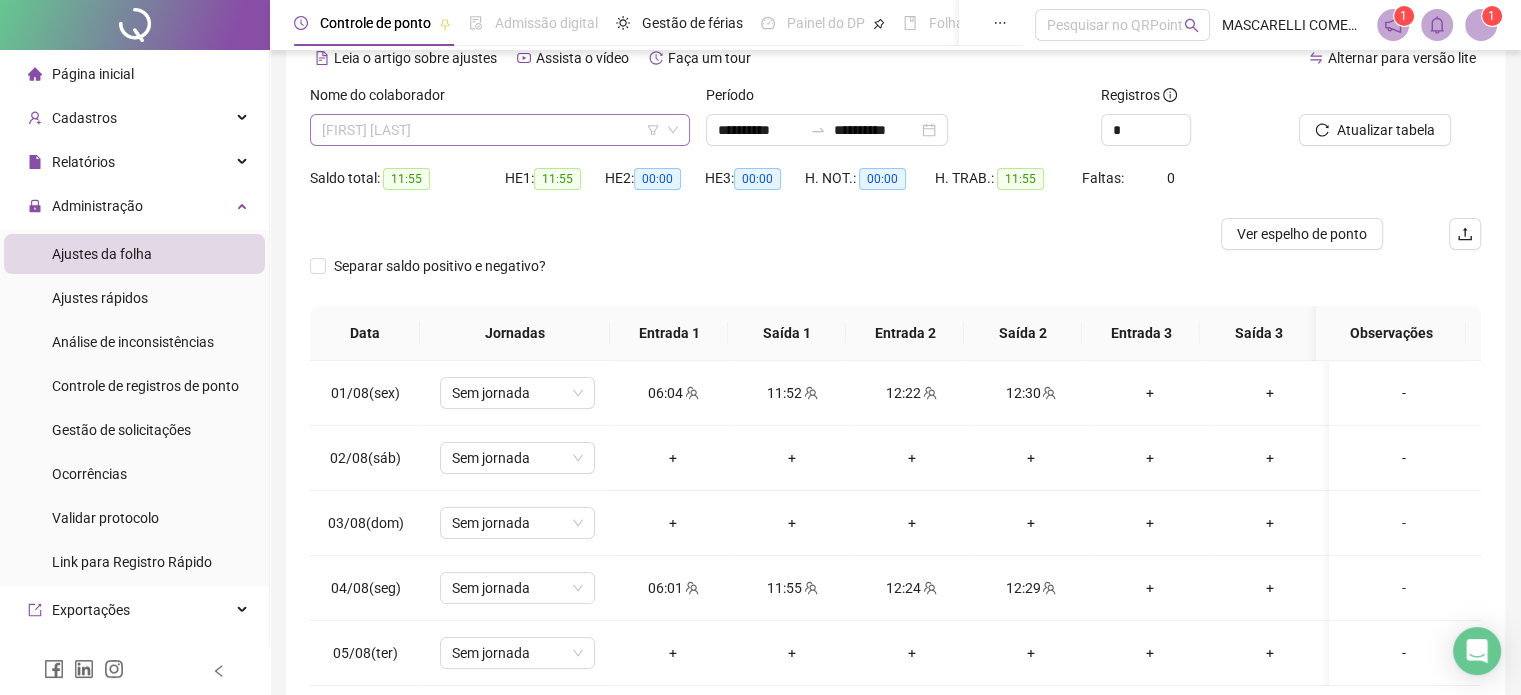 click on "[FIRST] [LAST]" at bounding box center [500, 130] 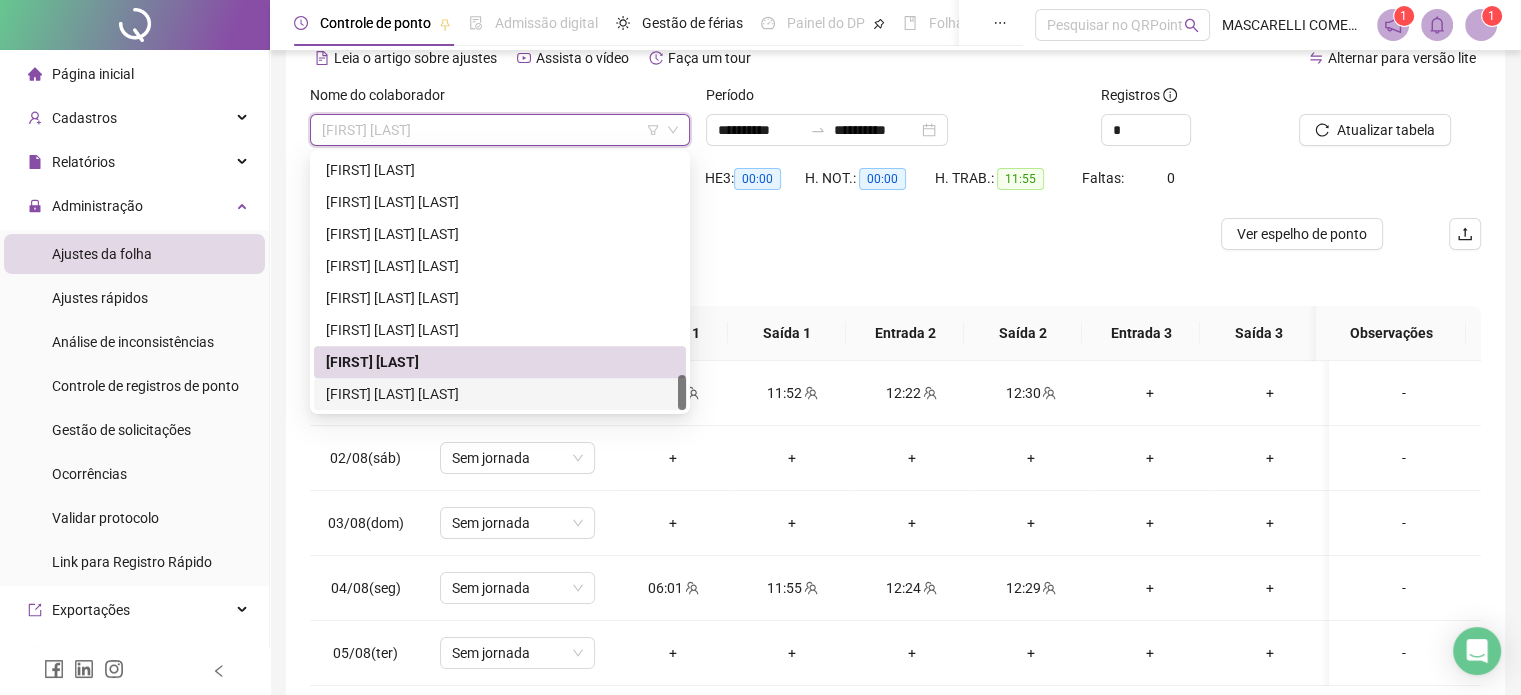 click on "[FIRST] [LAST] [LAST]" at bounding box center (500, 394) 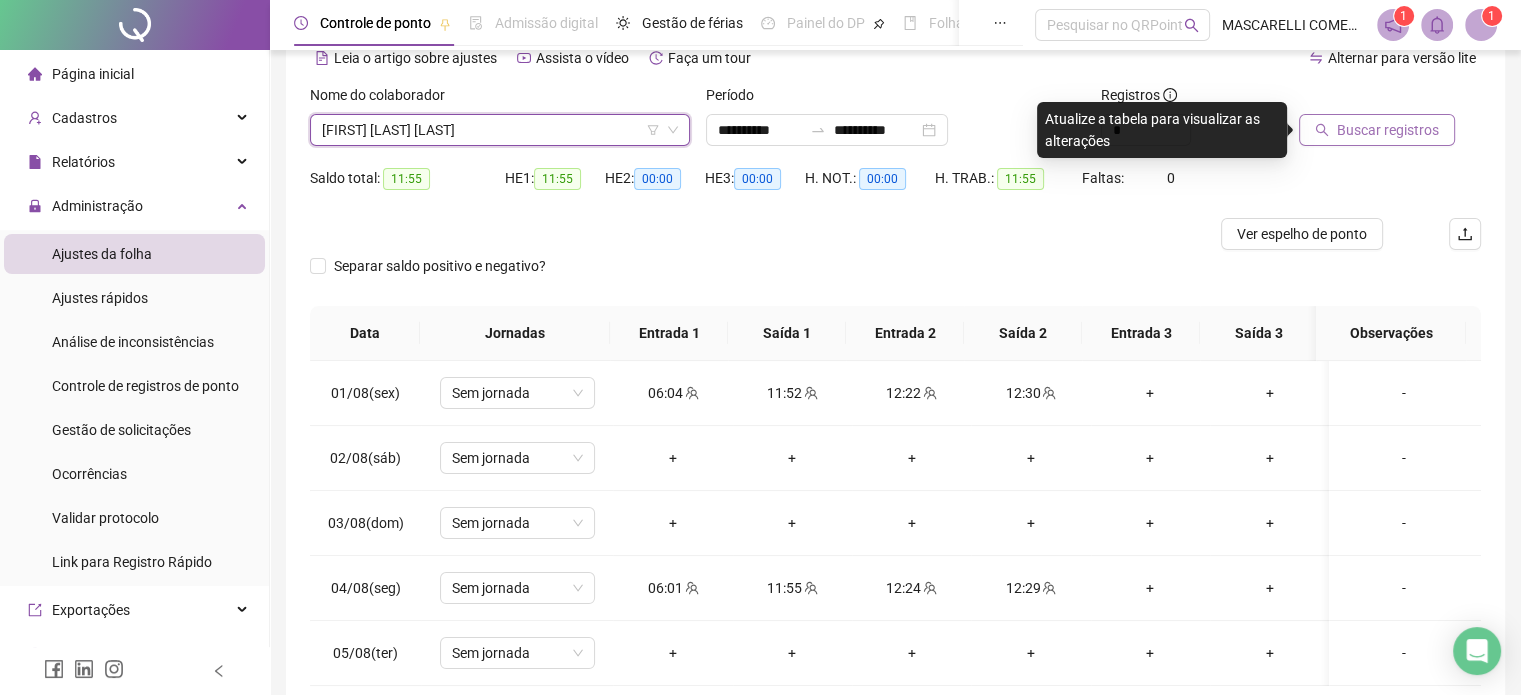 click on "Buscar registros" at bounding box center [1388, 130] 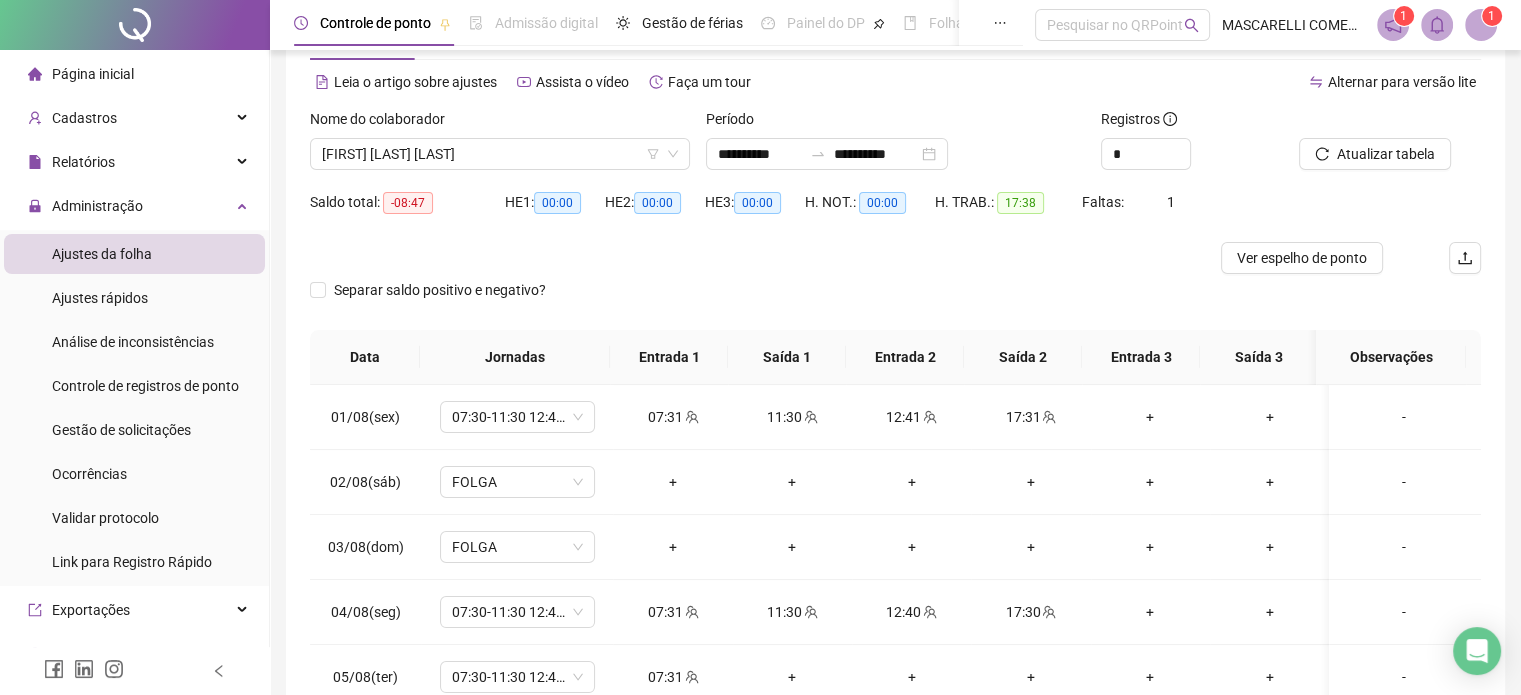 scroll, scrollTop: 0, scrollLeft: 0, axis: both 